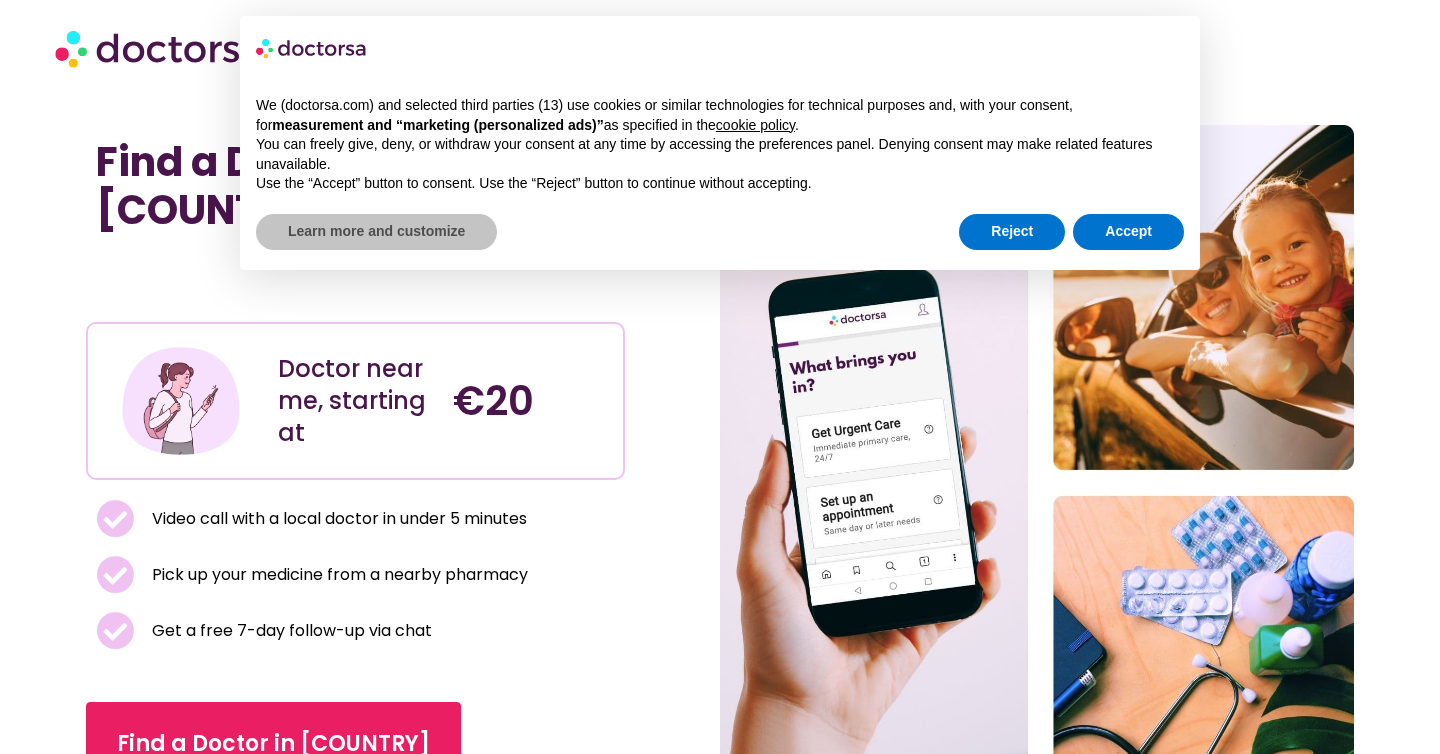 scroll, scrollTop: 0, scrollLeft: 0, axis: both 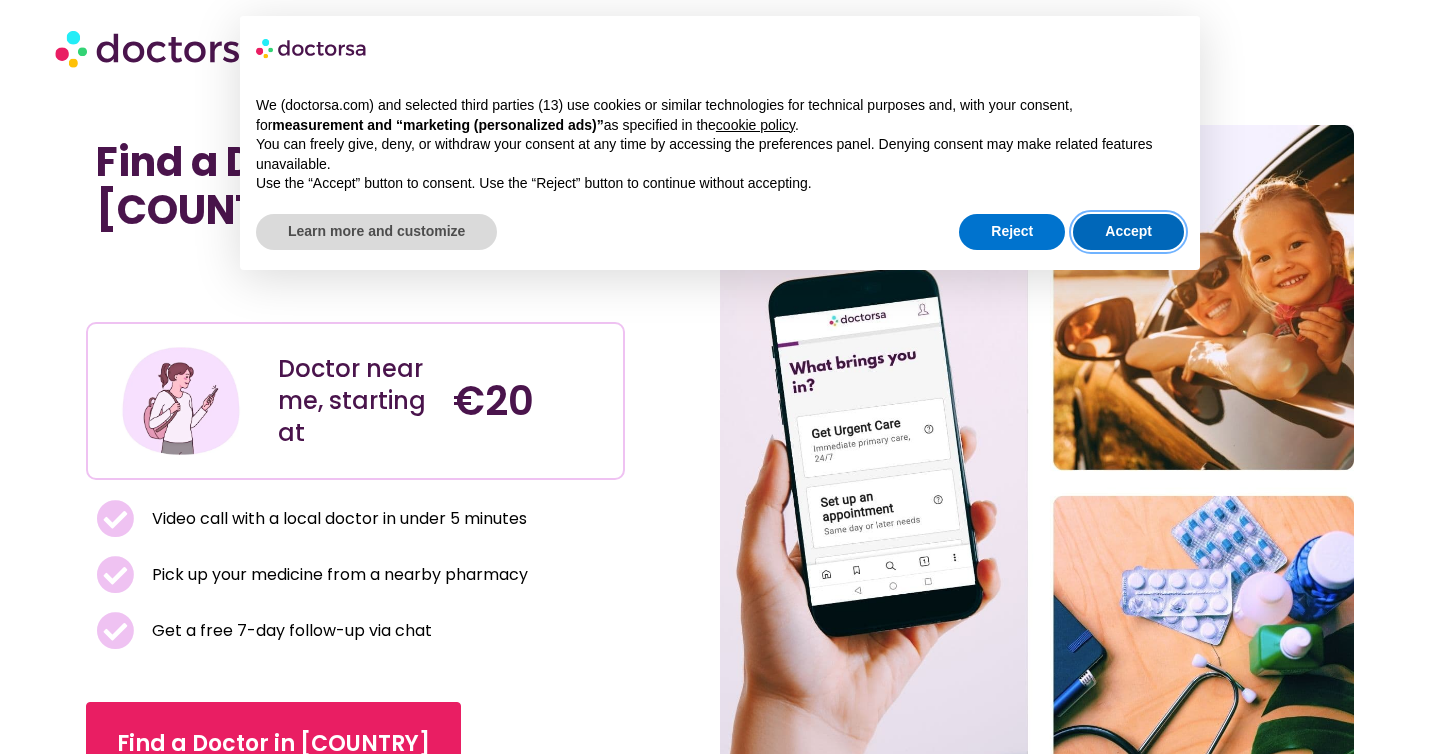 click on "Accept" at bounding box center [1128, 232] 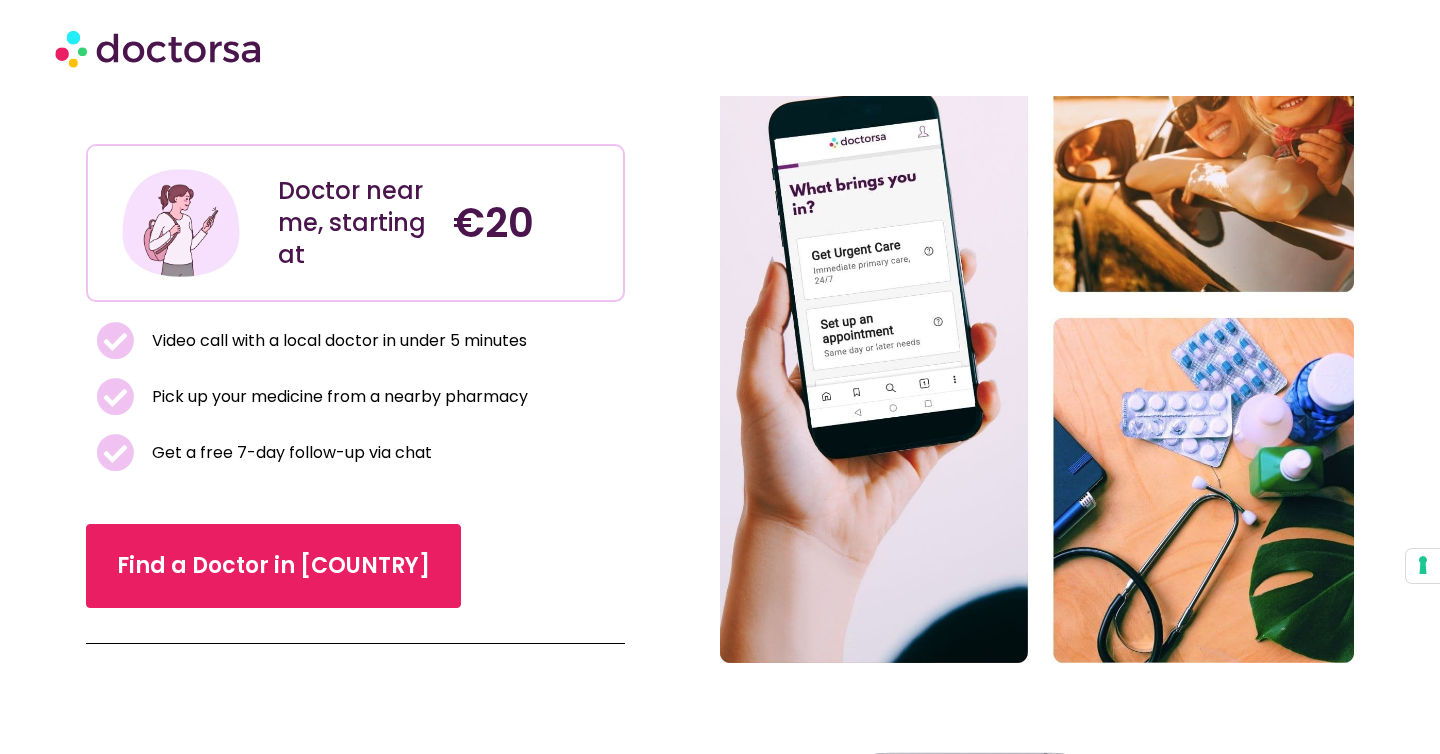 scroll, scrollTop: 187, scrollLeft: 0, axis: vertical 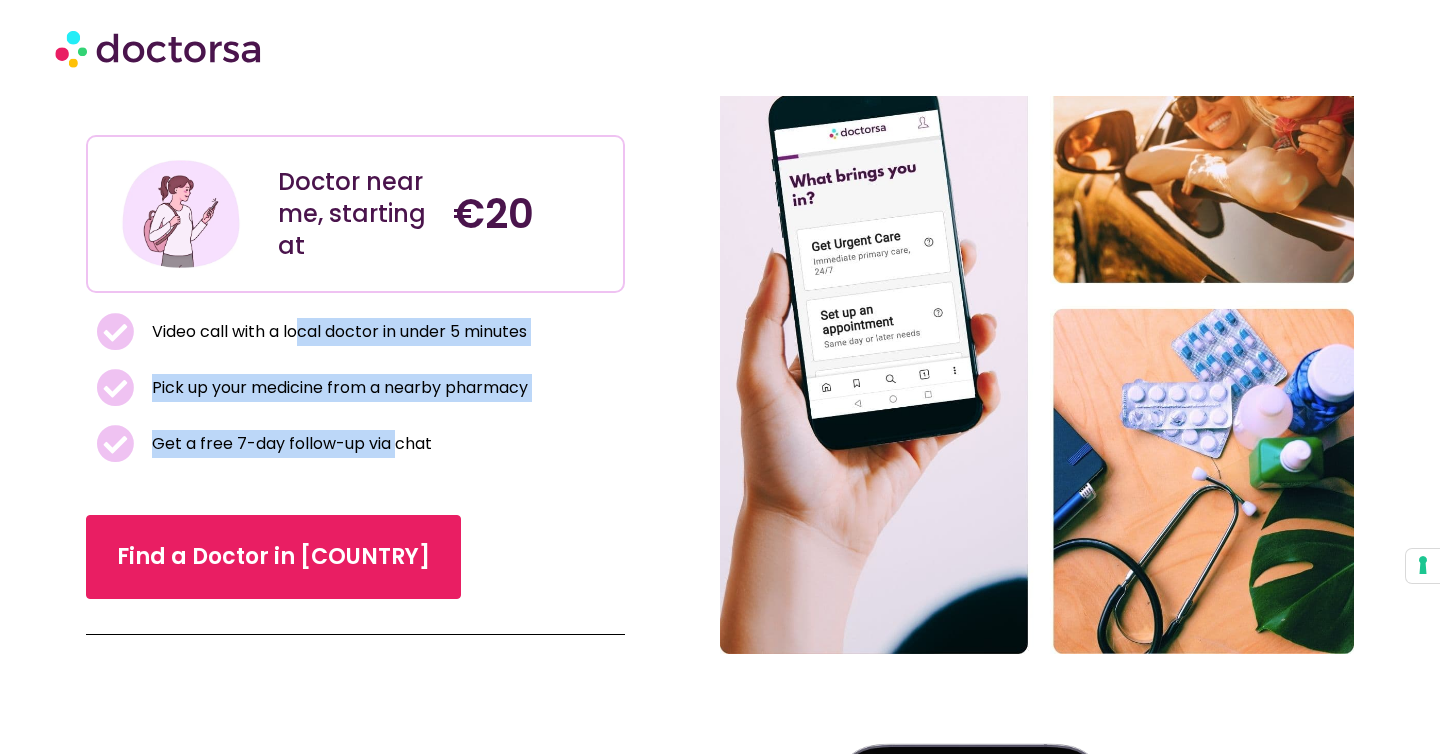 drag, startPoint x: 297, startPoint y: 342, endPoint x: 416, endPoint y: 467, distance: 172.58621 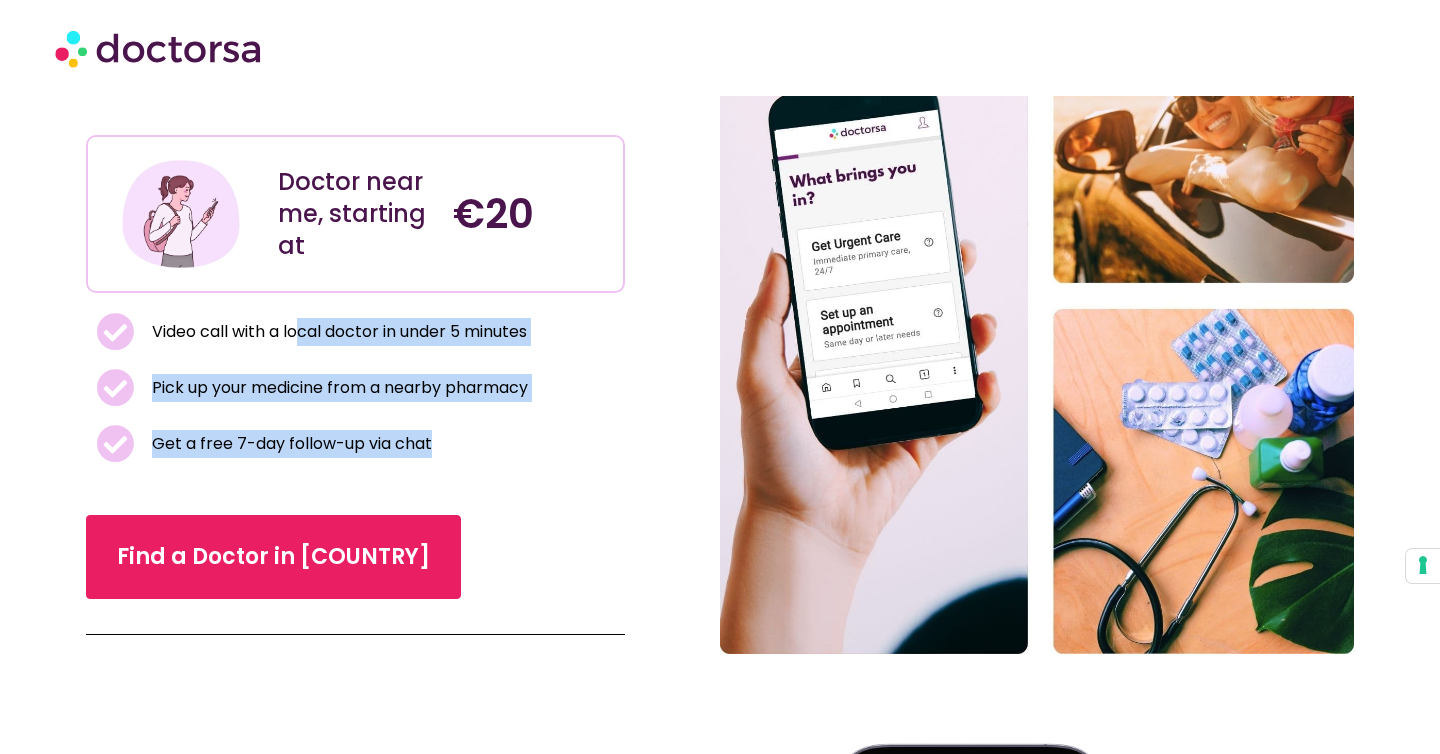 click on "Get a free 7-day follow-up via chat" at bounding box center (289, 444) 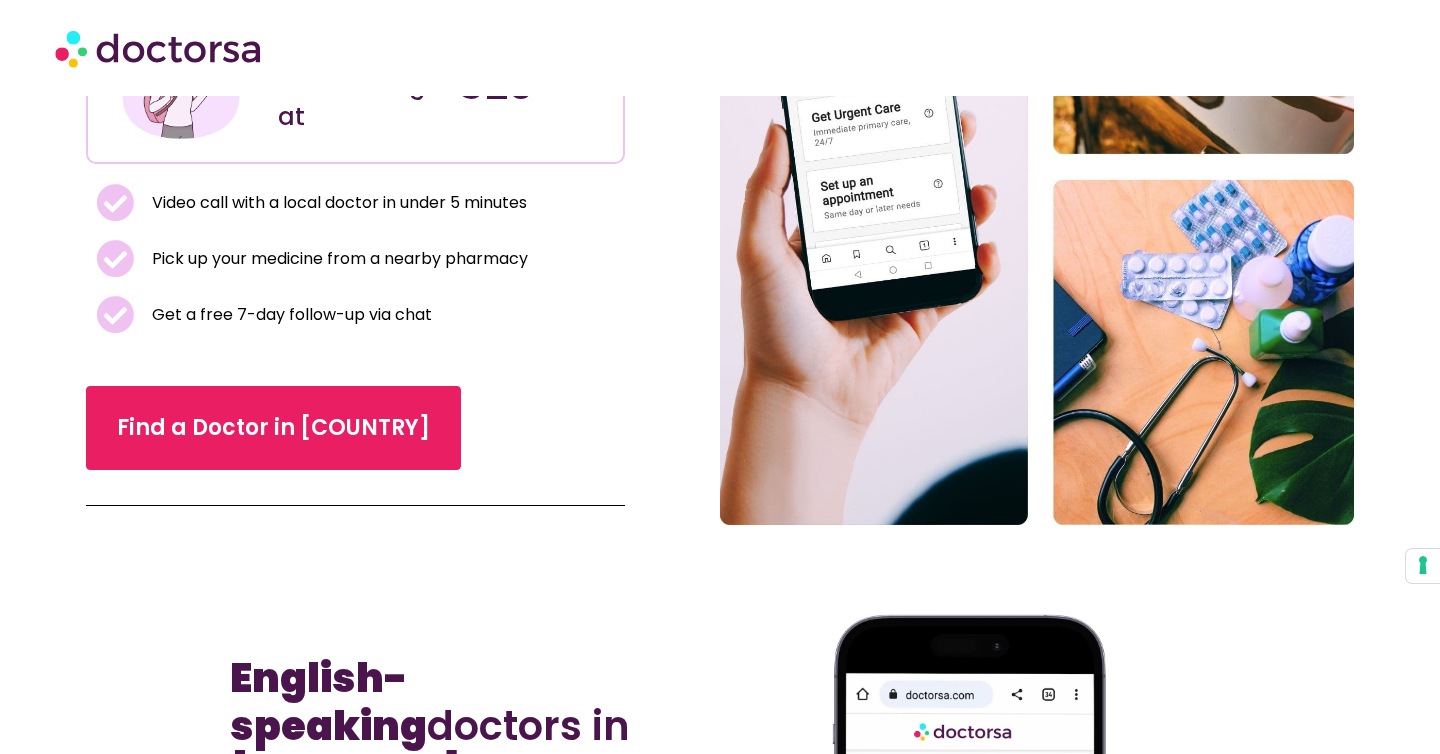 scroll, scrollTop: 489, scrollLeft: 0, axis: vertical 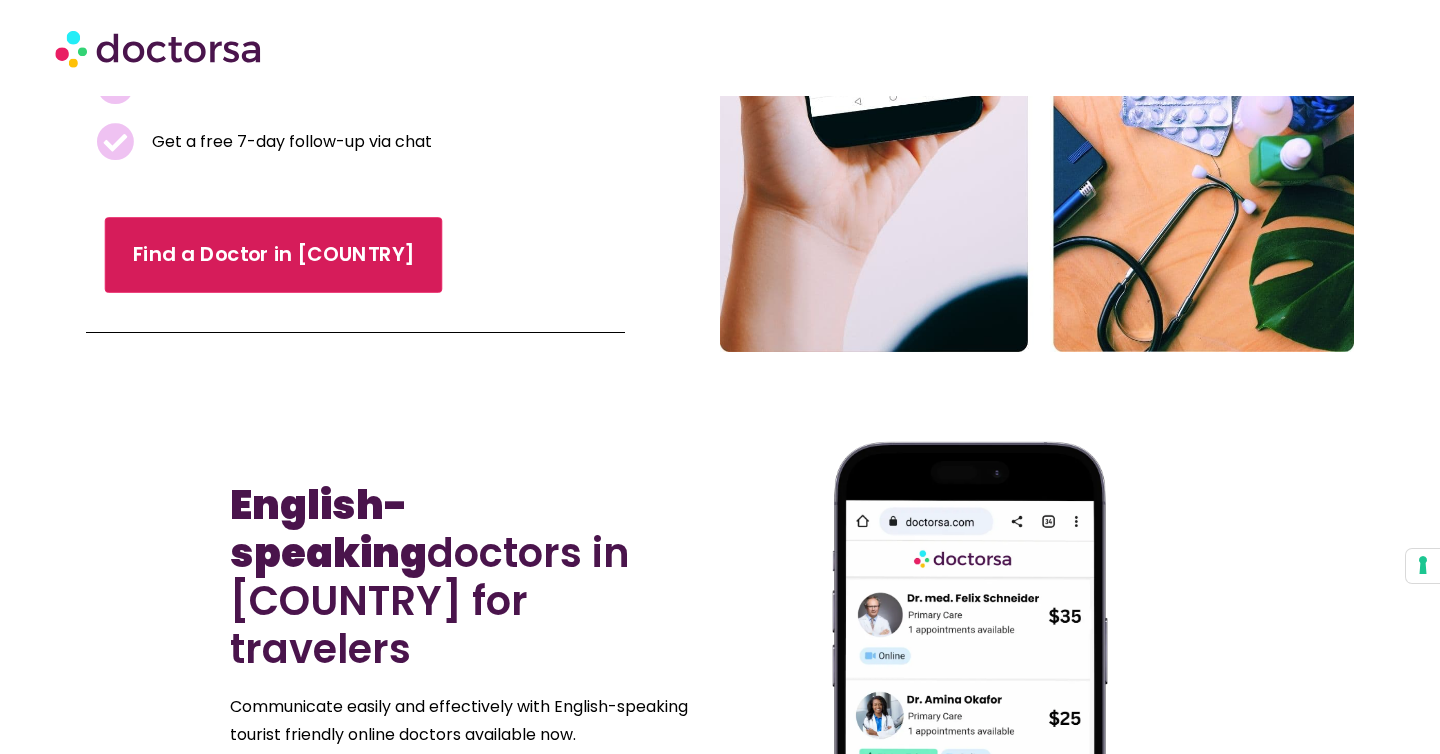 click on "Find a Doctor in [COUNTRY]" at bounding box center [274, 256] 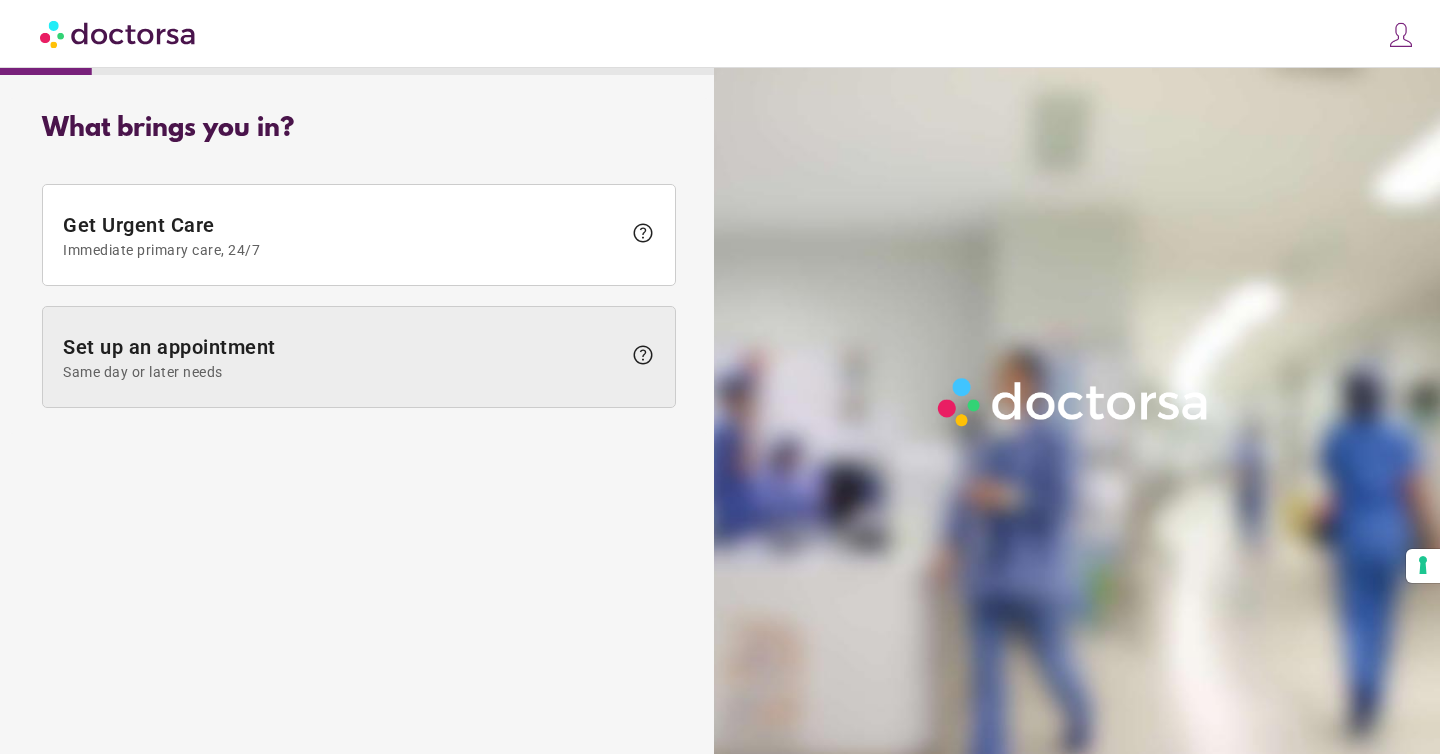 scroll, scrollTop: 0, scrollLeft: 0, axis: both 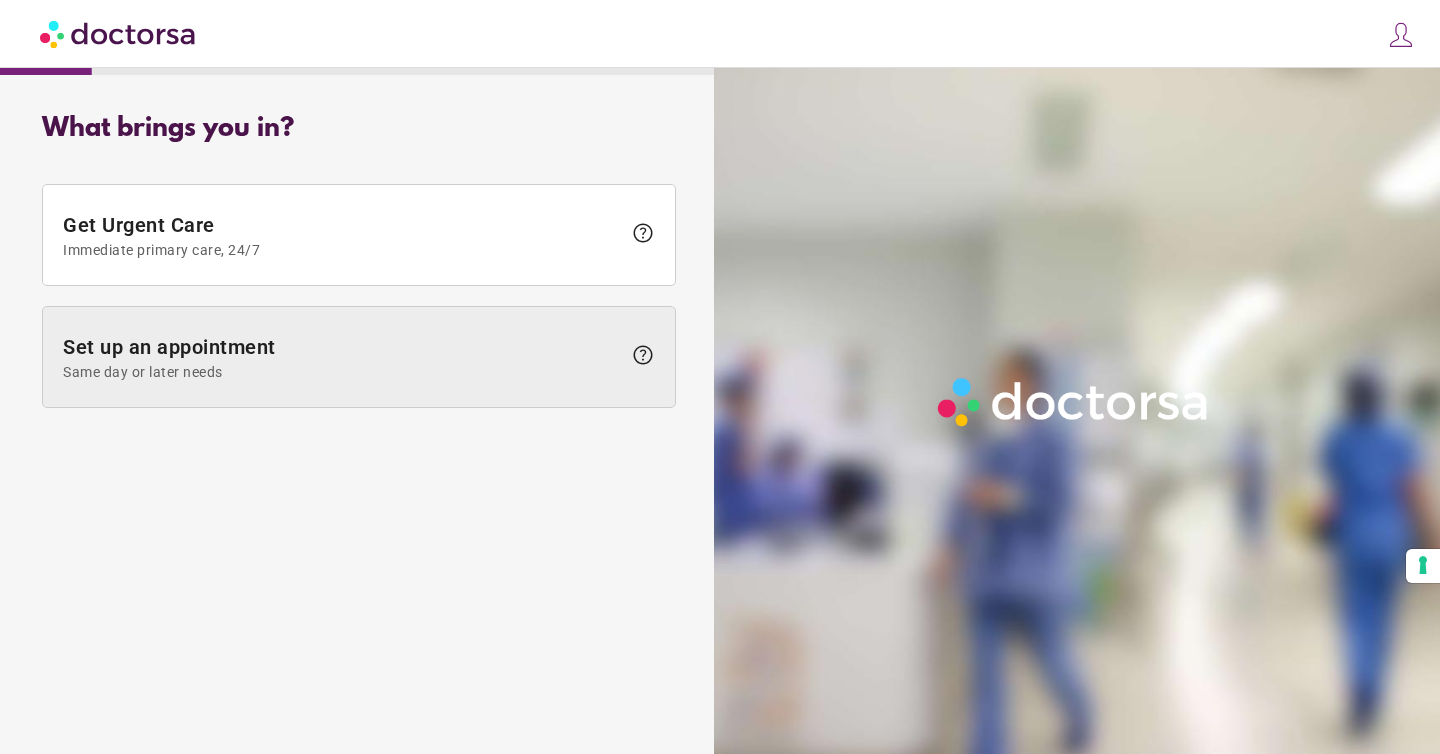 click on "Set up an appointment
Same day or later needs" at bounding box center (342, 357) 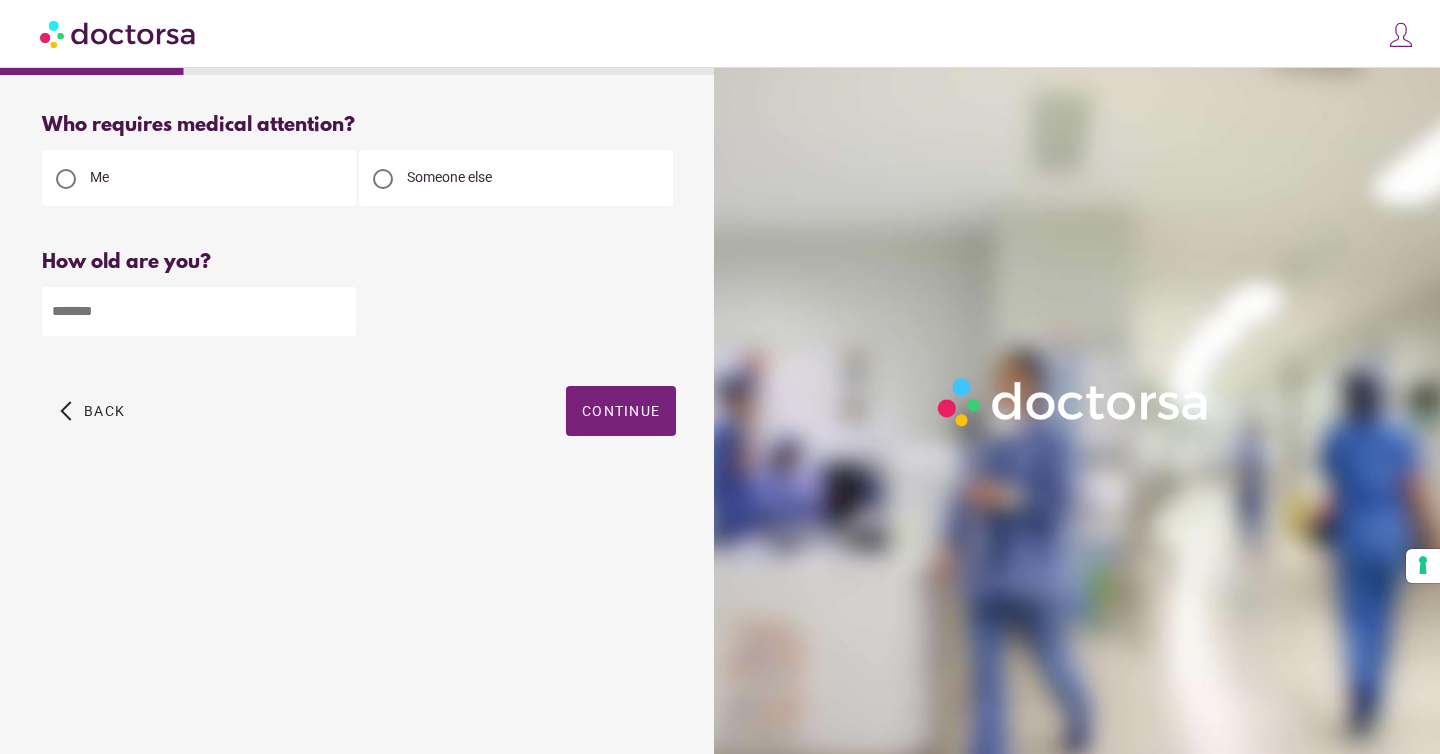 click at bounding box center (199, 311) 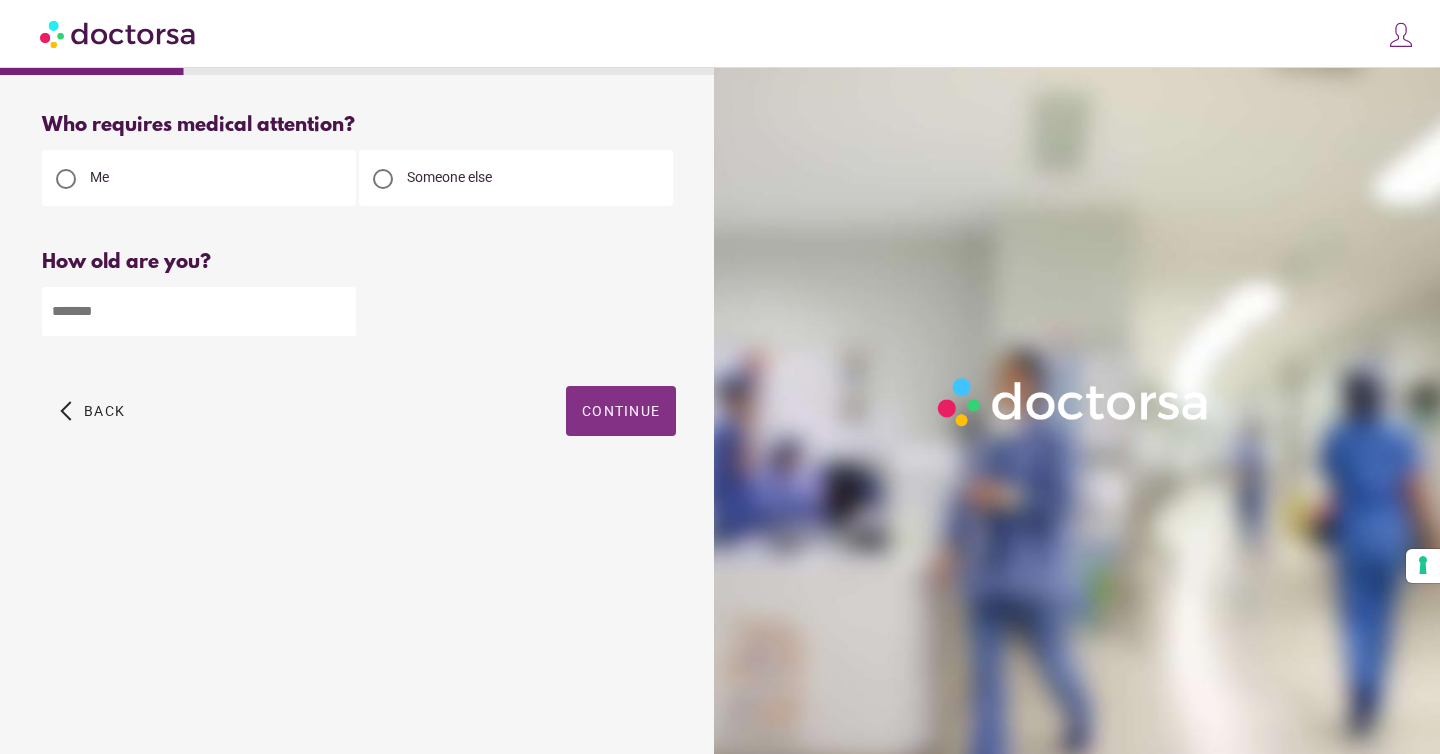 click on "Continue" at bounding box center (621, 411) 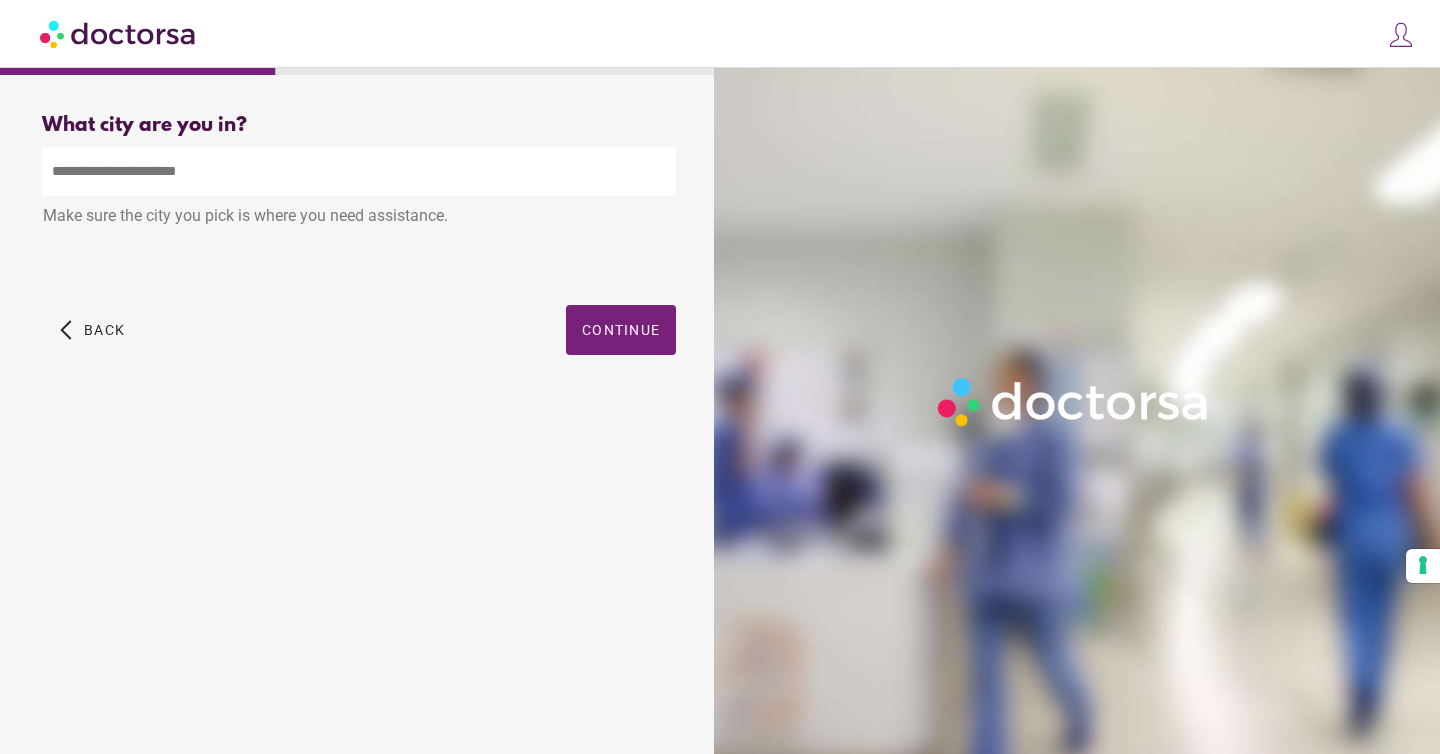 click at bounding box center [359, 171] 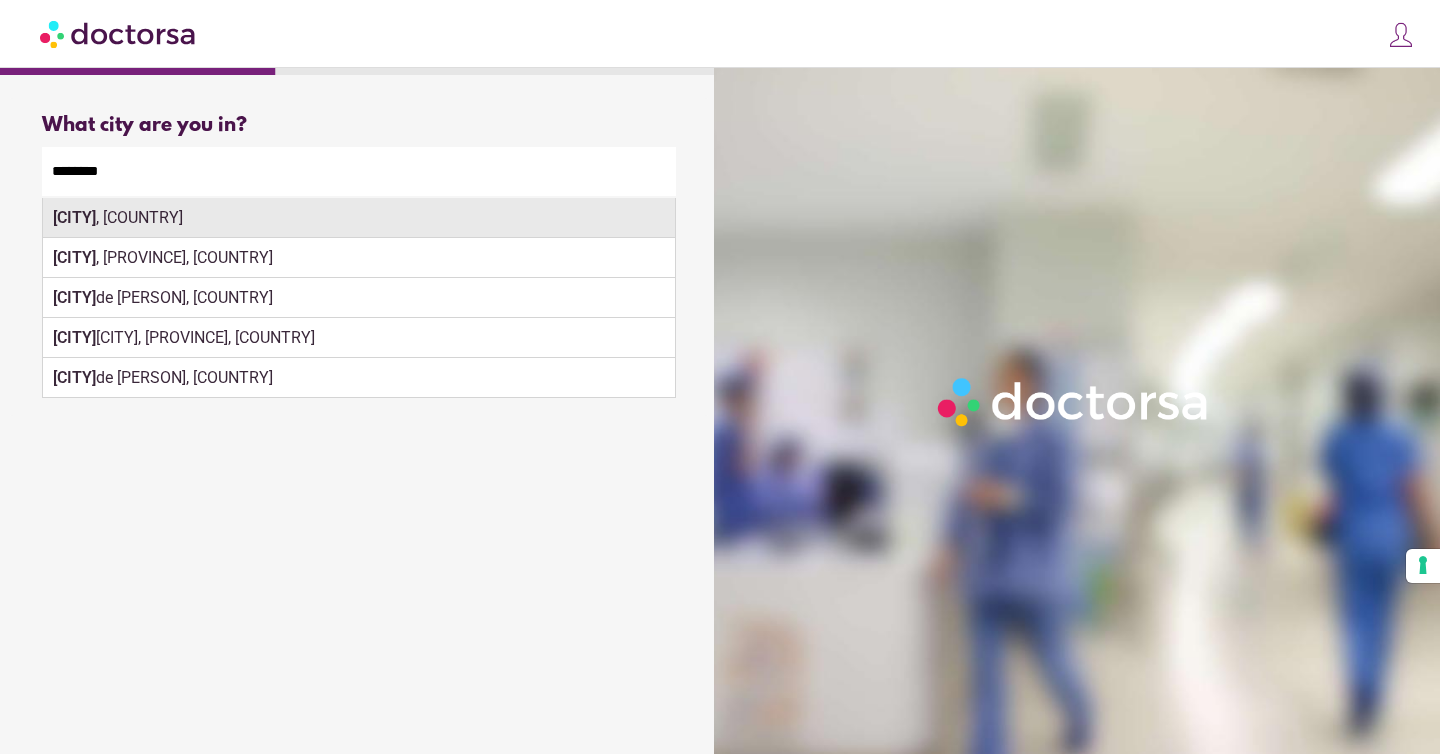 click on "Valencia , Spain" at bounding box center [359, 218] 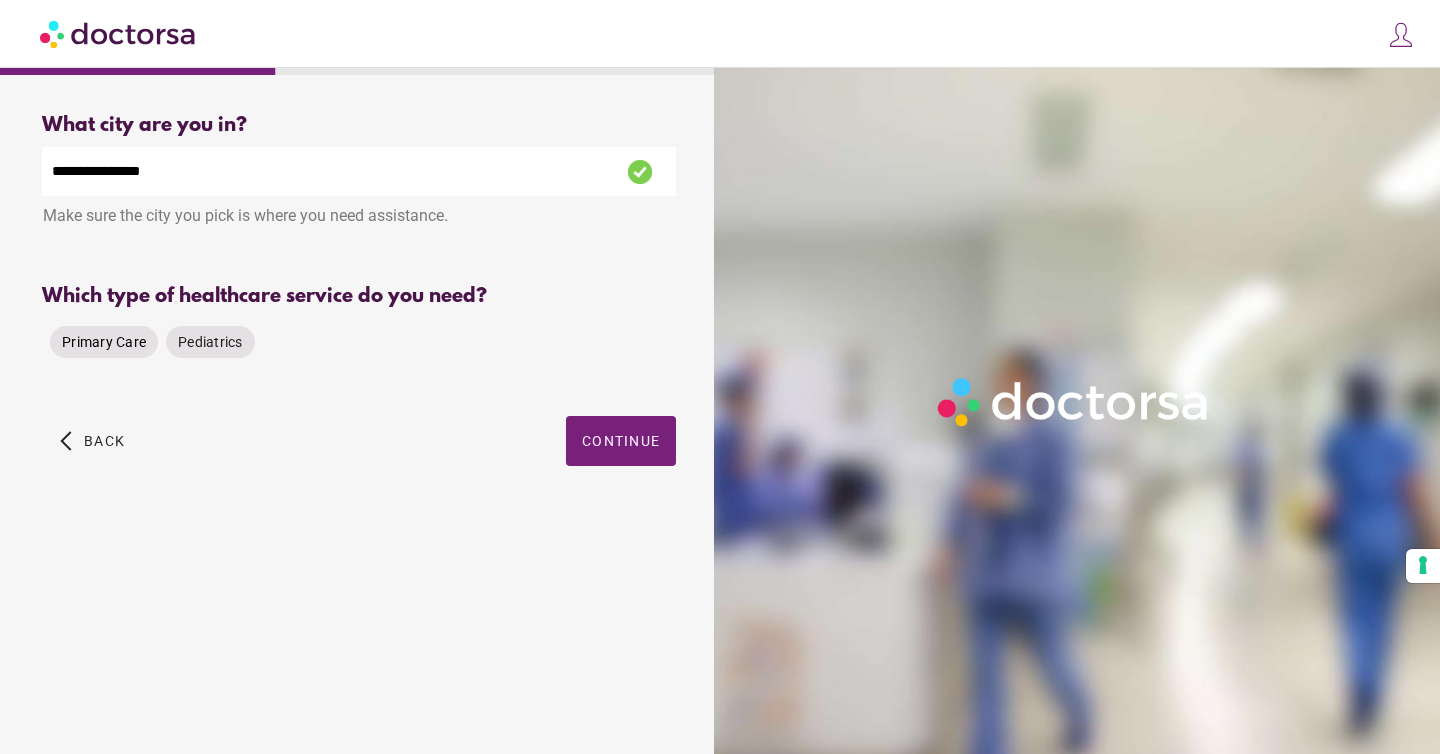 click on "Primary Care" at bounding box center [104, 342] 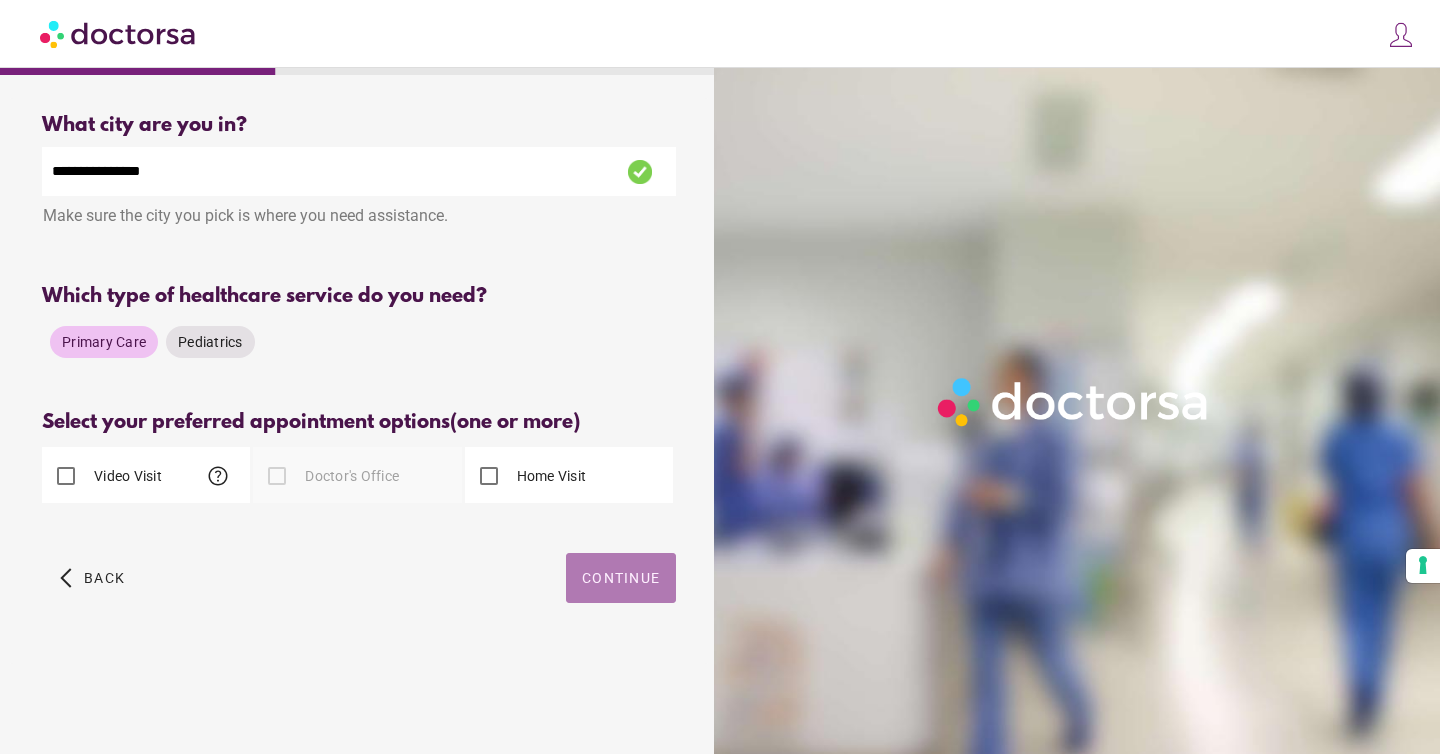 click at bounding box center (621, 578) 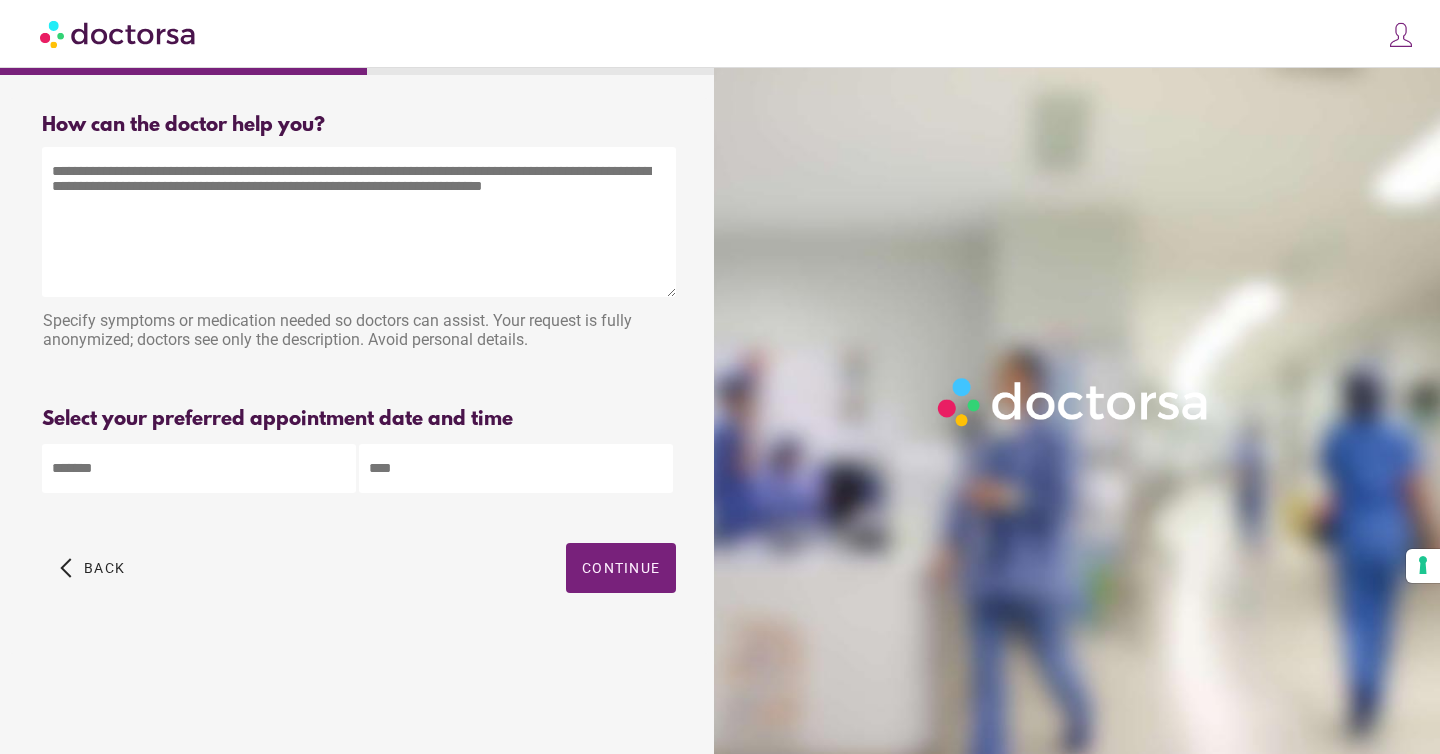 click at bounding box center (359, 222) 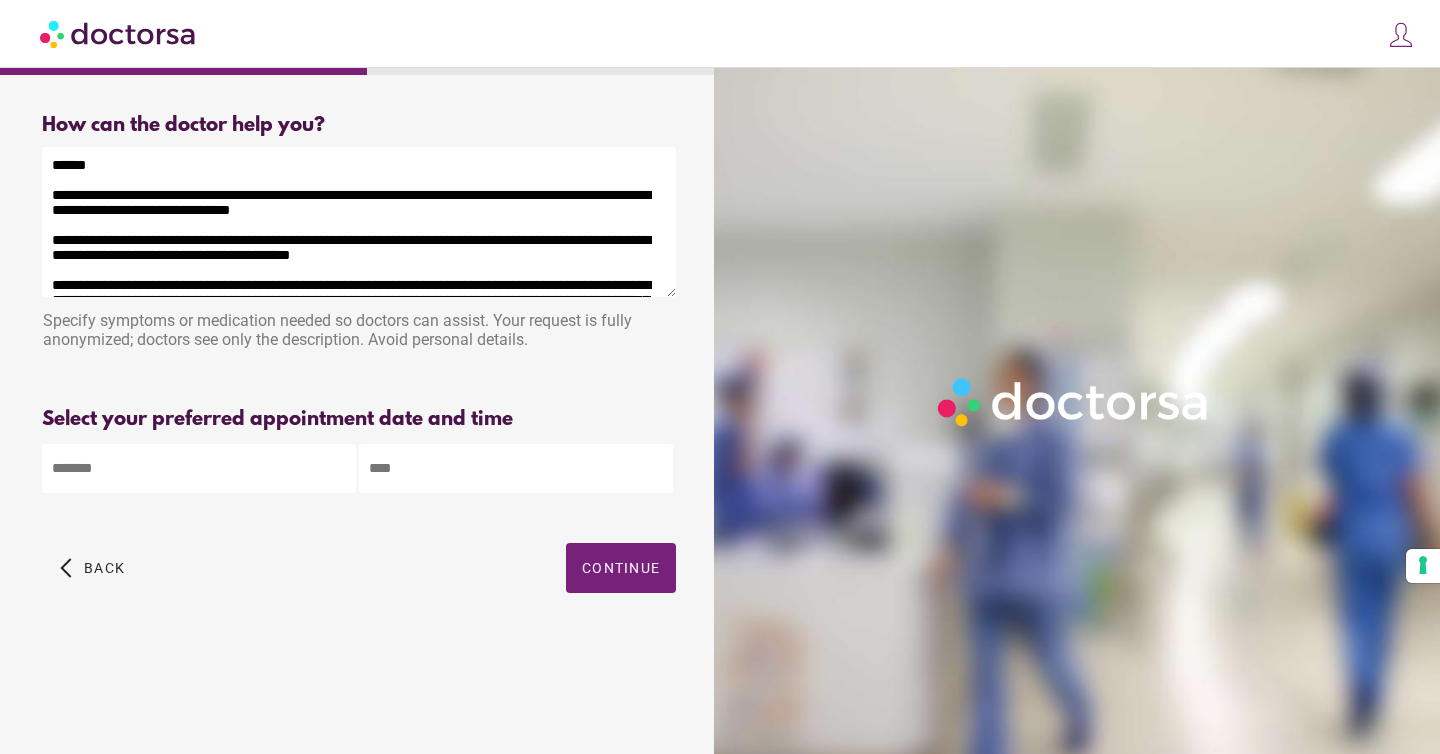 scroll, scrollTop: 0, scrollLeft: 0, axis: both 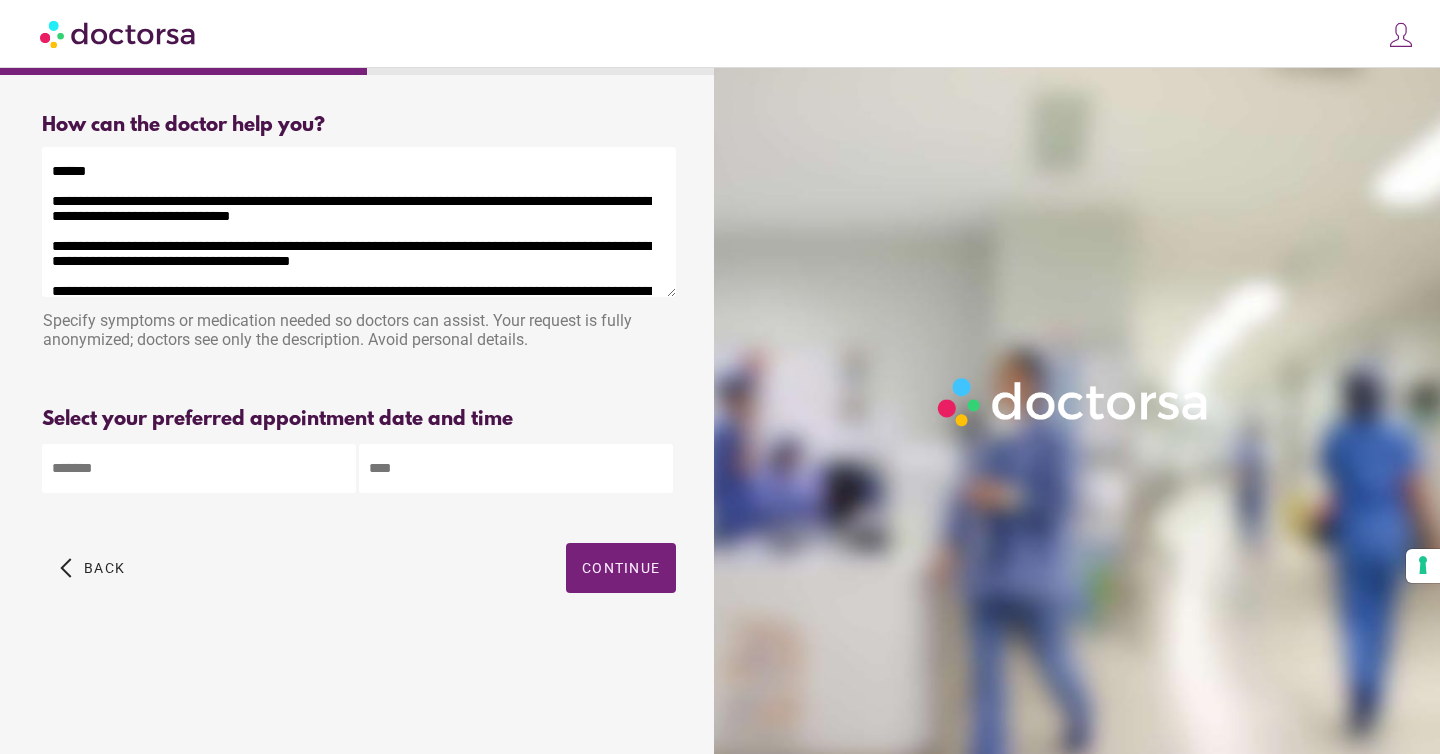 drag, startPoint x: 50, startPoint y: 210, endPoint x: 50, endPoint y: 177, distance: 33 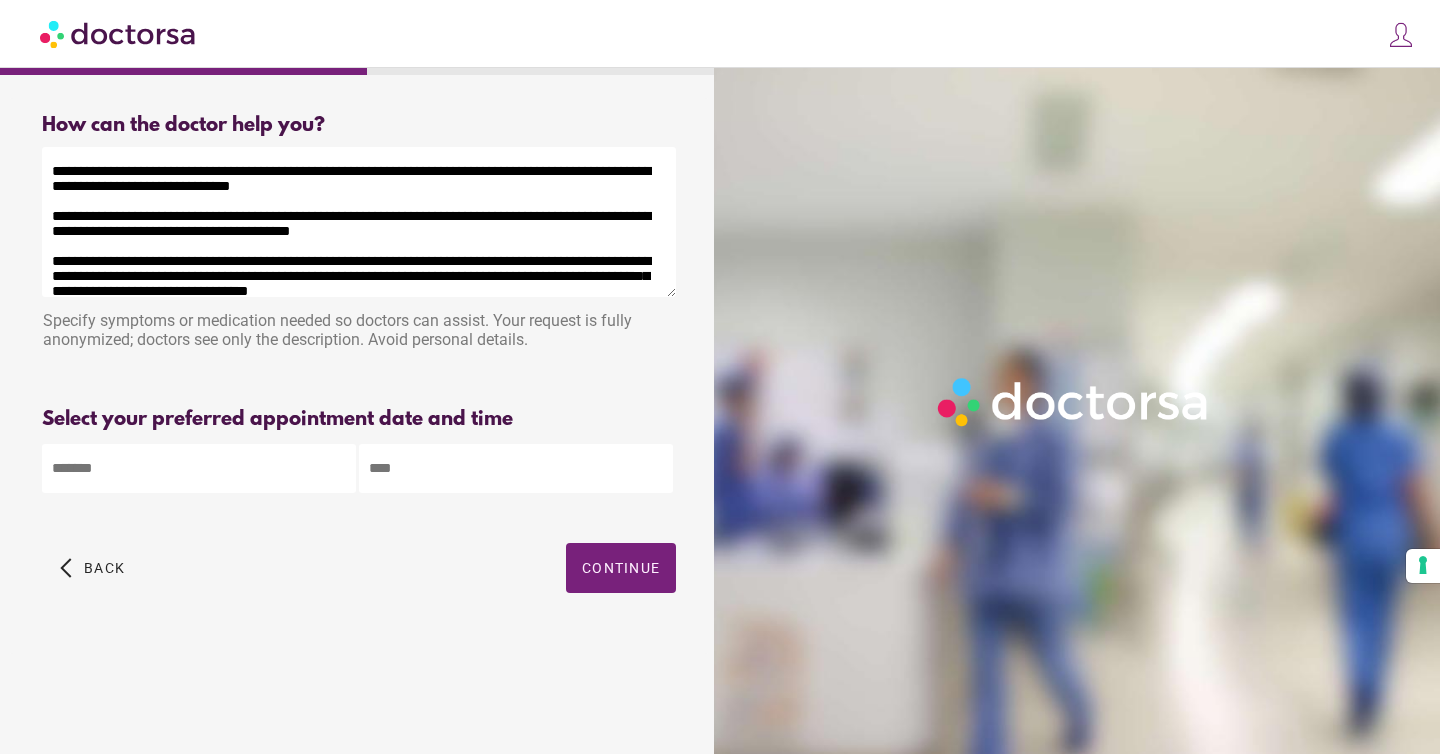 click on "**********" at bounding box center (359, 222) 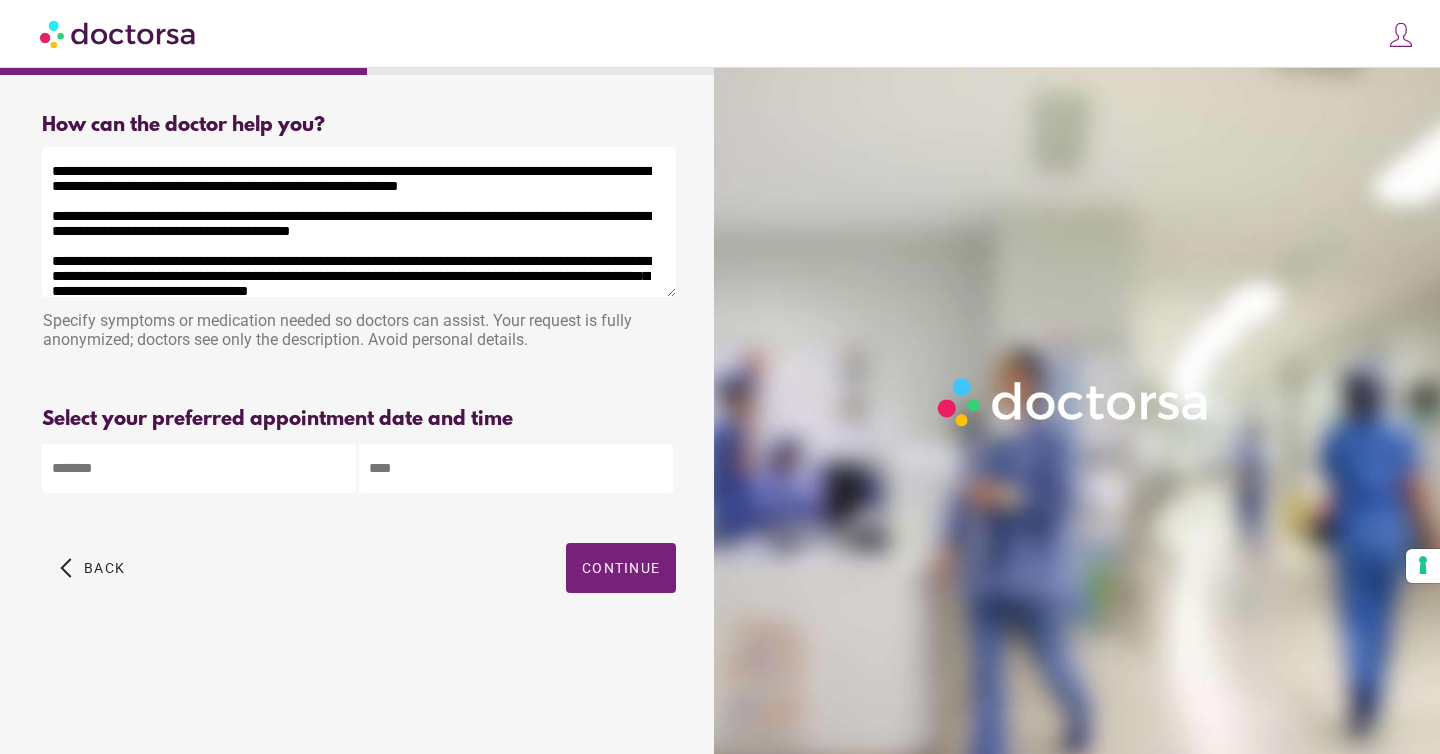 click on "**********" at bounding box center (359, 222) 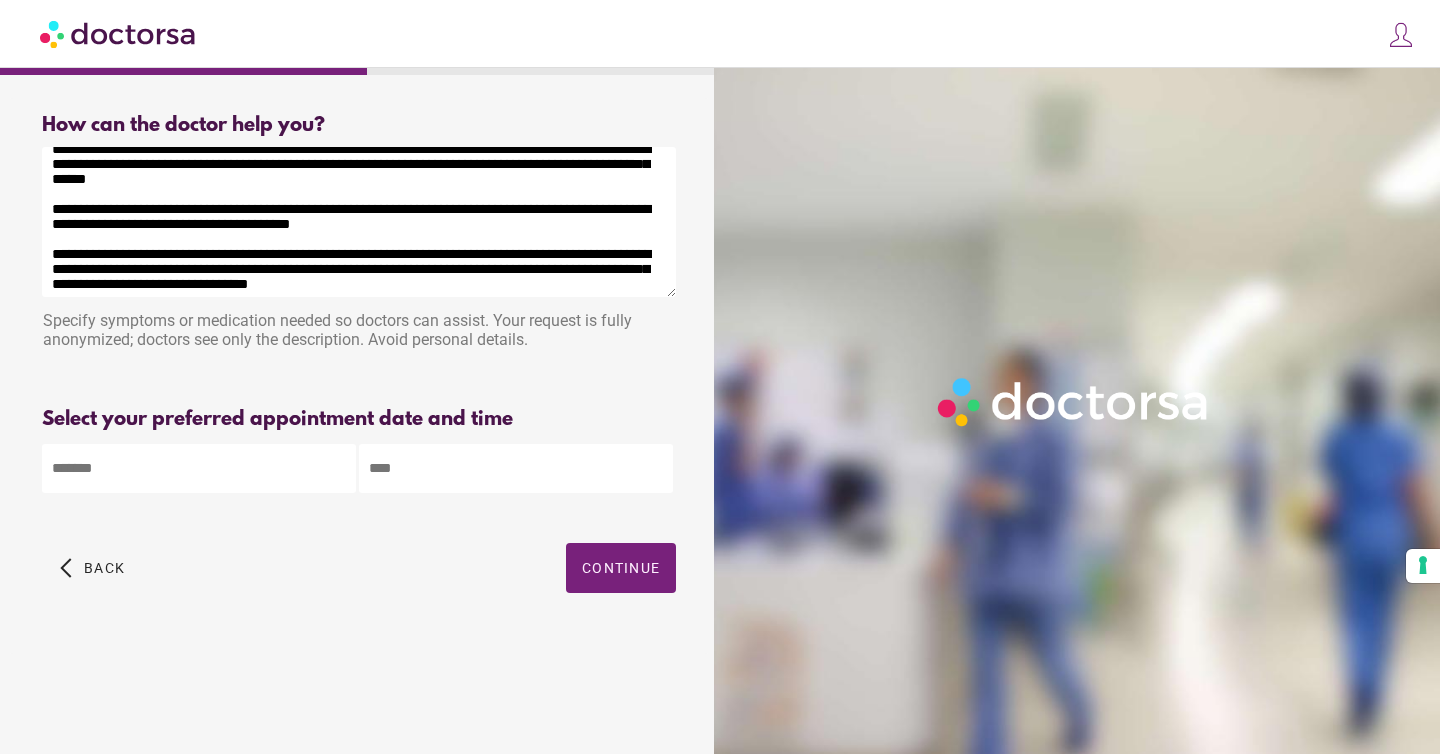 scroll, scrollTop: 29, scrollLeft: 0, axis: vertical 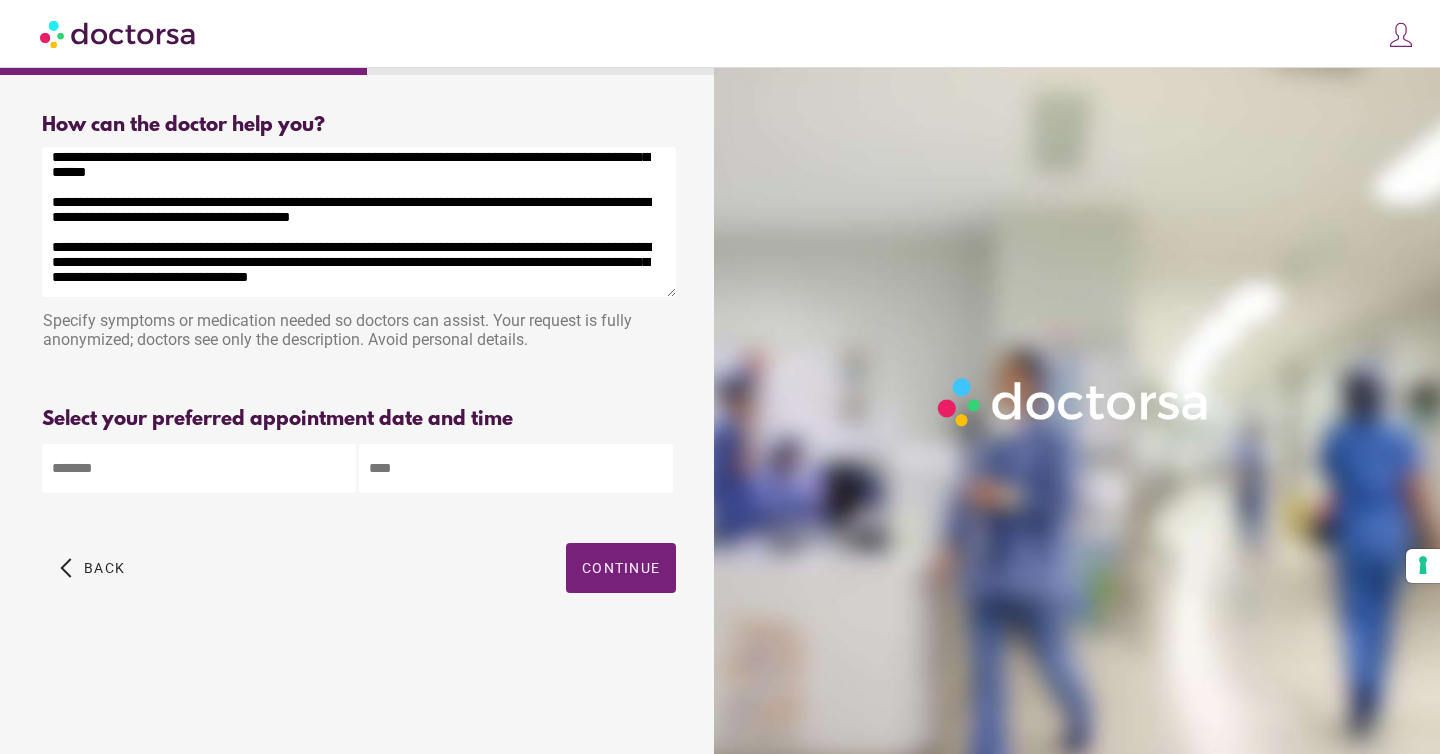 click on "**********" at bounding box center (359, 222) 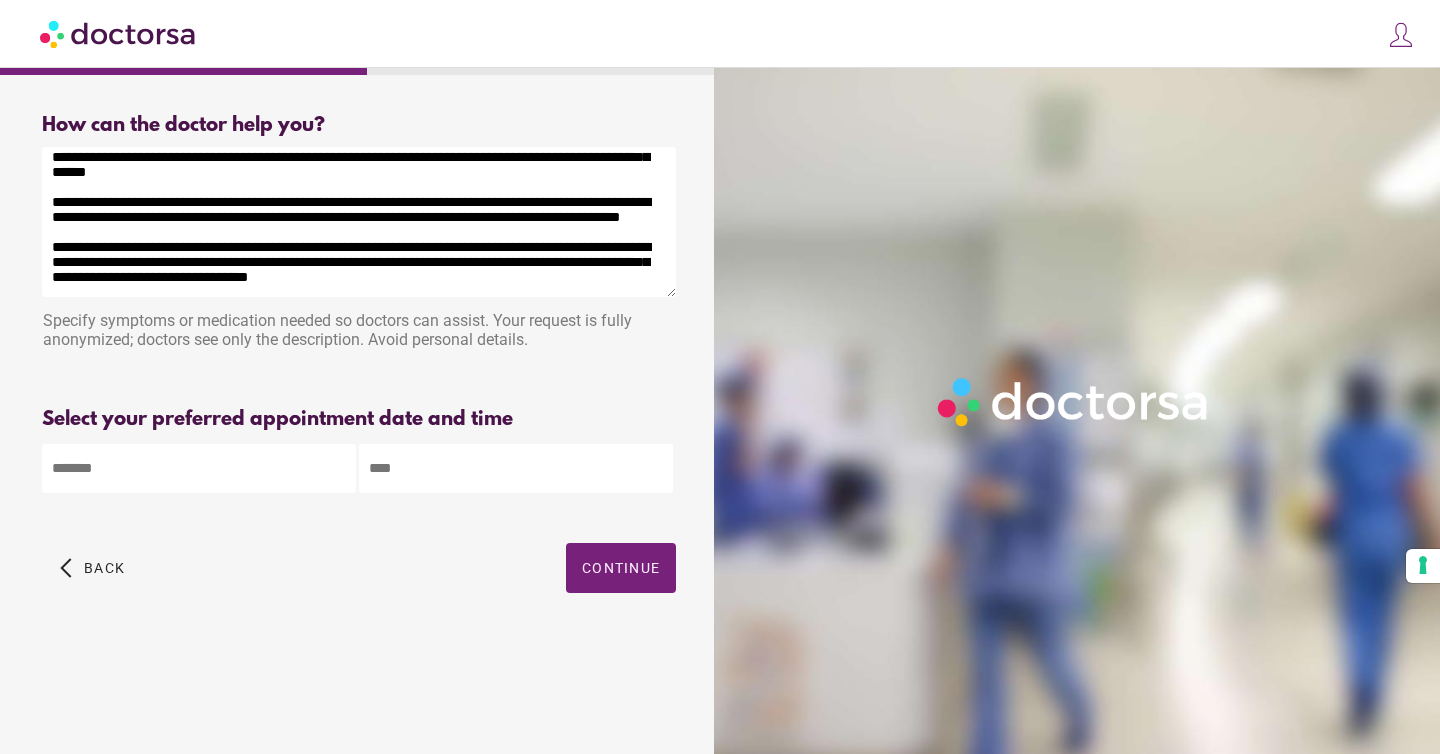 click on "**********" at bounding box center [359, 222] 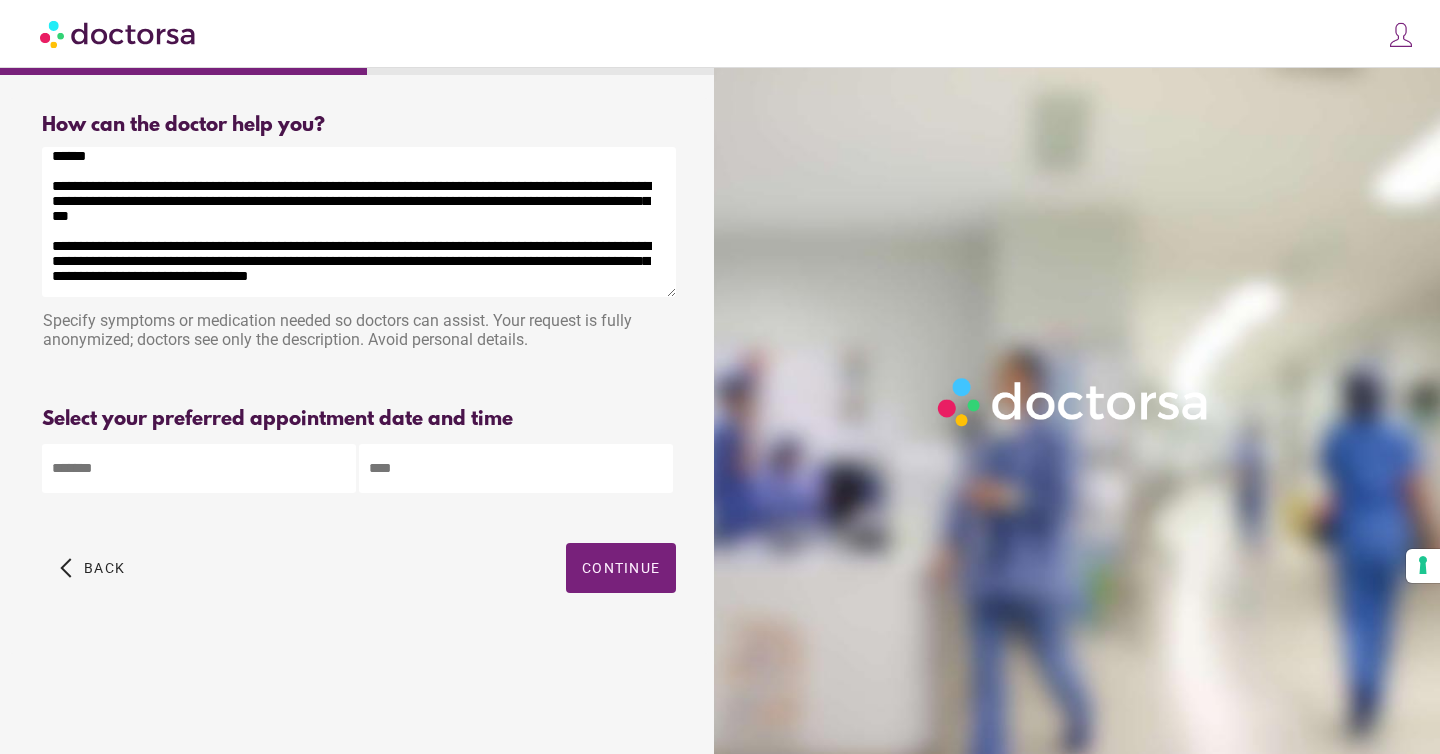 scroll, scrollTop: 36, scrollLeft: 0, axis: vertical 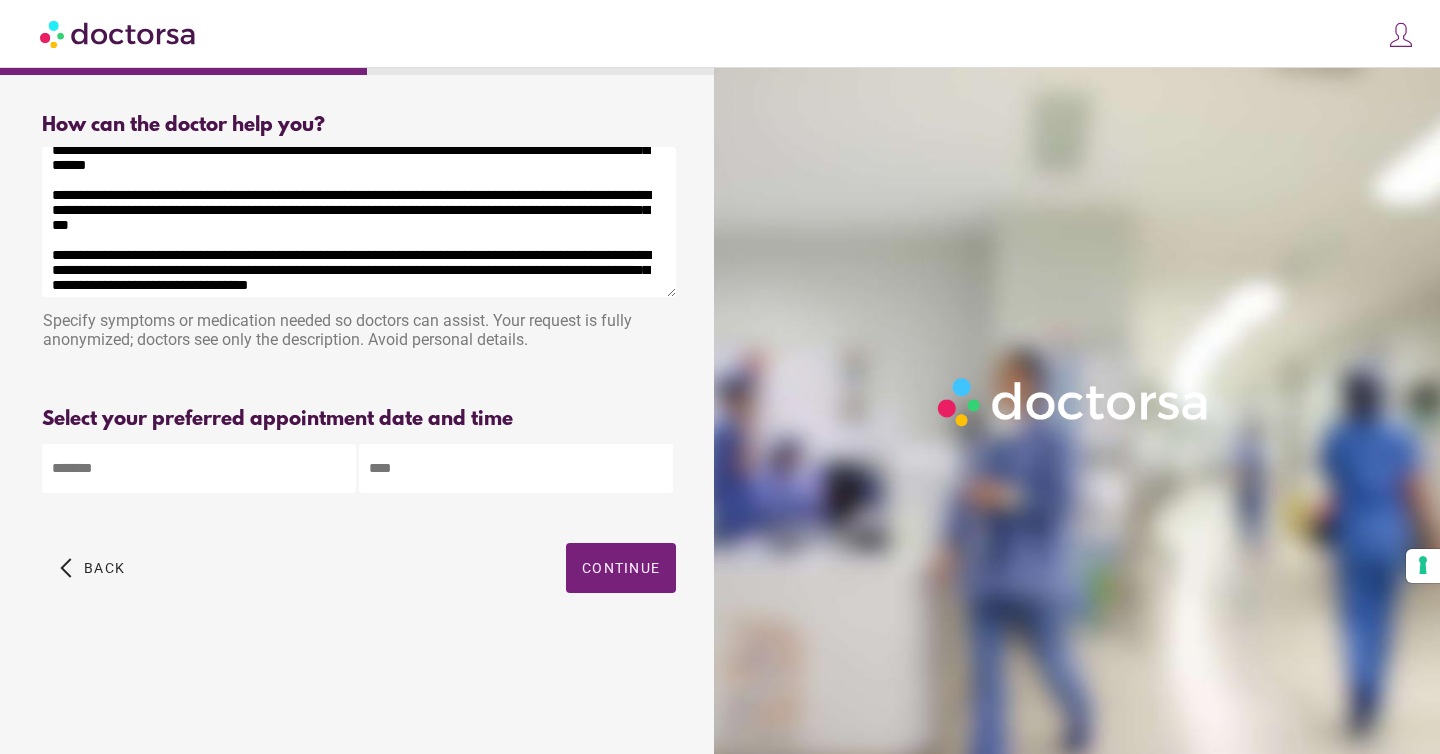 click on "**********" at bounding box center [359, 222] 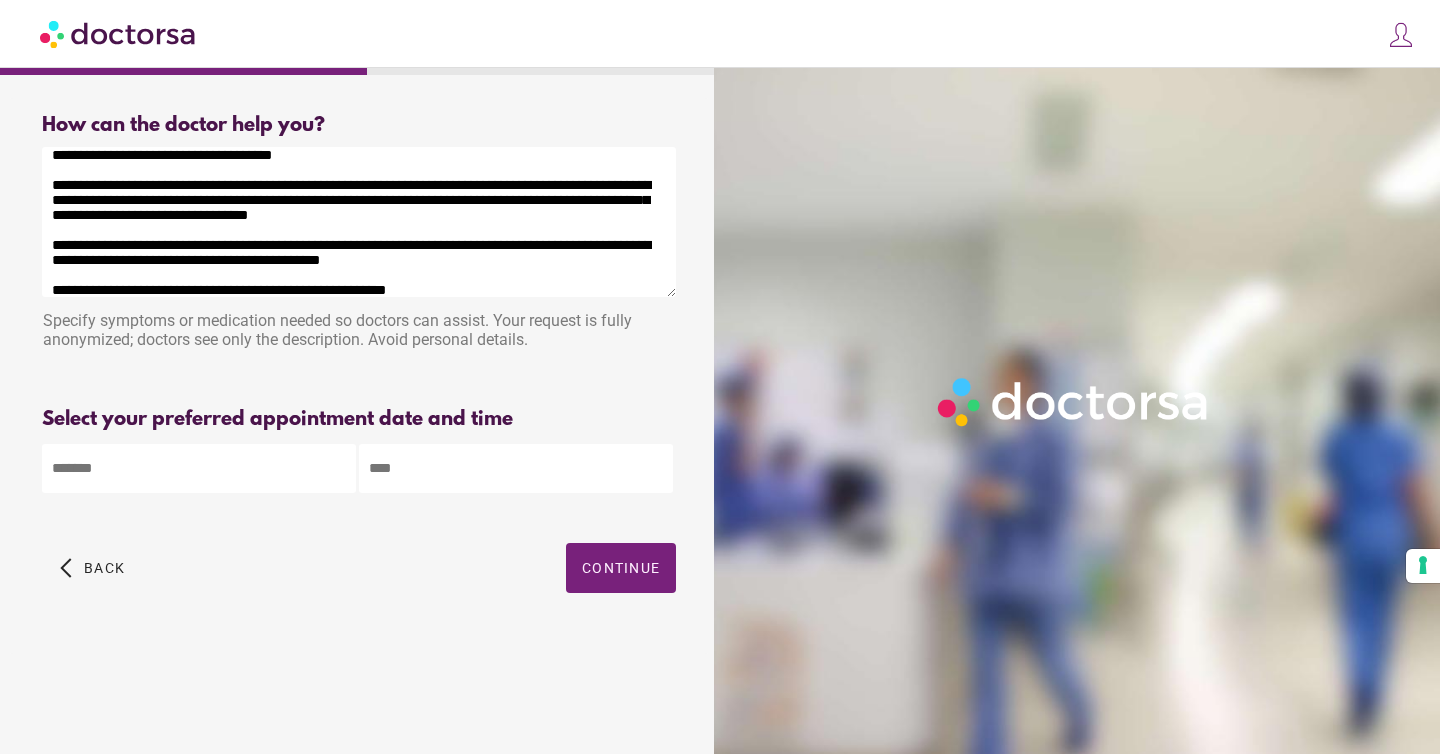 scroll, scrollTop: 110, scrollLeft: 0, axis: vertical 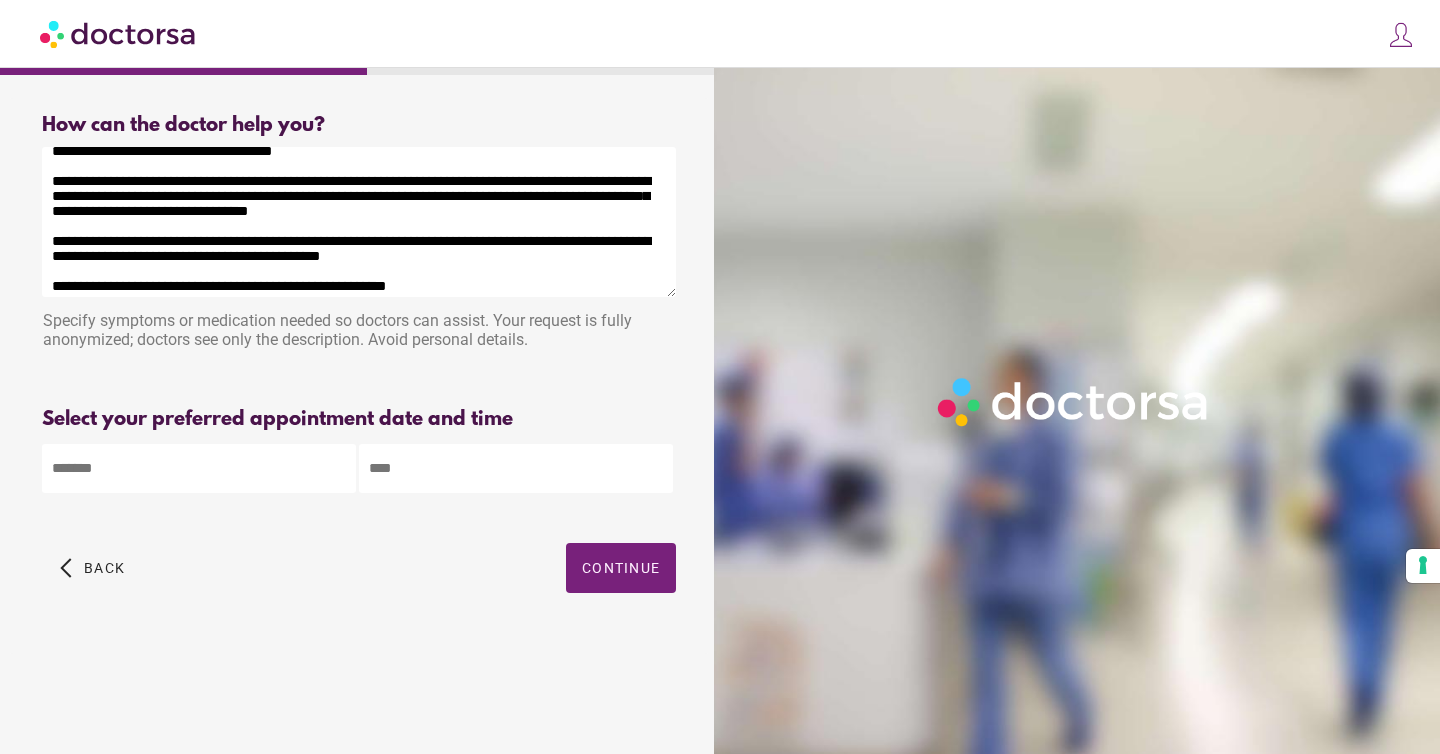 click on "**********" at bounding box center (359, 222) 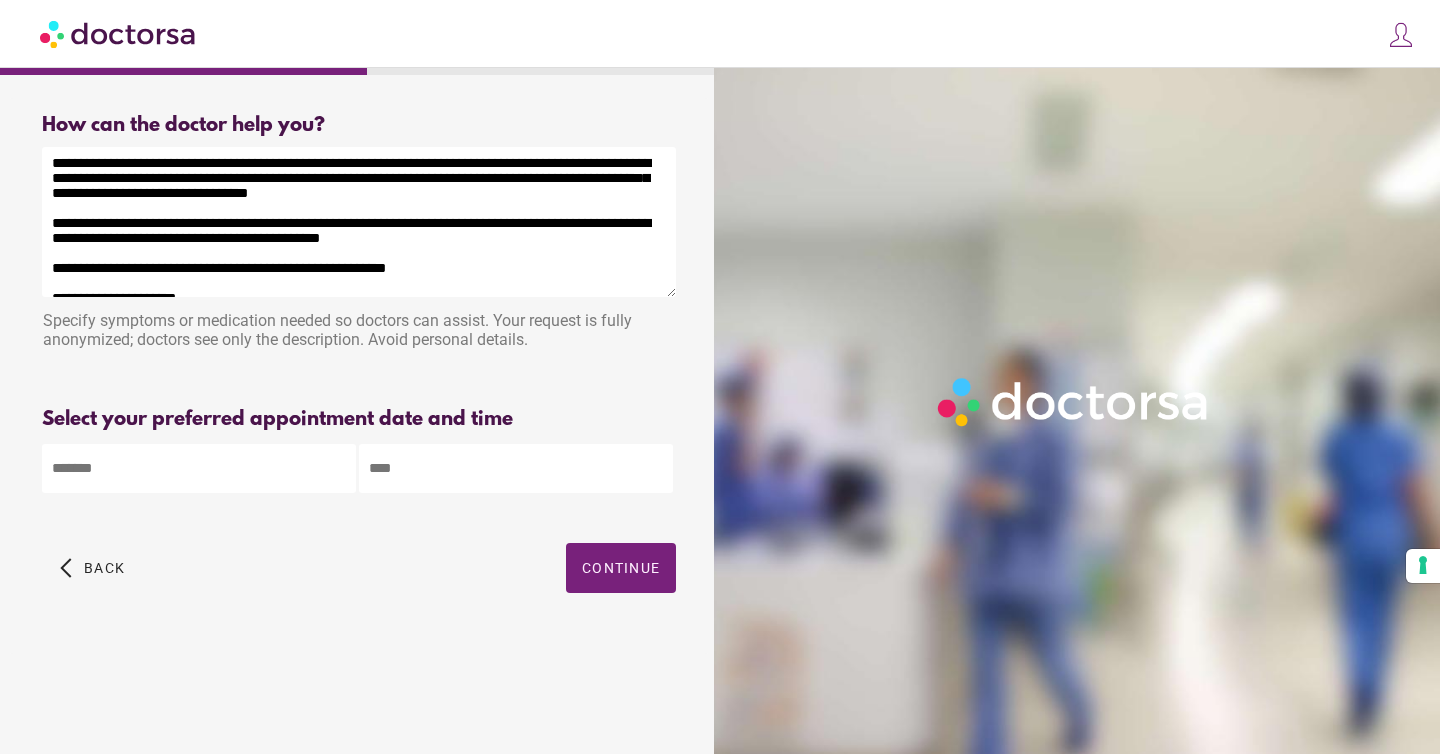 scroll, scrollTop: 135, scrollLeft: 0, axis: vertical 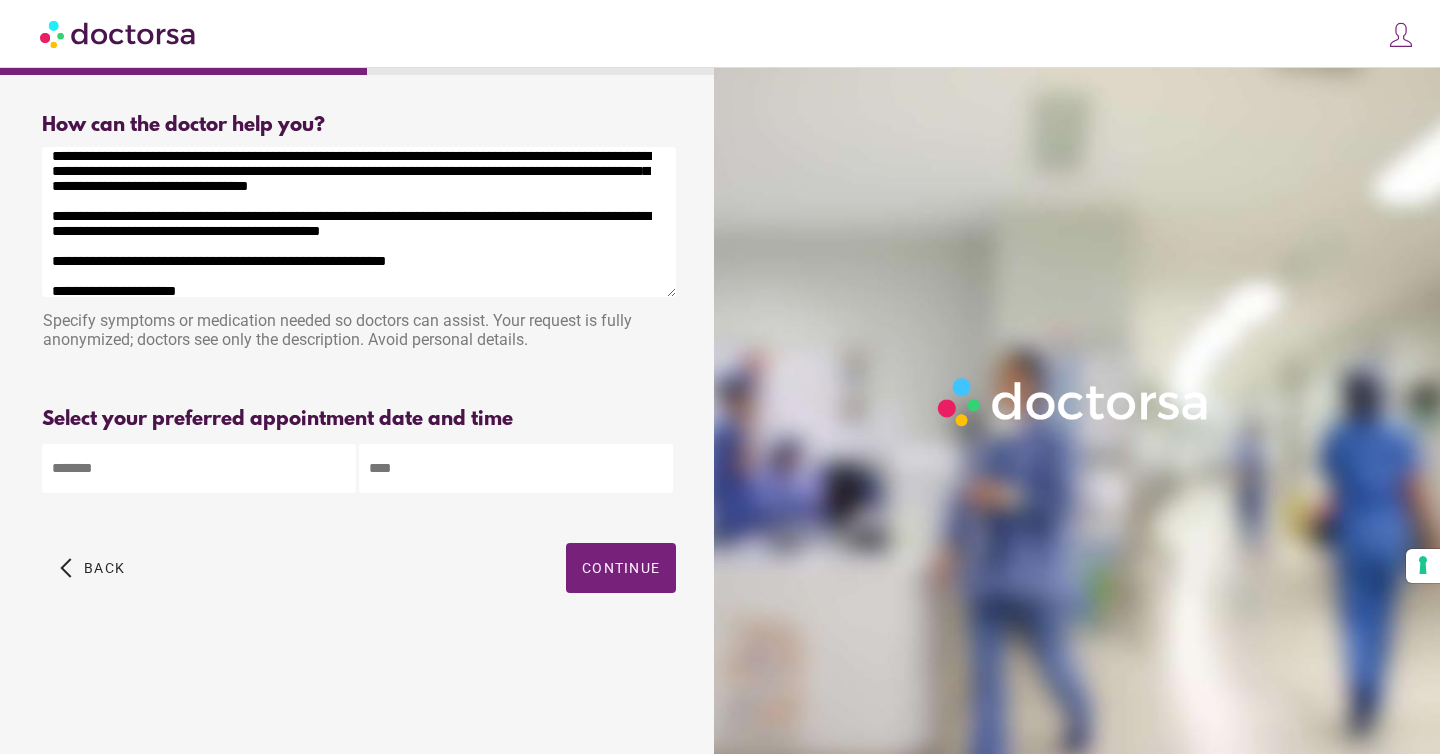click on "**********" at bounding box center [359, 222] 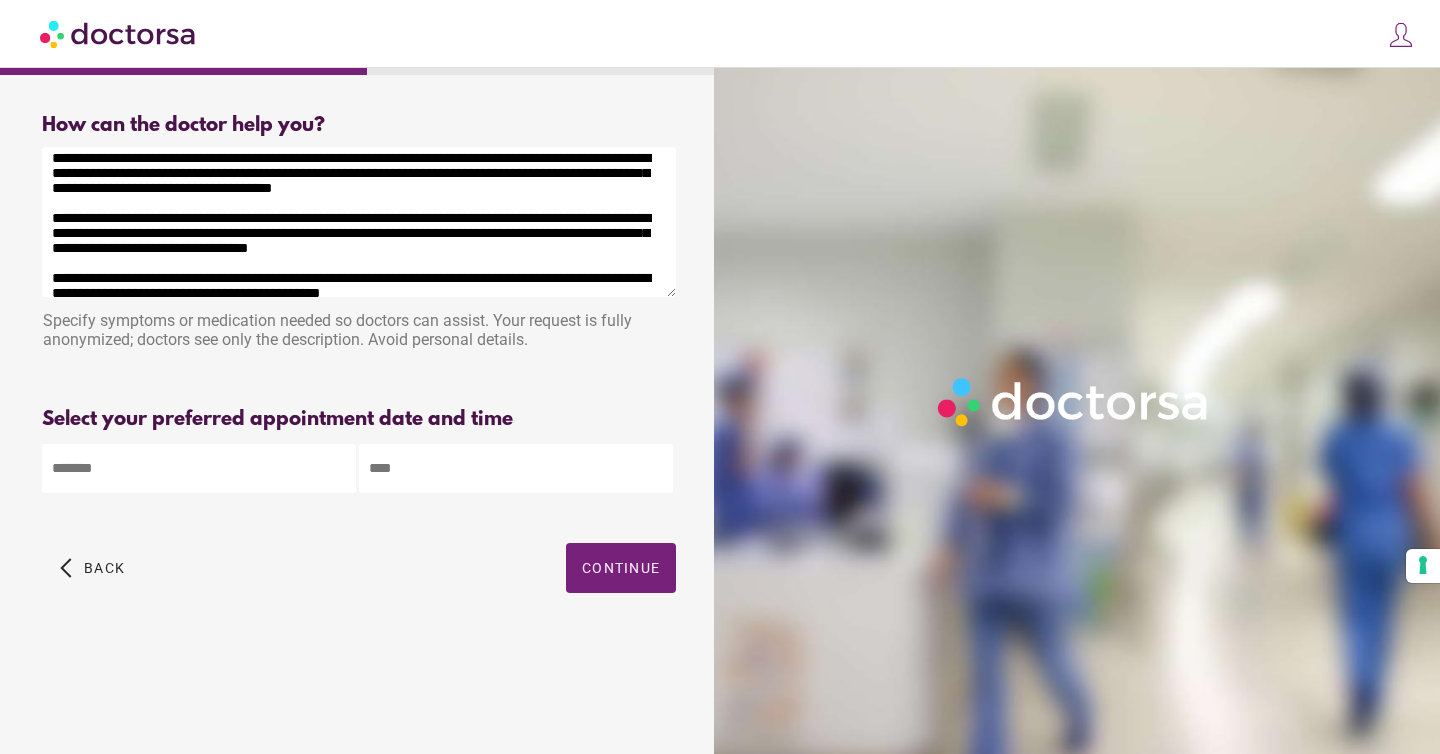 scroll, scrollTop: 66, scrollLeft: 0, axis: vertical 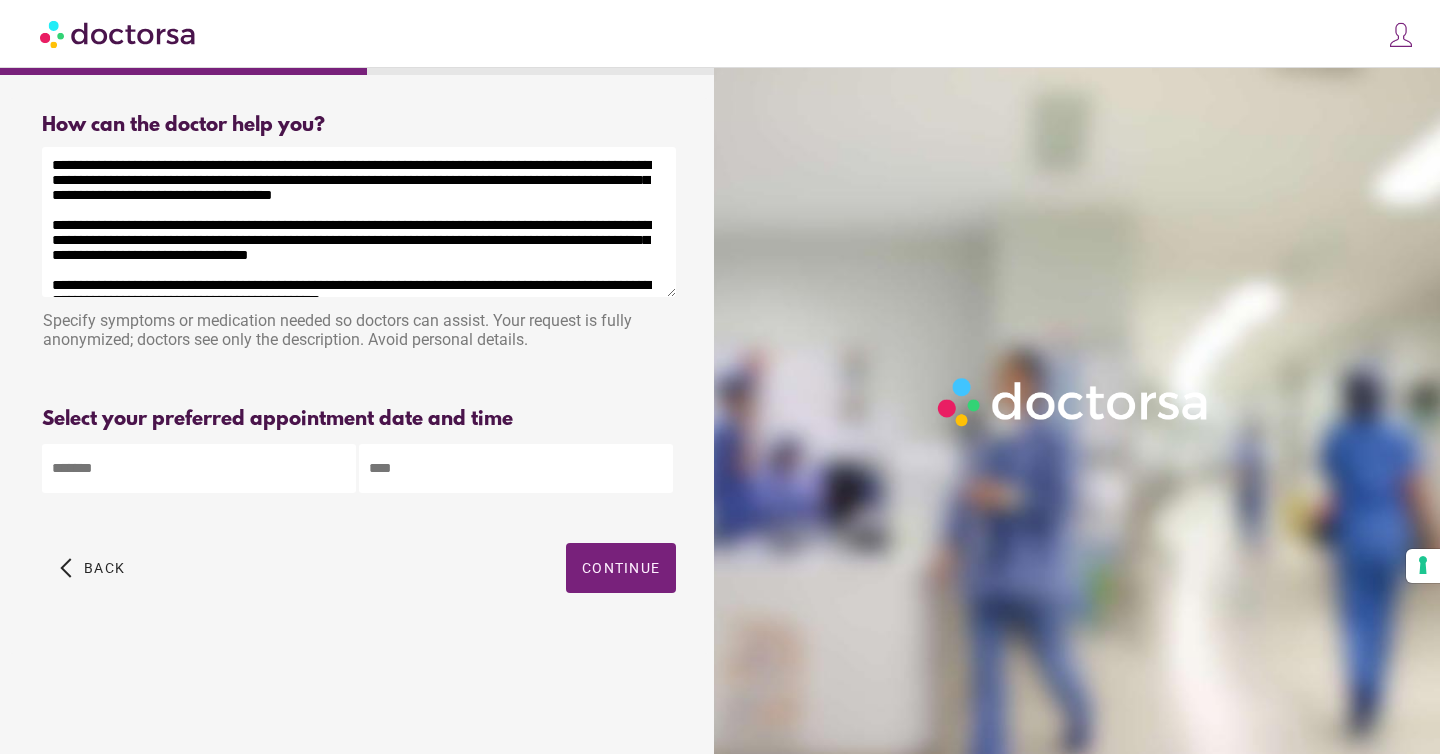 drag, startPoint x: 511, startPoint y: 178, endPoint x: 587, endPoint y: 179, distance: 76.00658 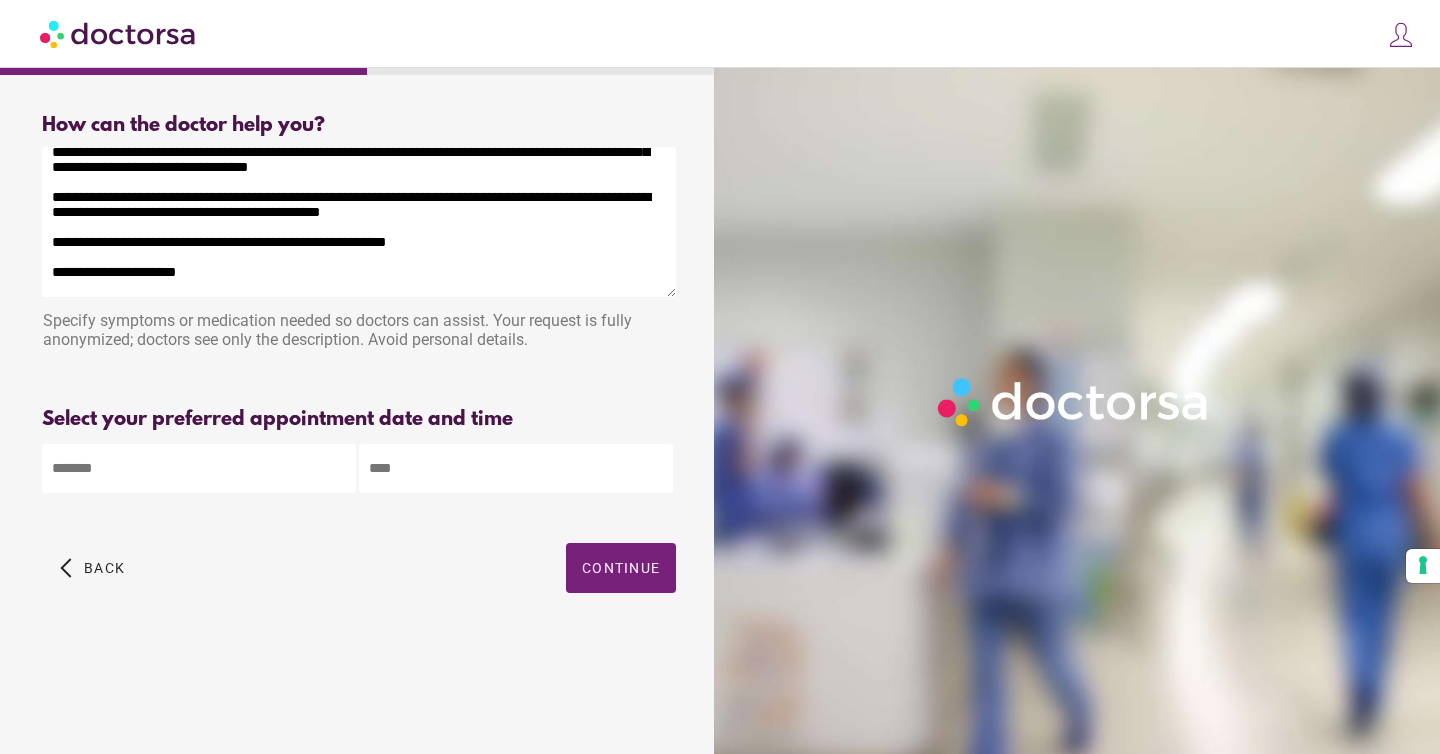 scroll, scrollTop: 190, scrollLeft: 0, axis: vertical 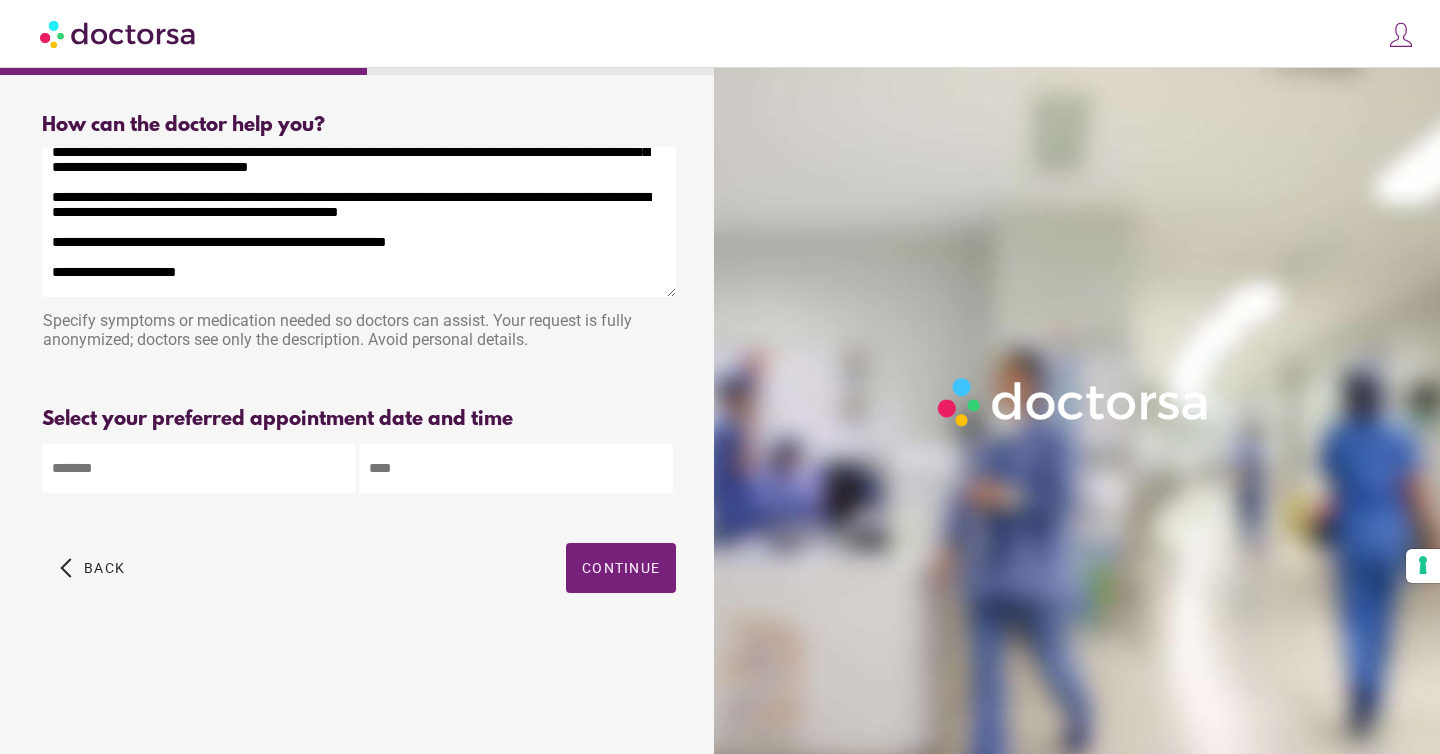 click on "**********" at bounding box center (359, 222) 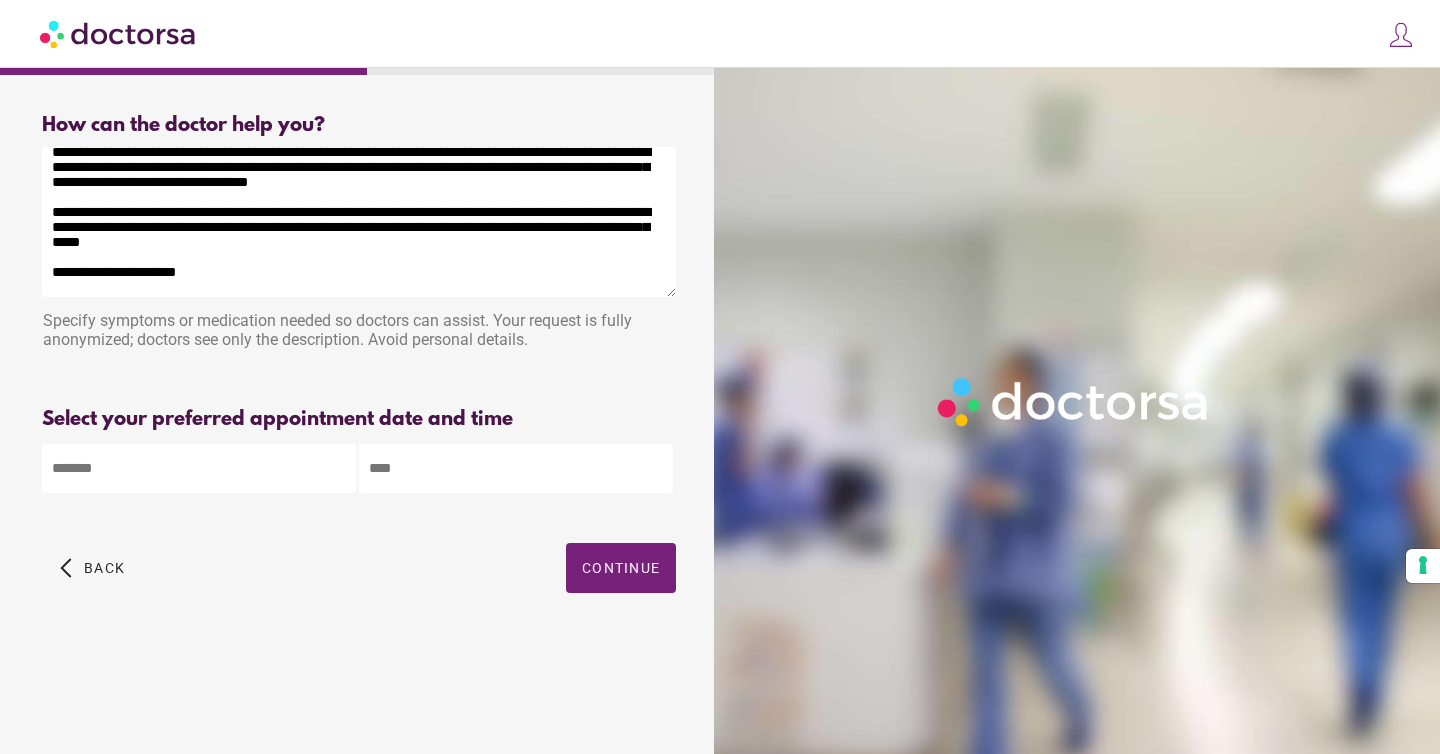 scroll, scrollTop: 173, scrollLeft: 0, axis: vertical 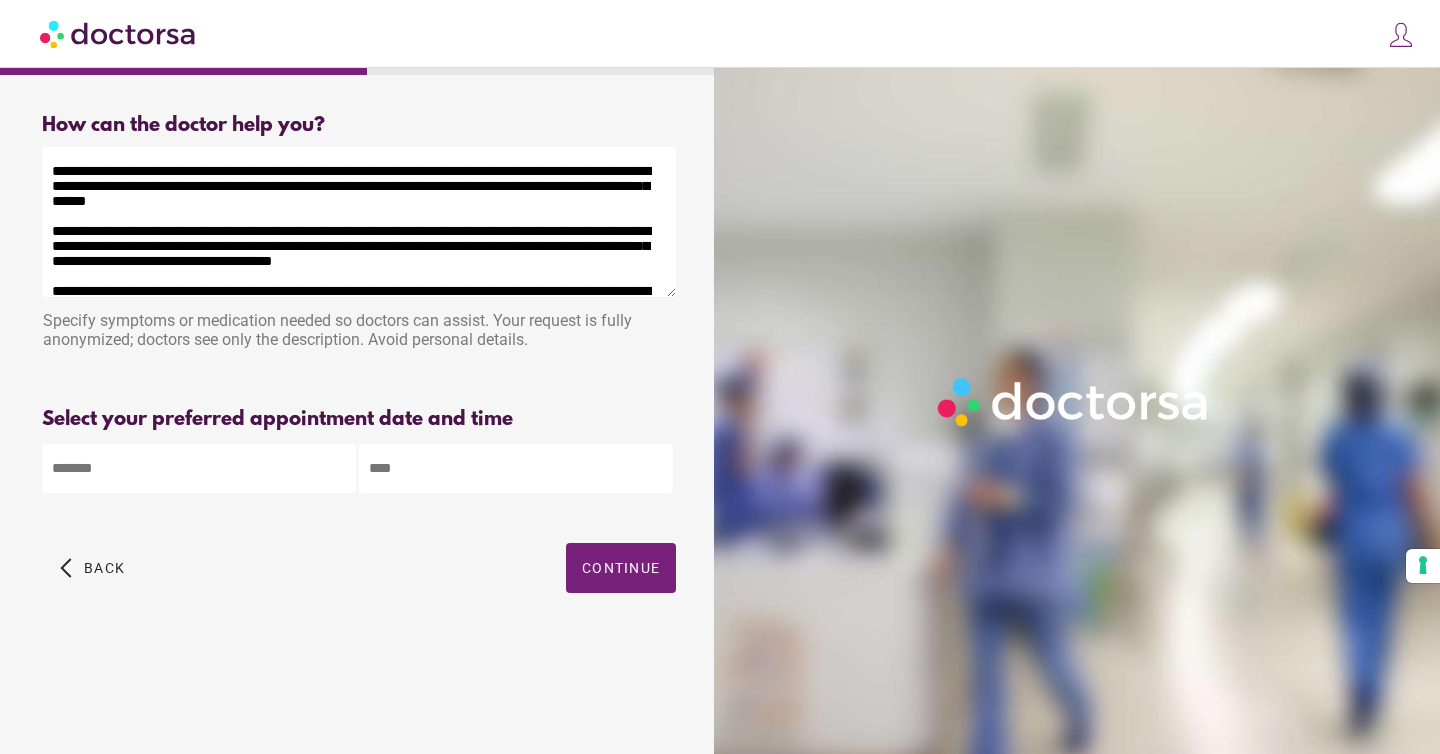 drag, startPoint x: 212, startPoint y: 273, endPoint x: 55, endPoint y: 170, distance: 187.77113 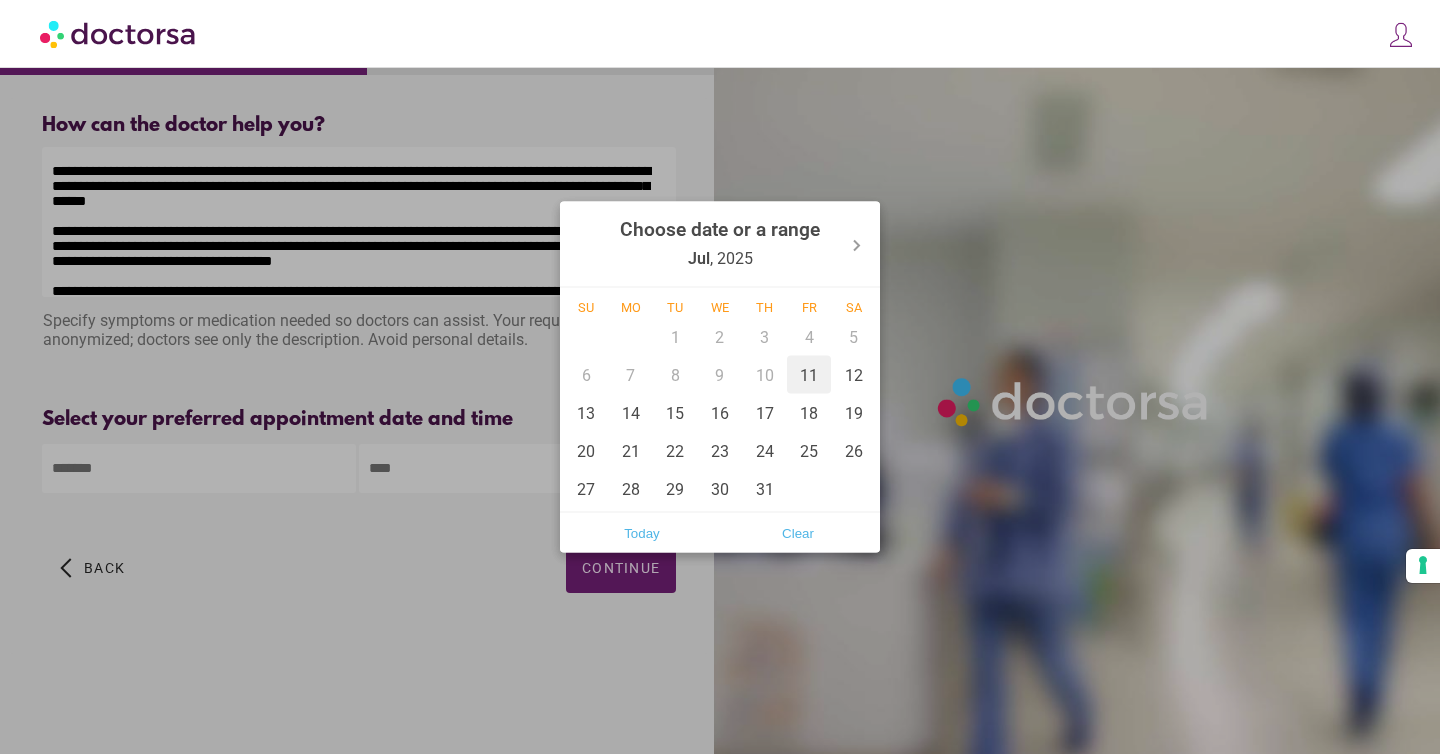 click on "11" at bounding box center [809, 375] 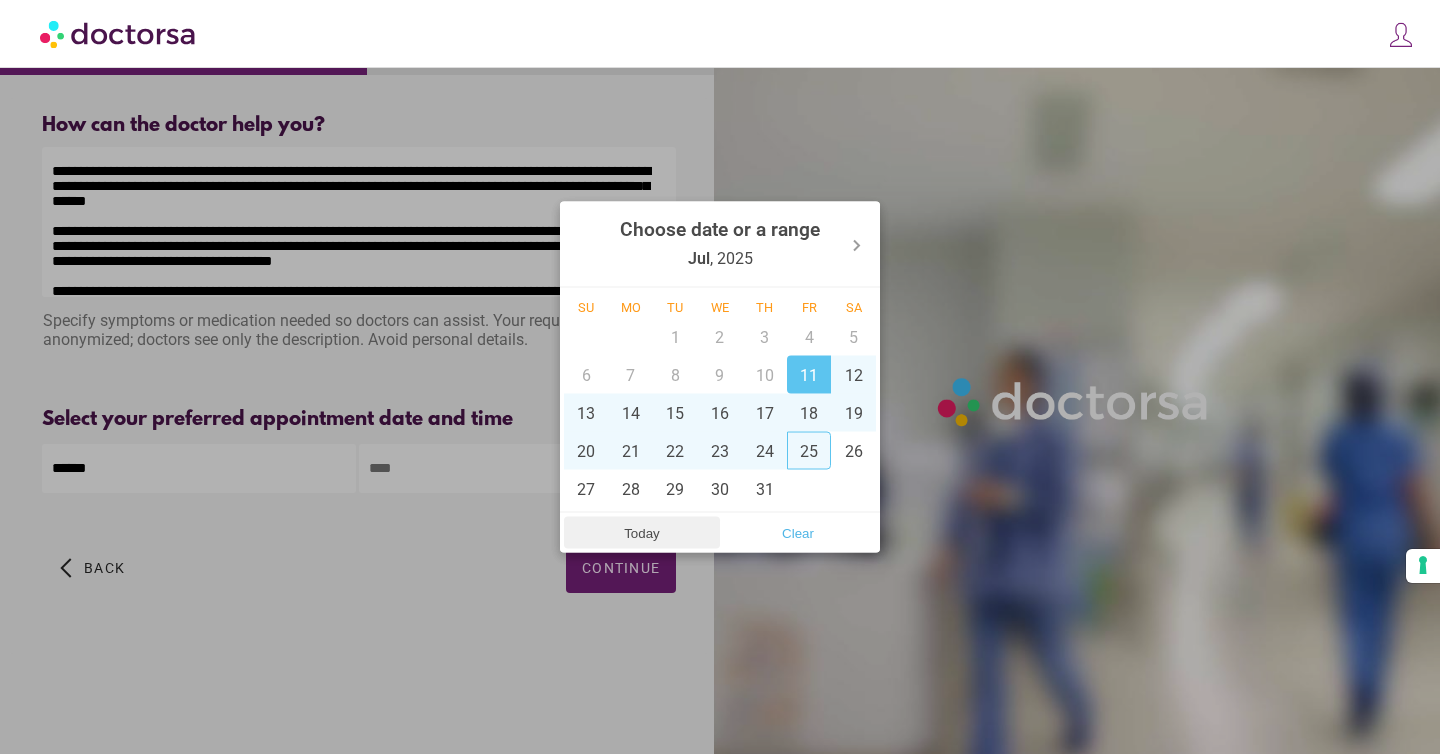 click on "Today" at bounding box center [642, 533] 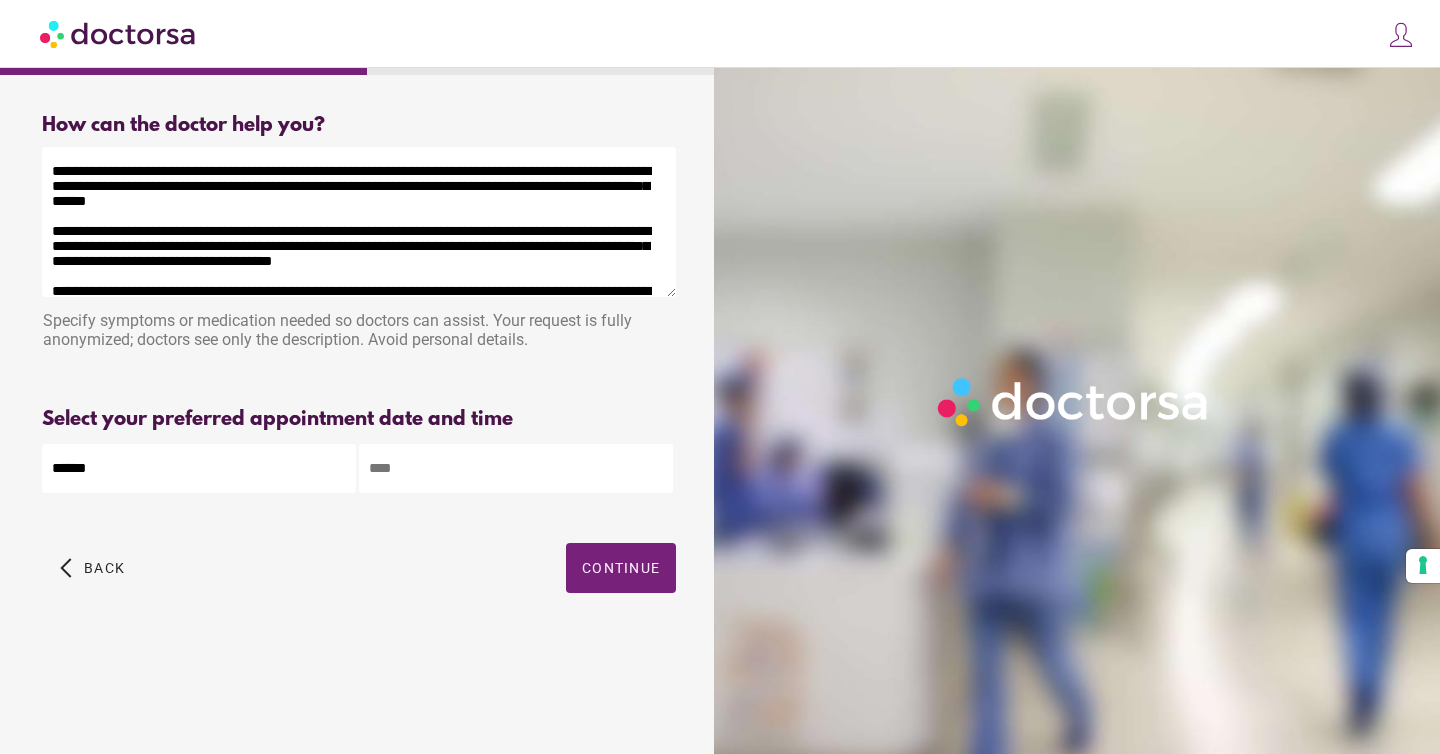 click at bounding box center (516, 468) 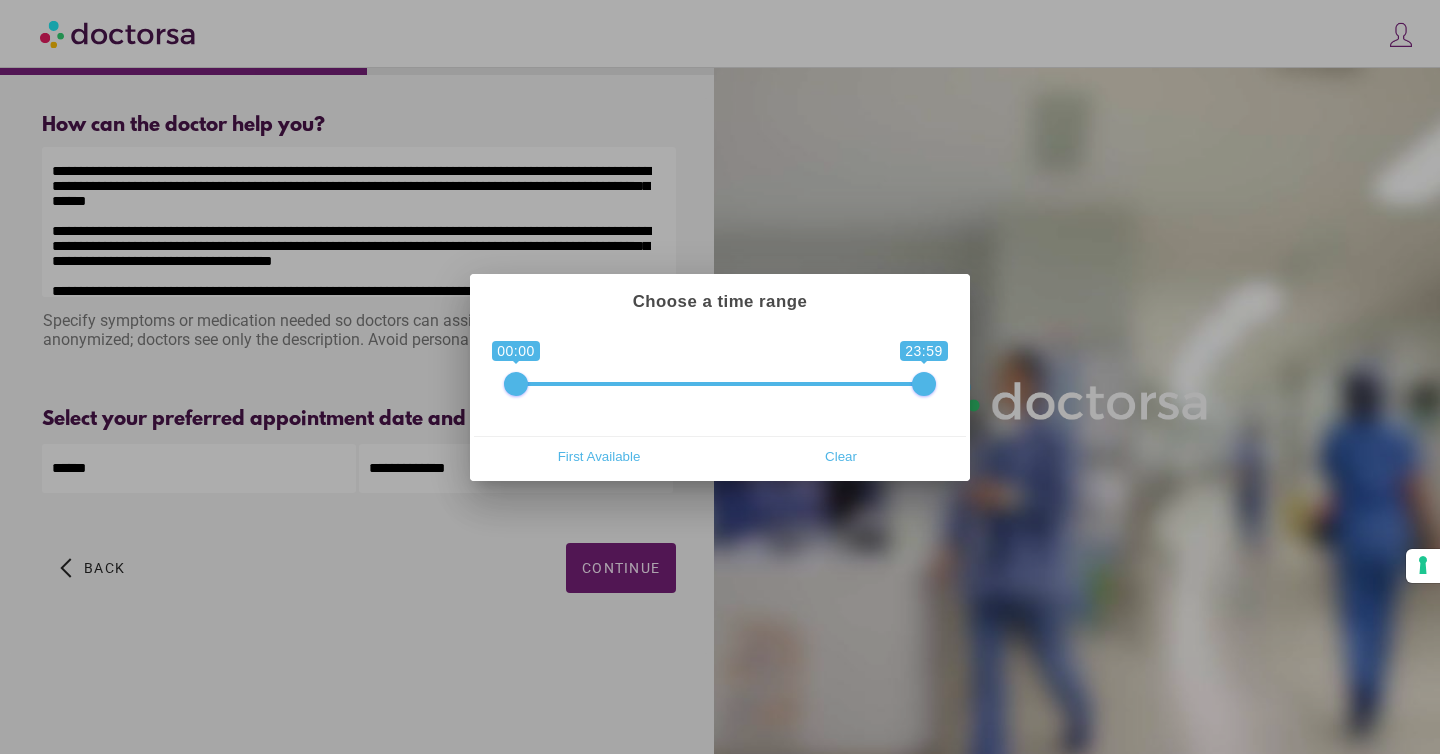 click at bounding box center (720, 377) 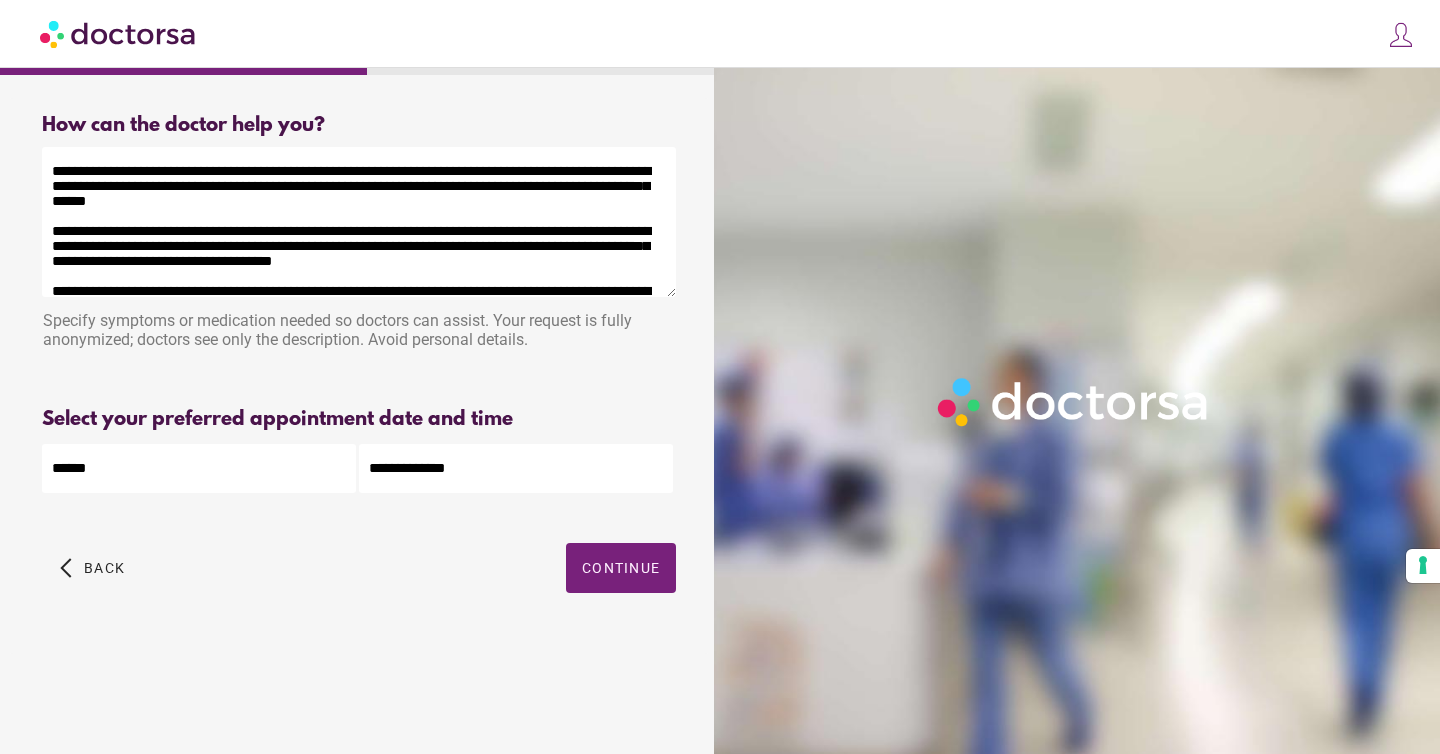 click on "Continue" at bounding box center [621, 568] 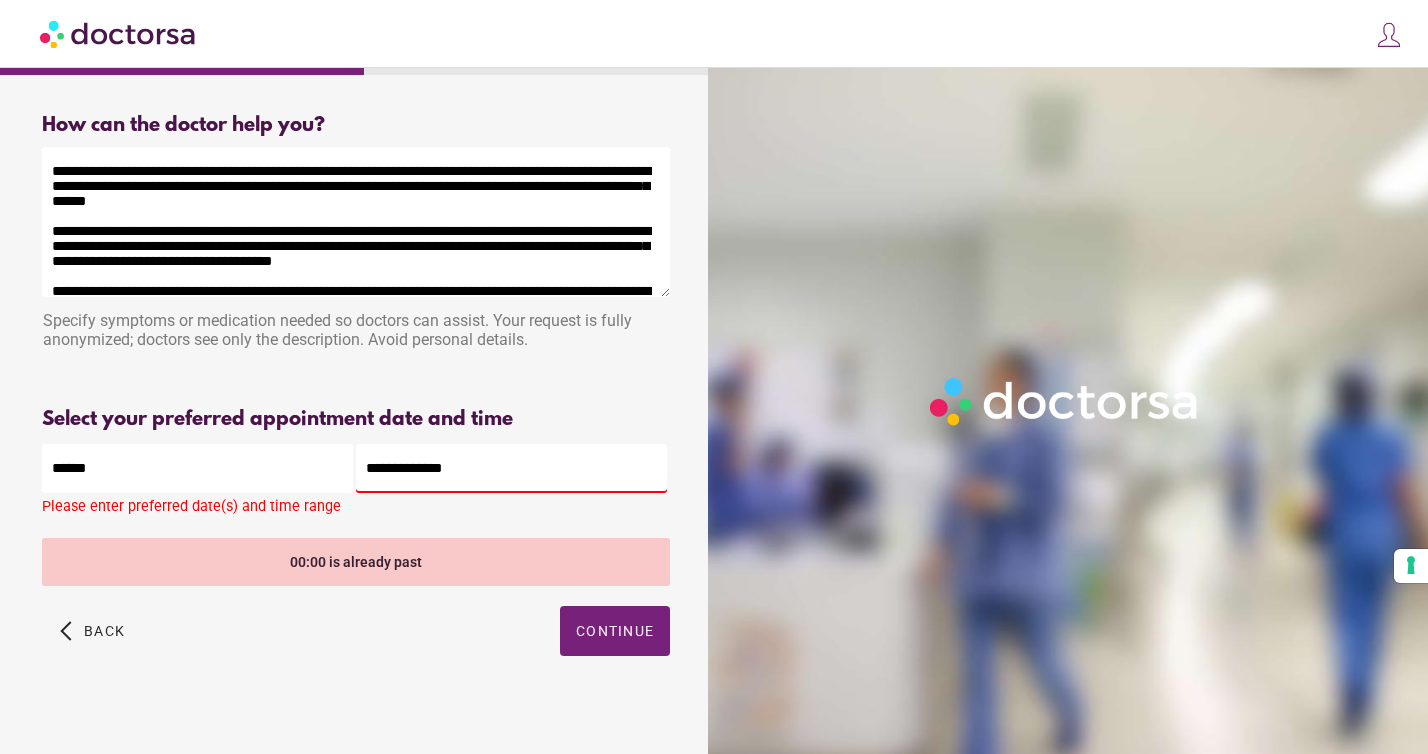 click on "**********" at bounding box center (511, 468) 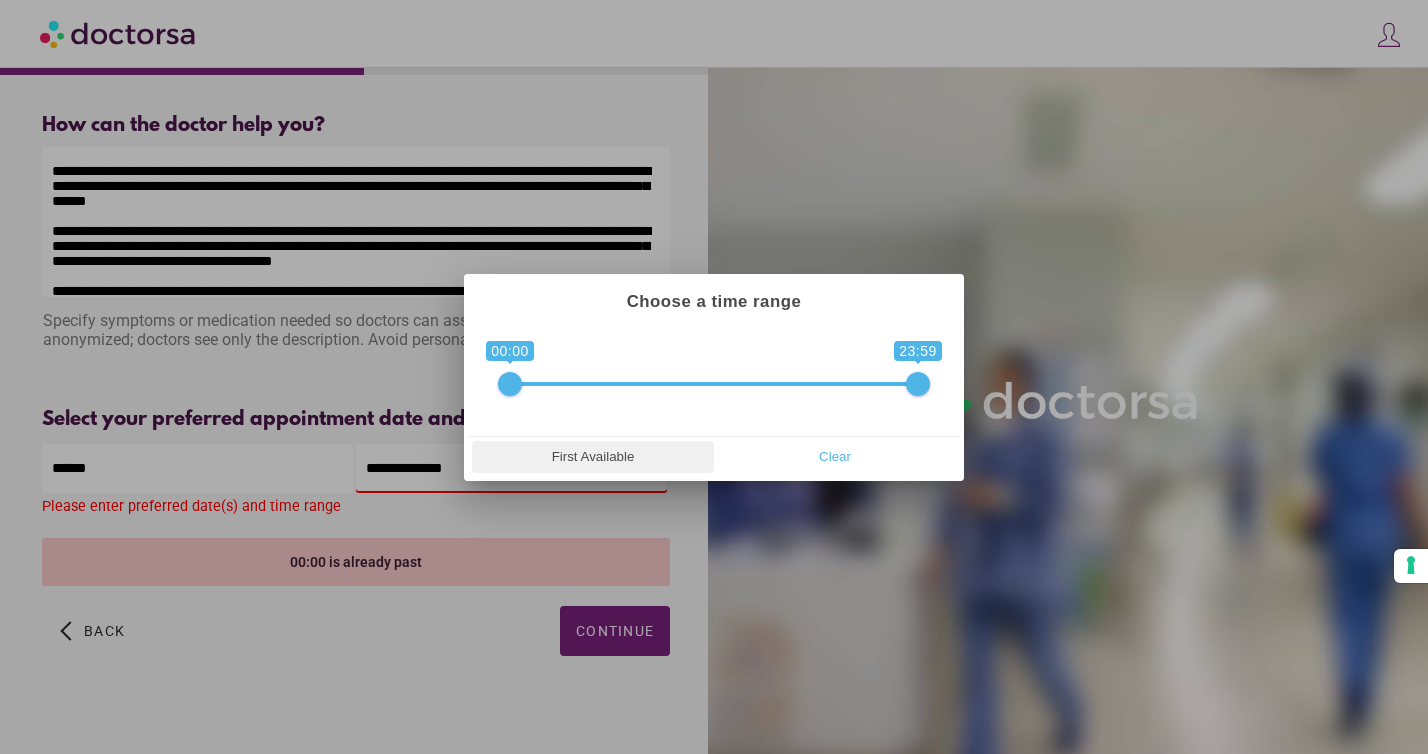 click on "First Available" at bounding box center [593, 457] 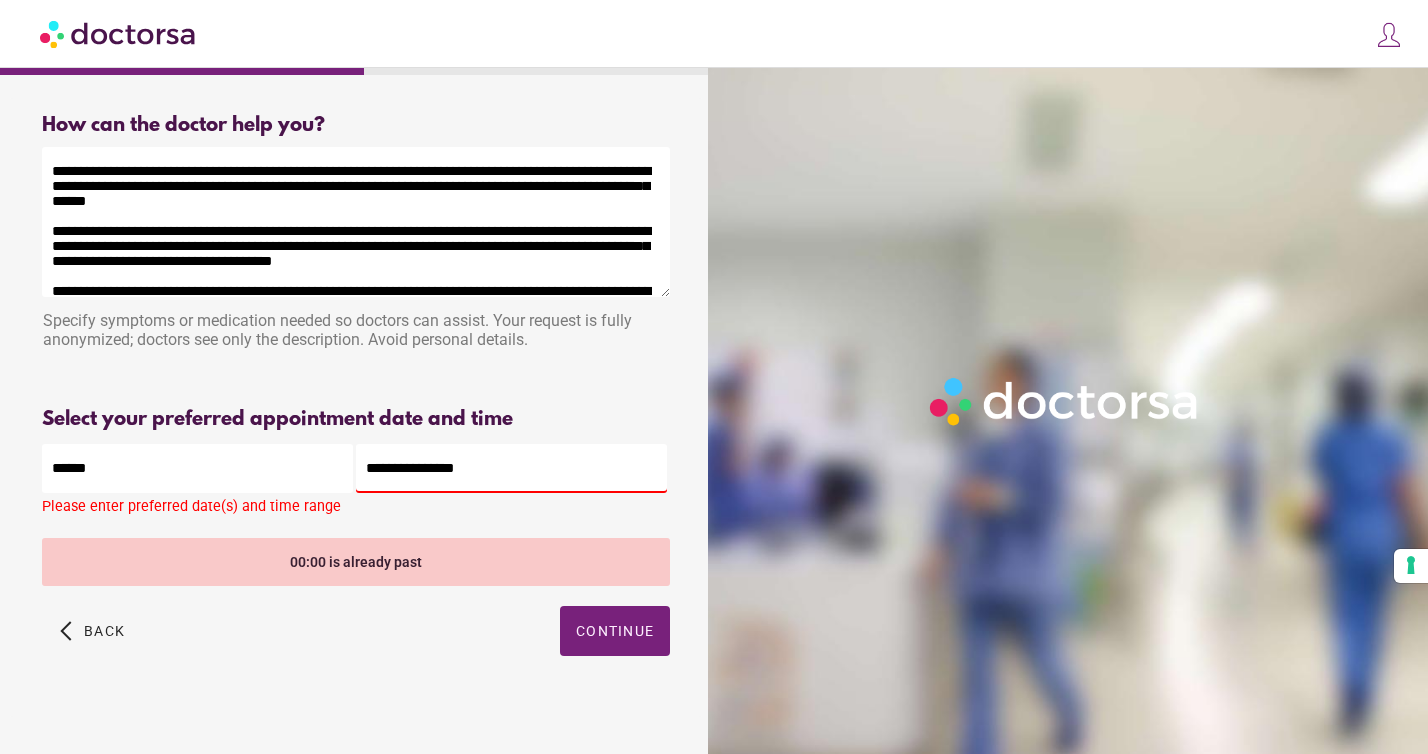 scroll, scrollTop: 15, scrollLeft: 0, axis: vertical 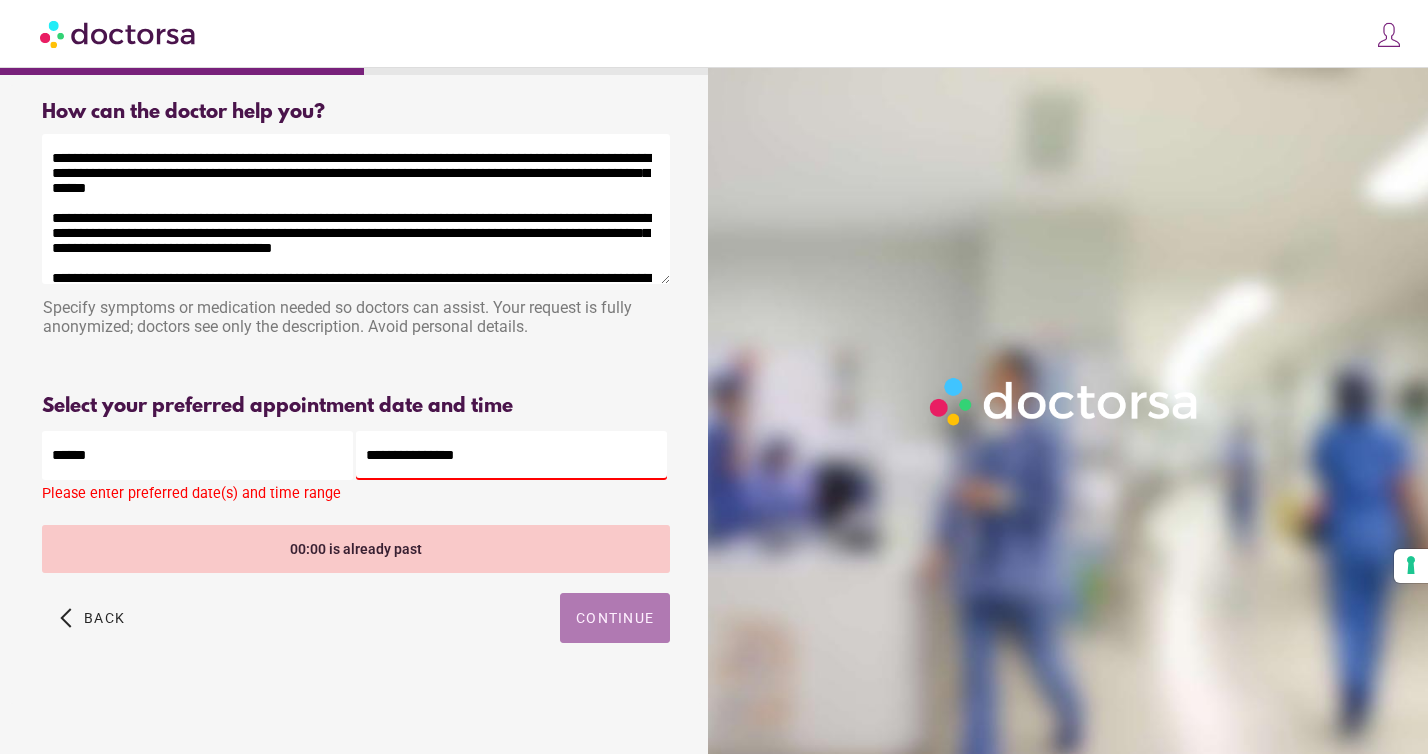 click at bounding box center (615, 618) 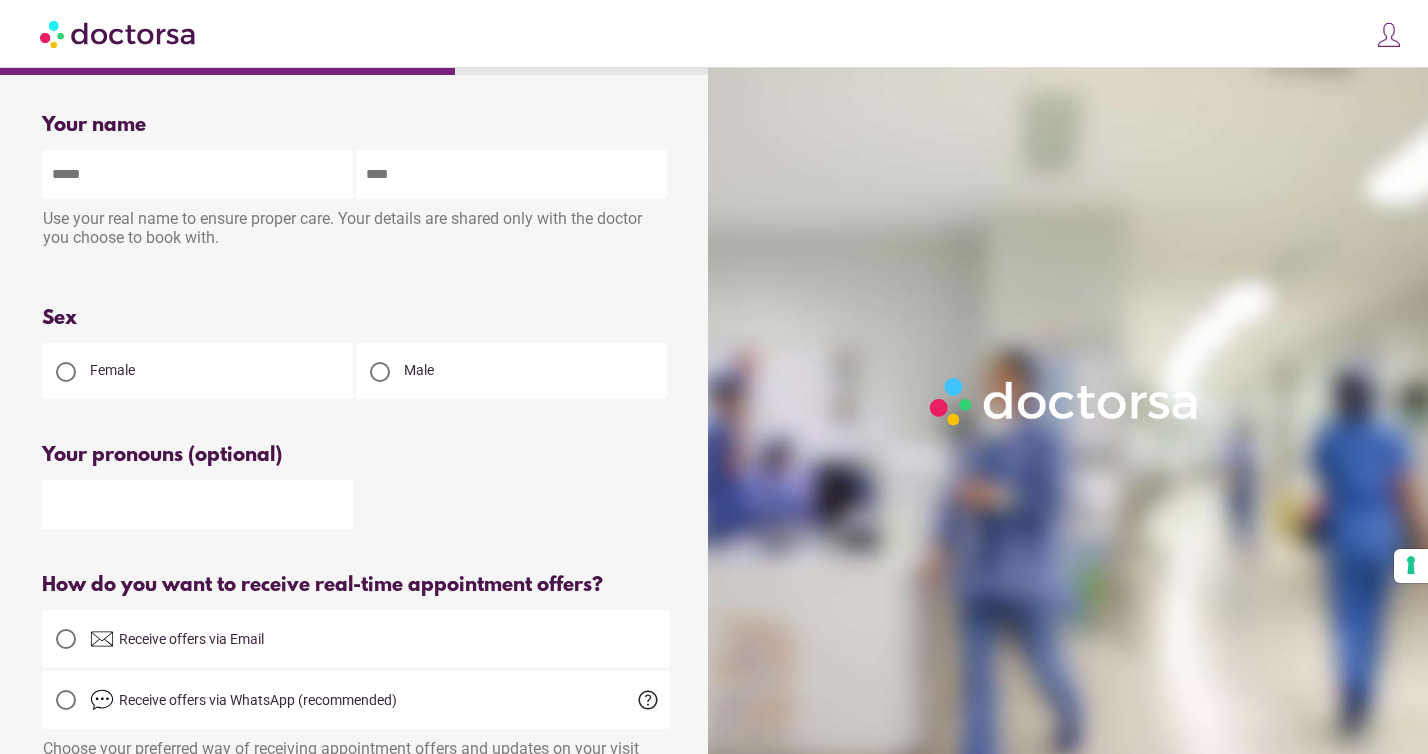 click at bounding box center [197, 174] 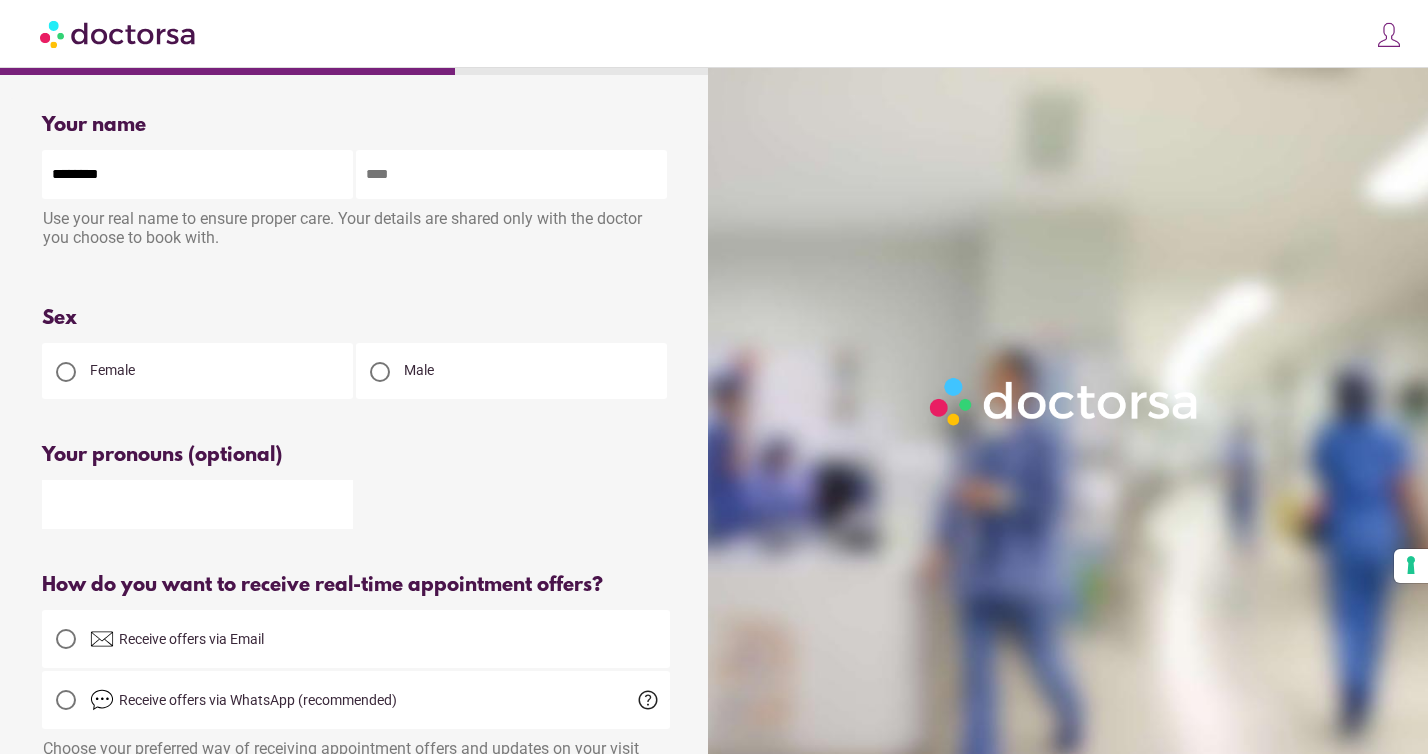 type on "********" 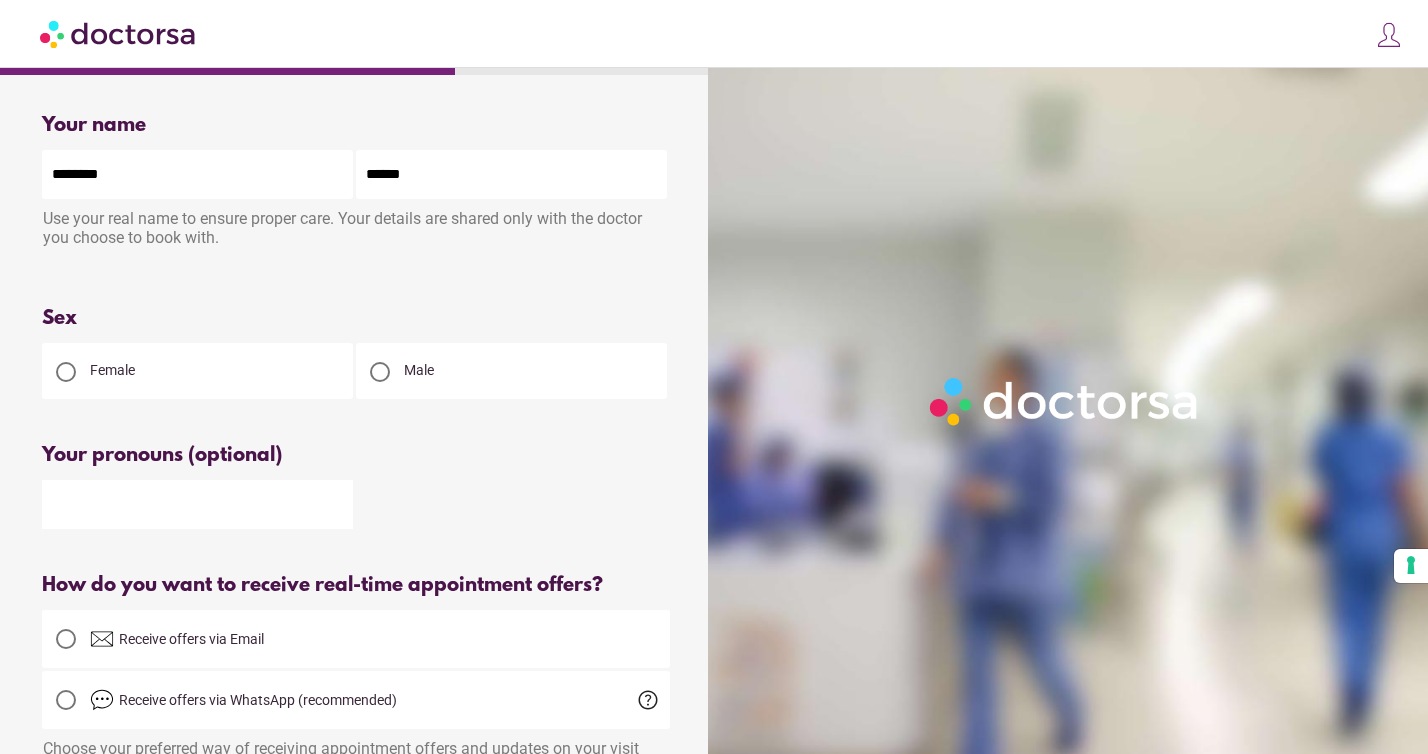 type on "*****" 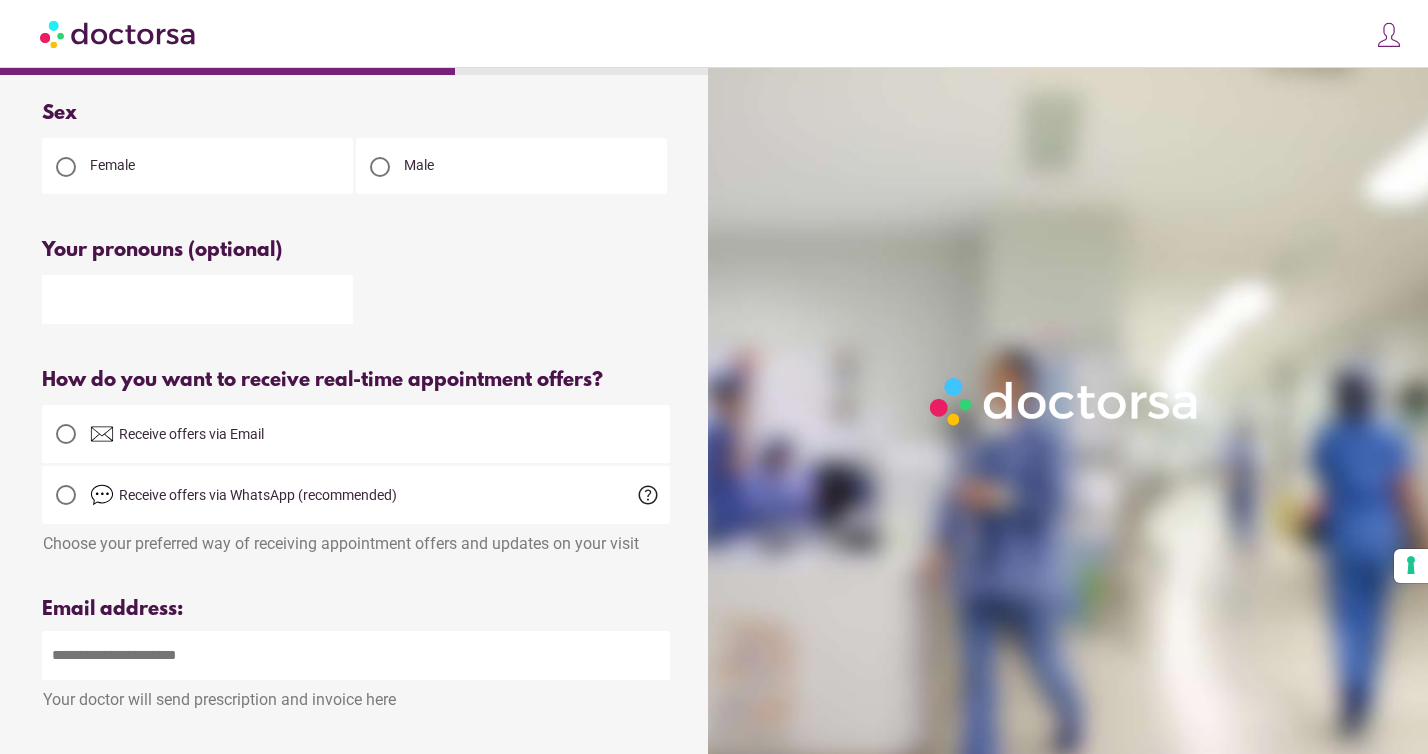 scroll, scrollTop: 241, scrollLeft: 0, axis: vertical 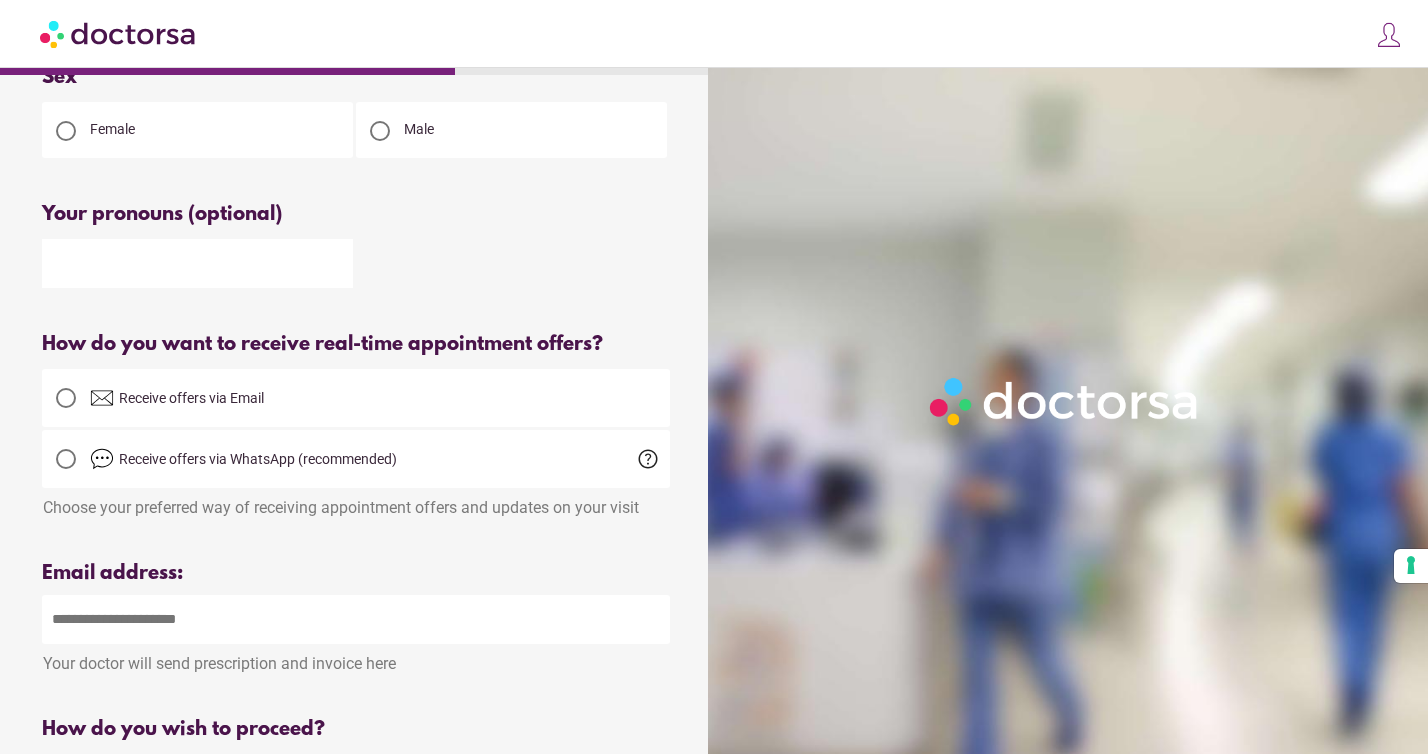 click at bounding box center [197, 263] 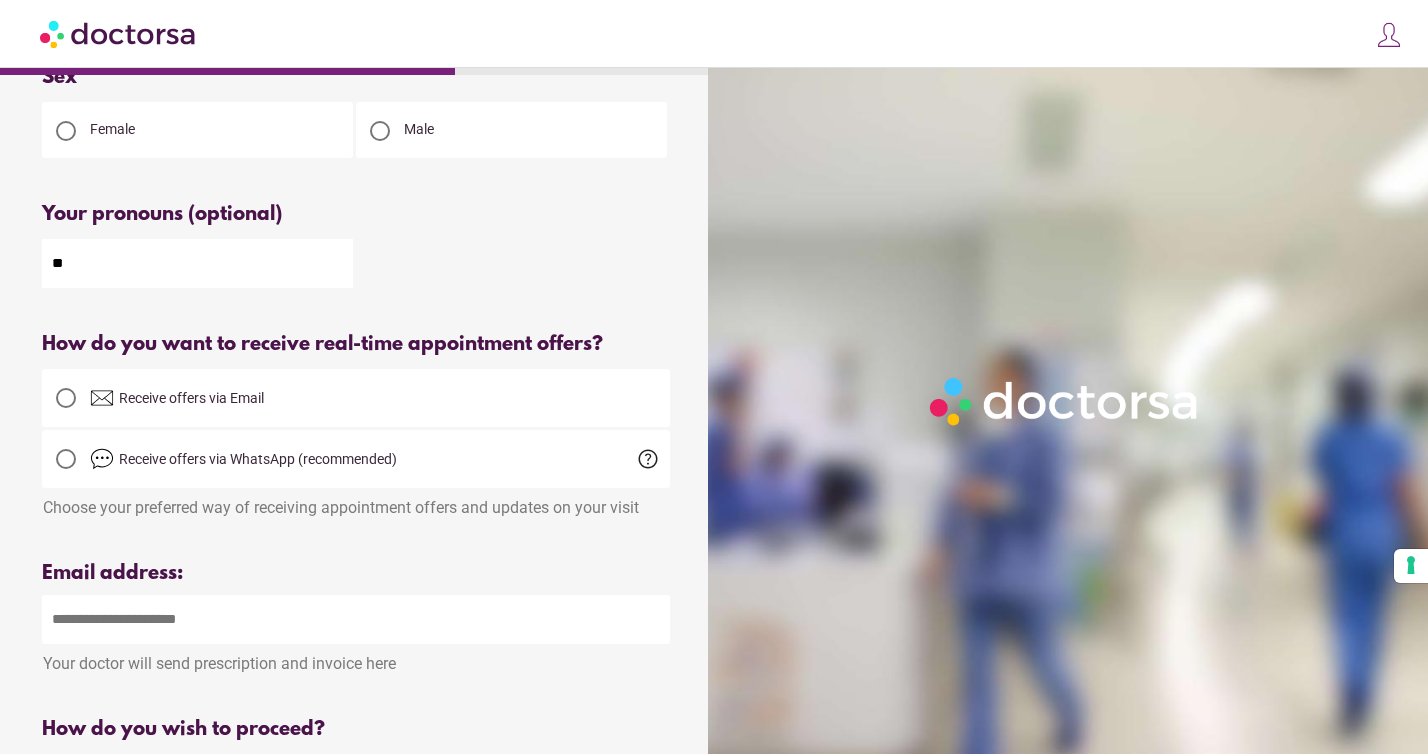 type on "*" 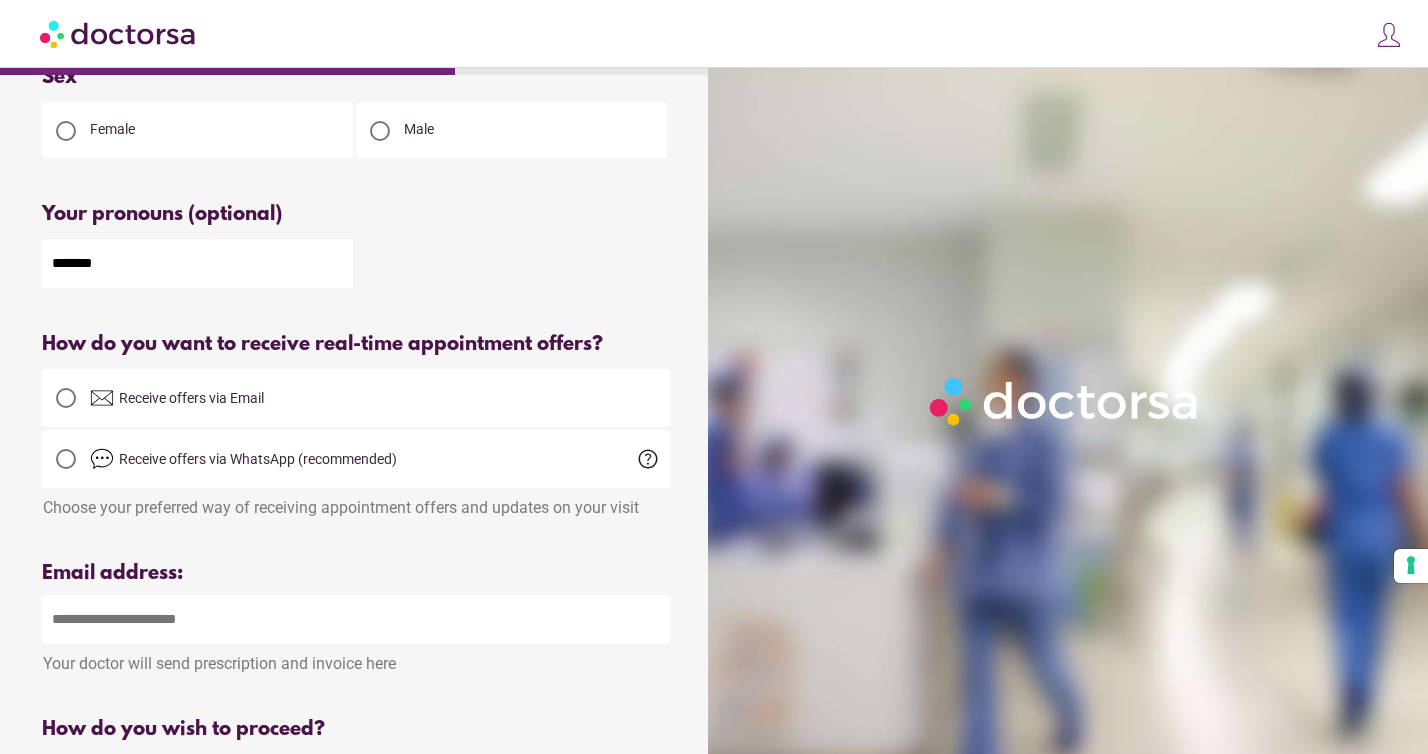 type on "*******" 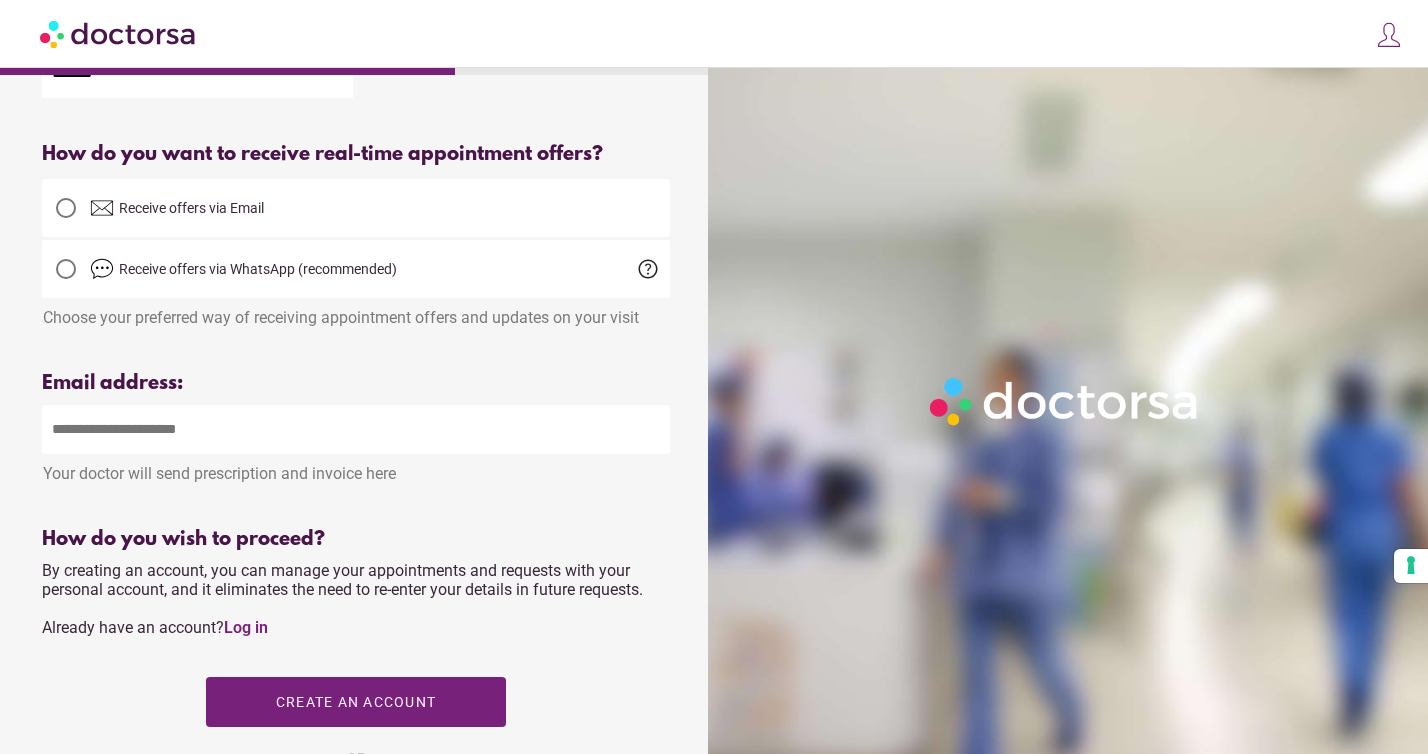scroll, scrollTop: 435, scrollLeft: 0, axis: vertical 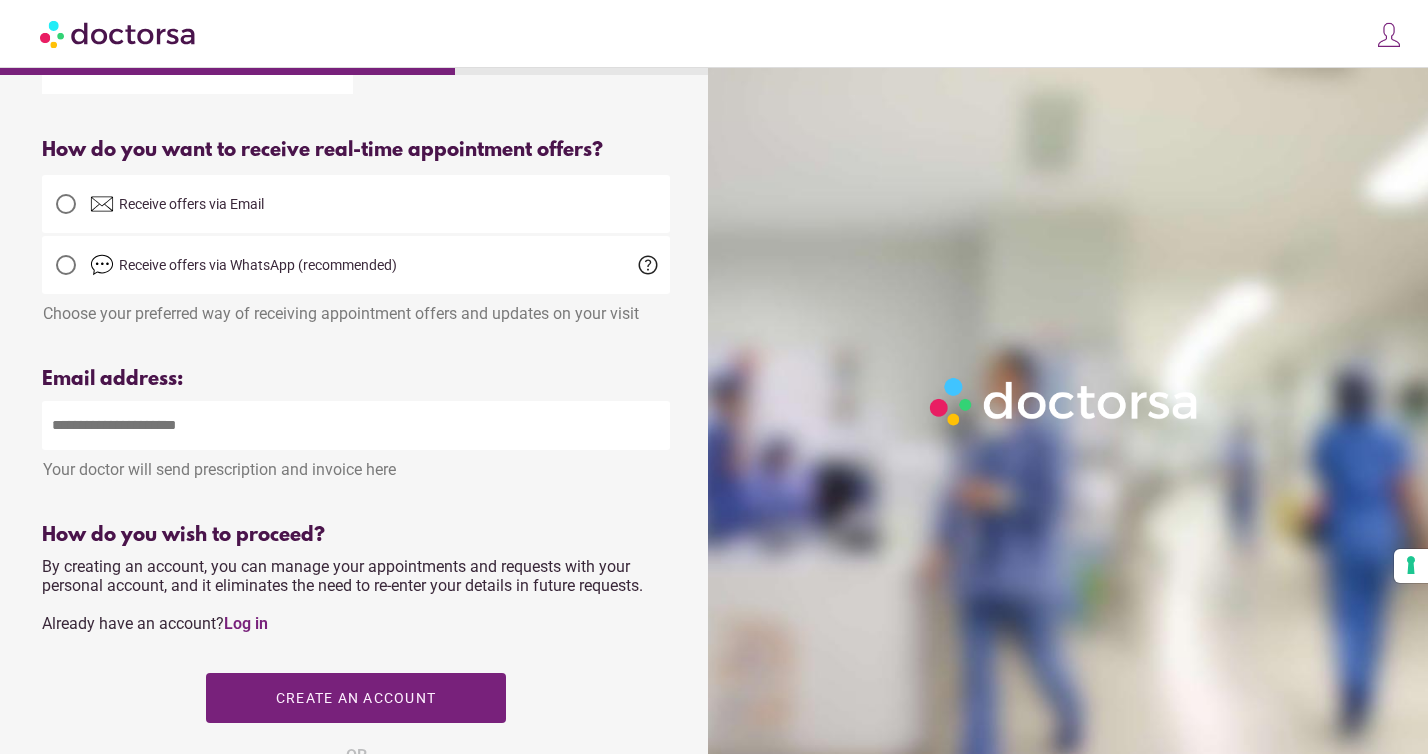 click at bounding box center [66, 204] 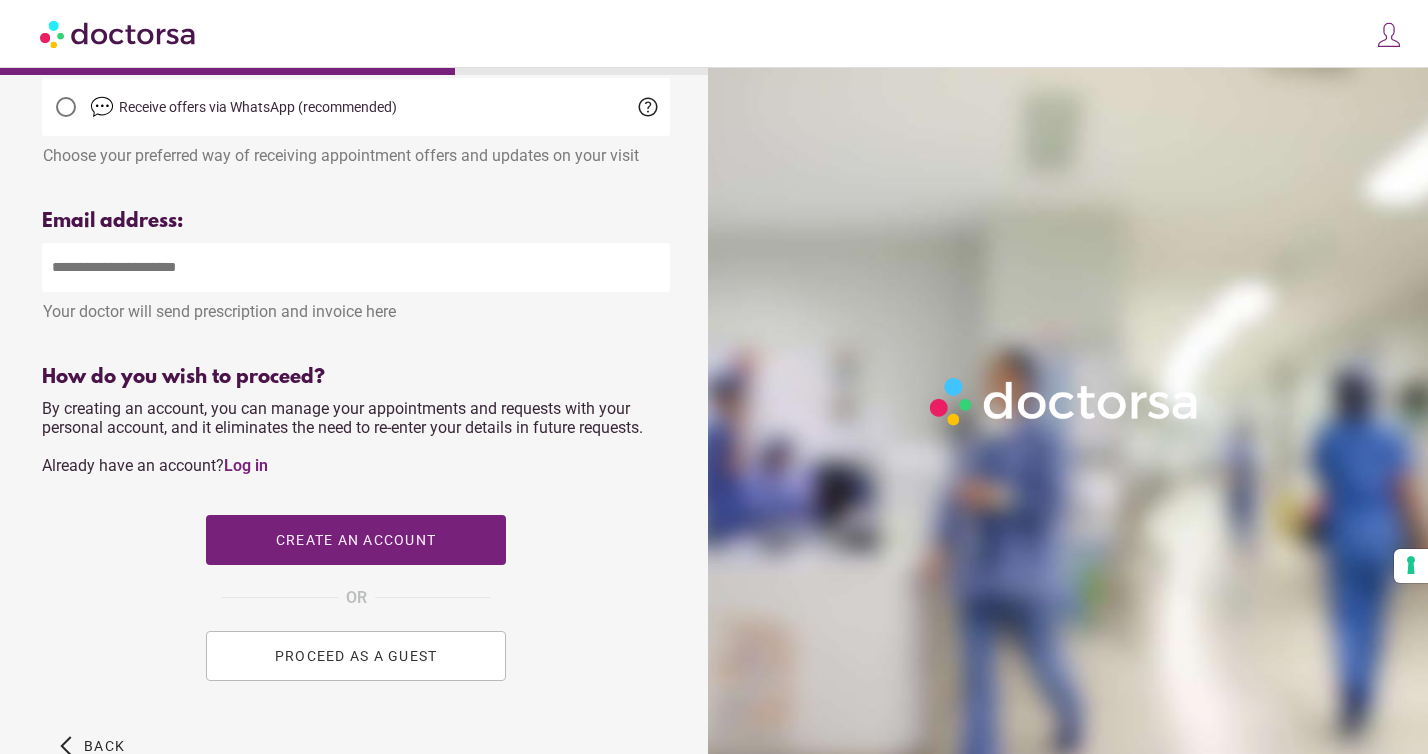 scroll, scrollTop: 596, scrollLeft: 0, axis: vertical 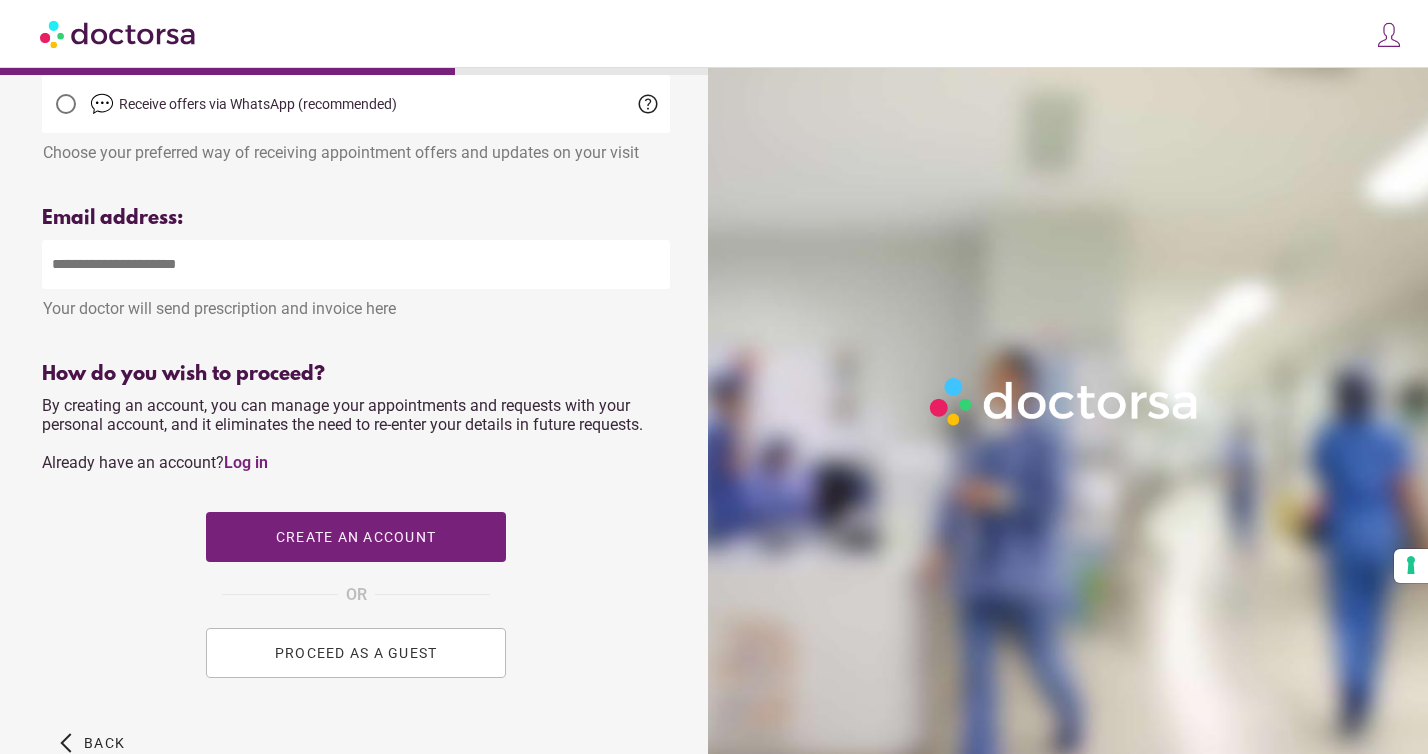 click at bounding box center (356, 264) 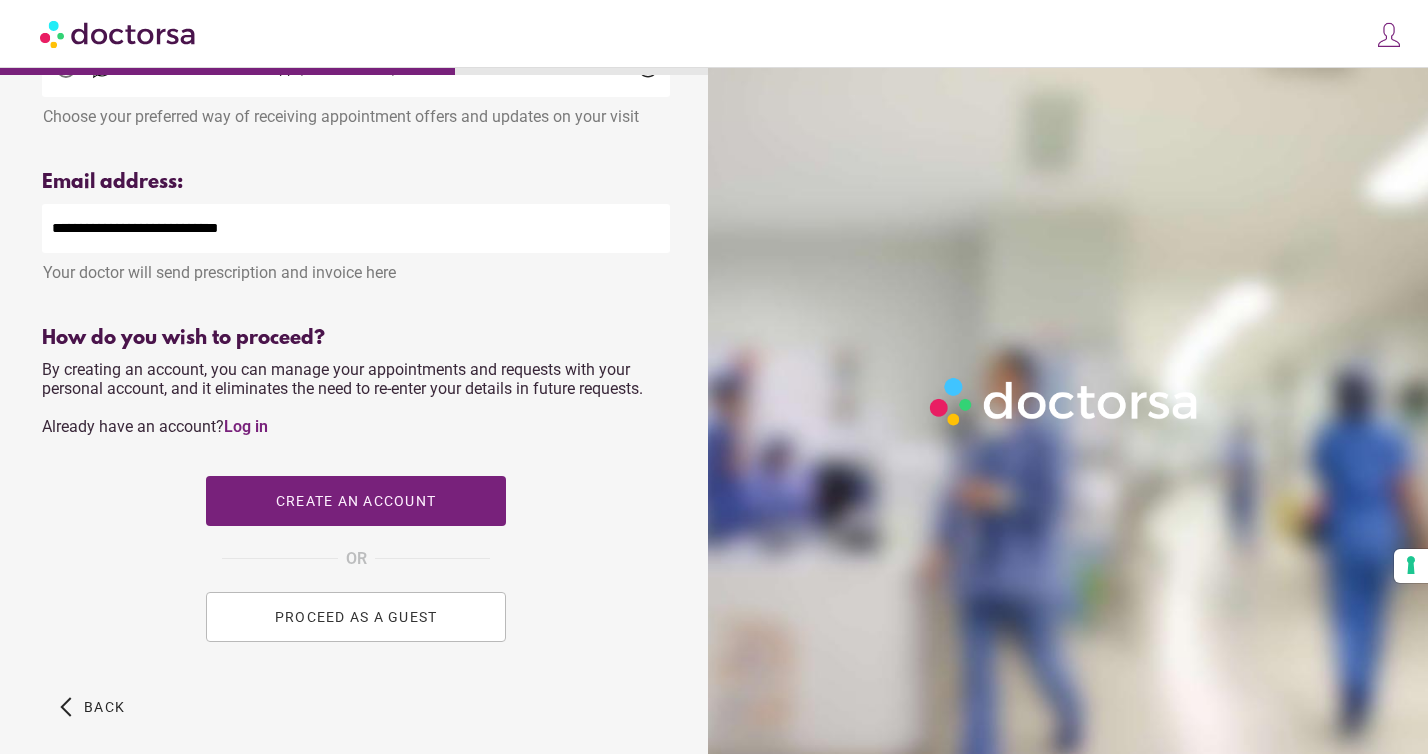 scroll, scrollTop: 645, scrollLeft: 0, axis: vertical 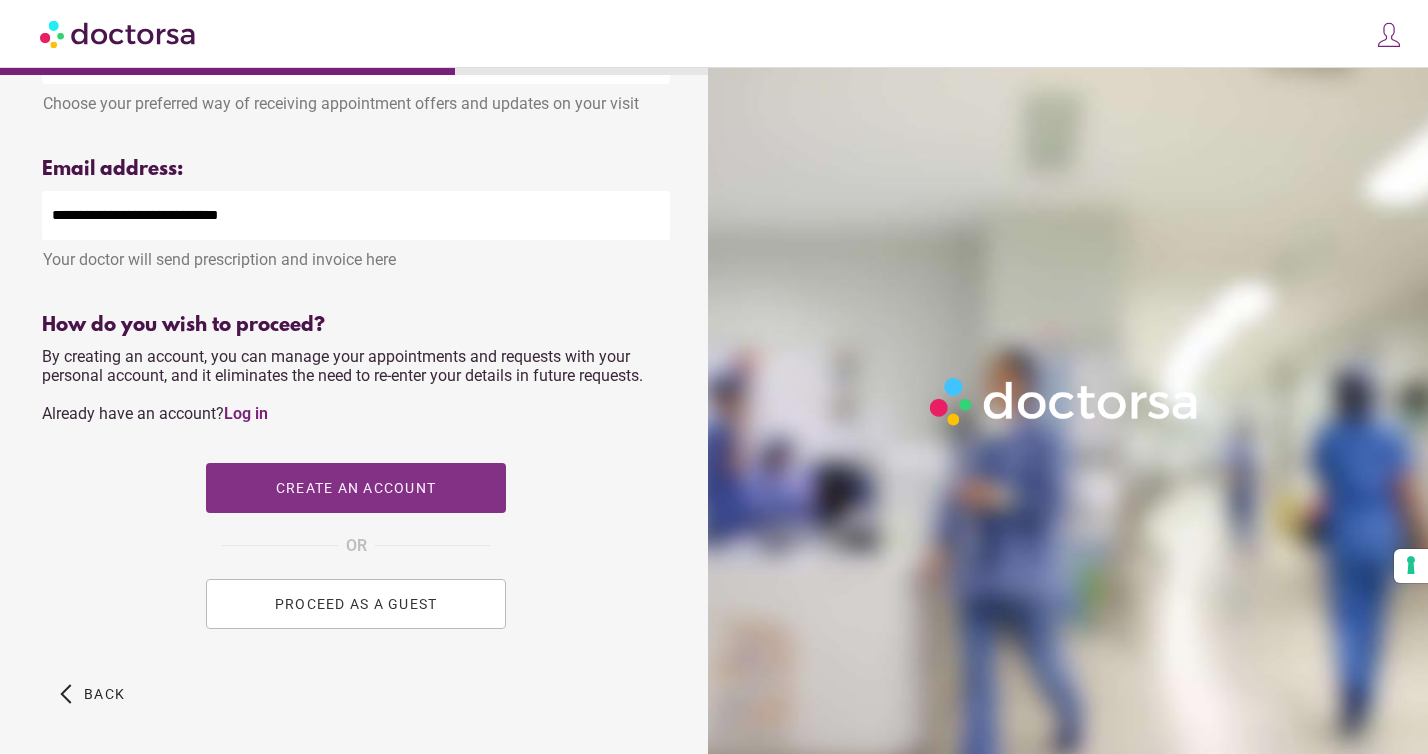 click on "Create an account" at bounding box center [356, 488] 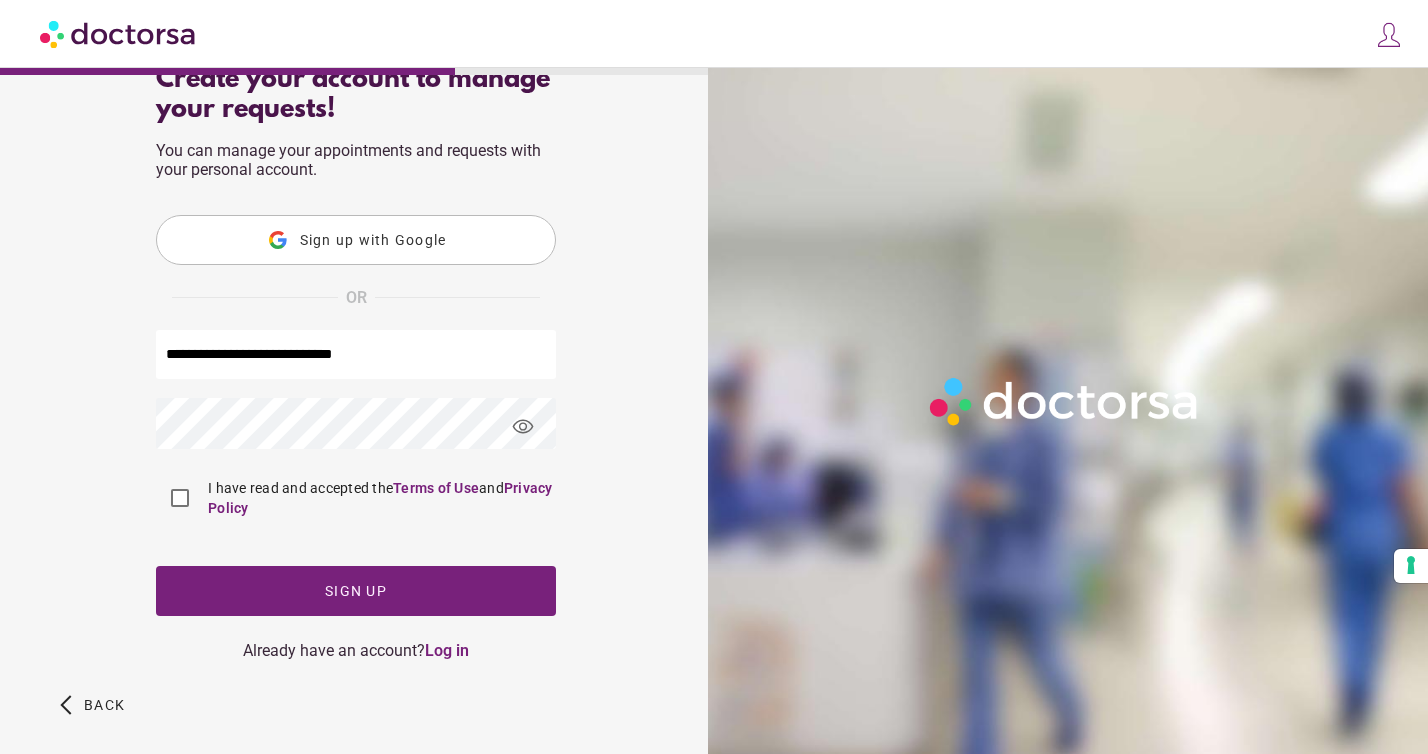 scroll, scrollTop: 137, scrollLeft: 0, axis: vertical 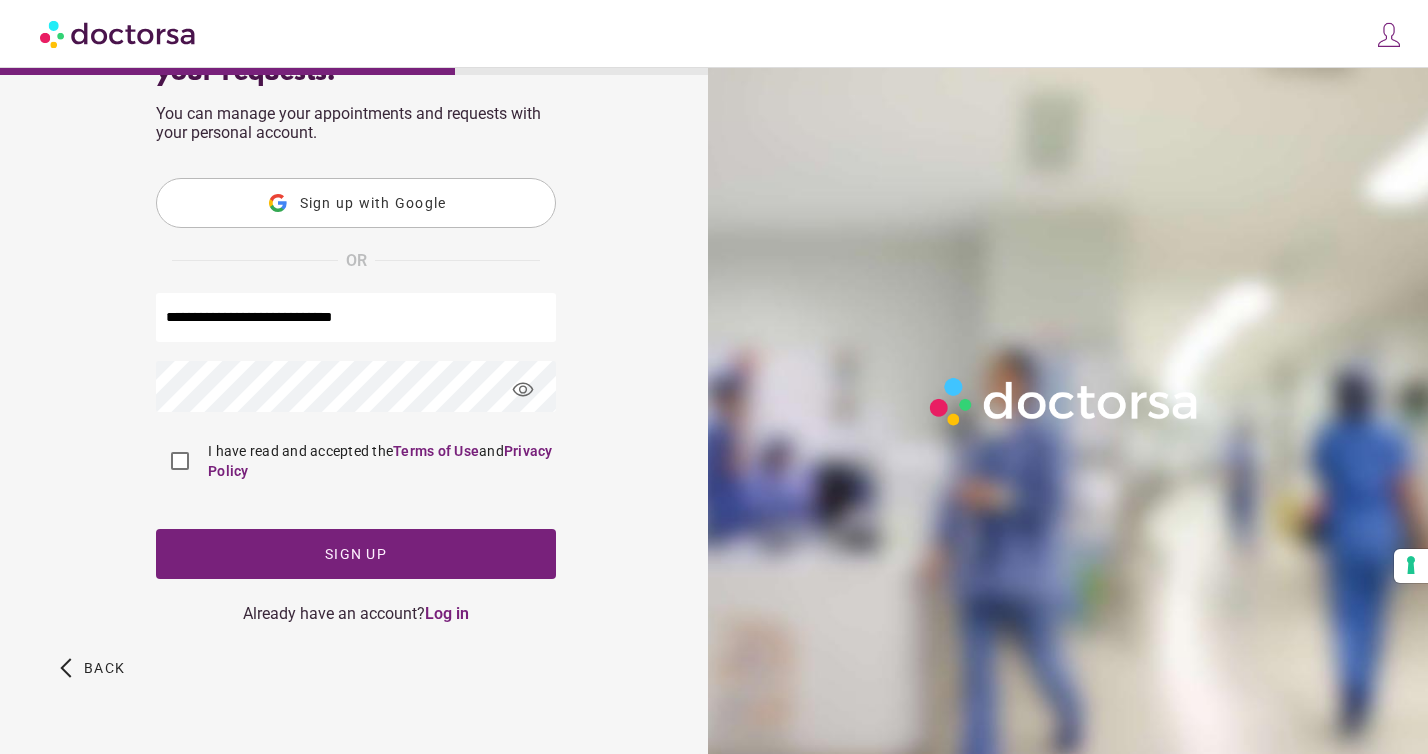 click on "visibility" at bounding box center [523, 390] 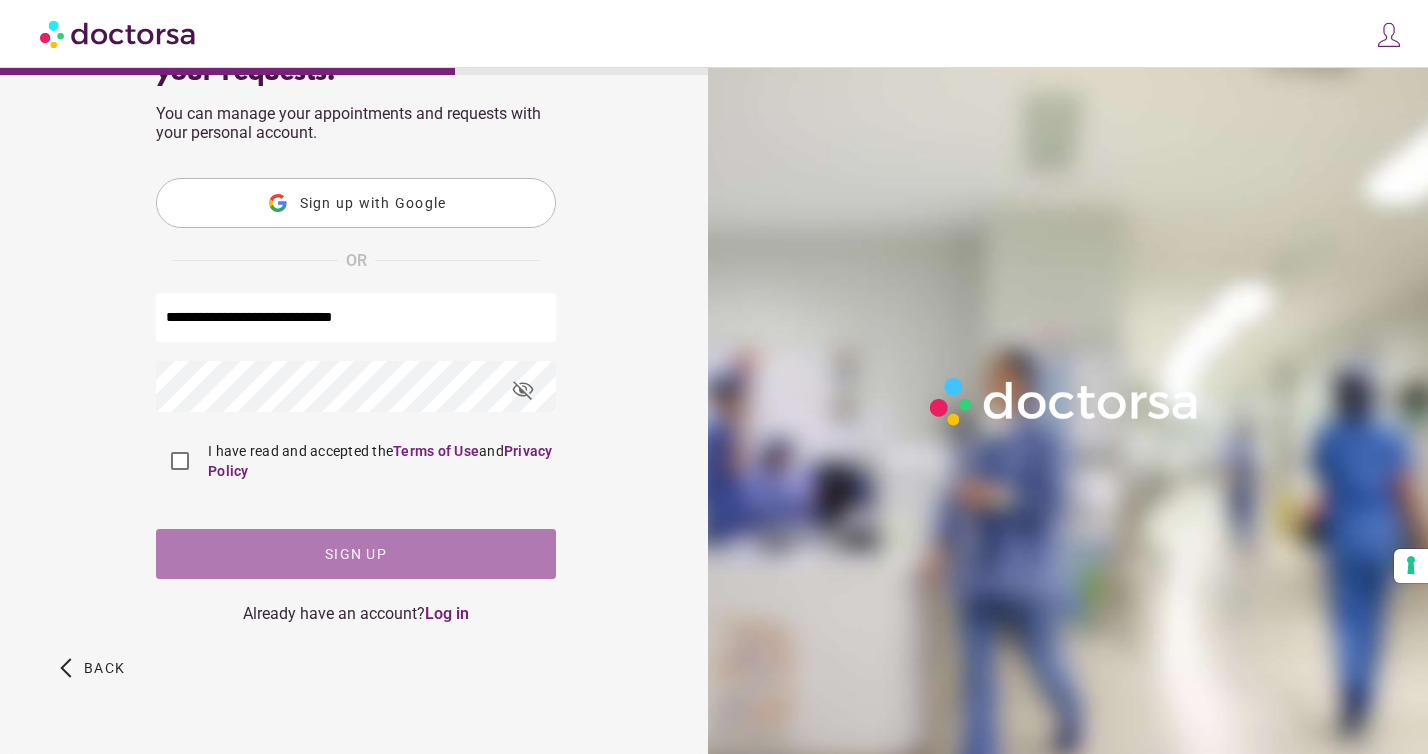 click on "Sign up" at bounding box center (356, 554) 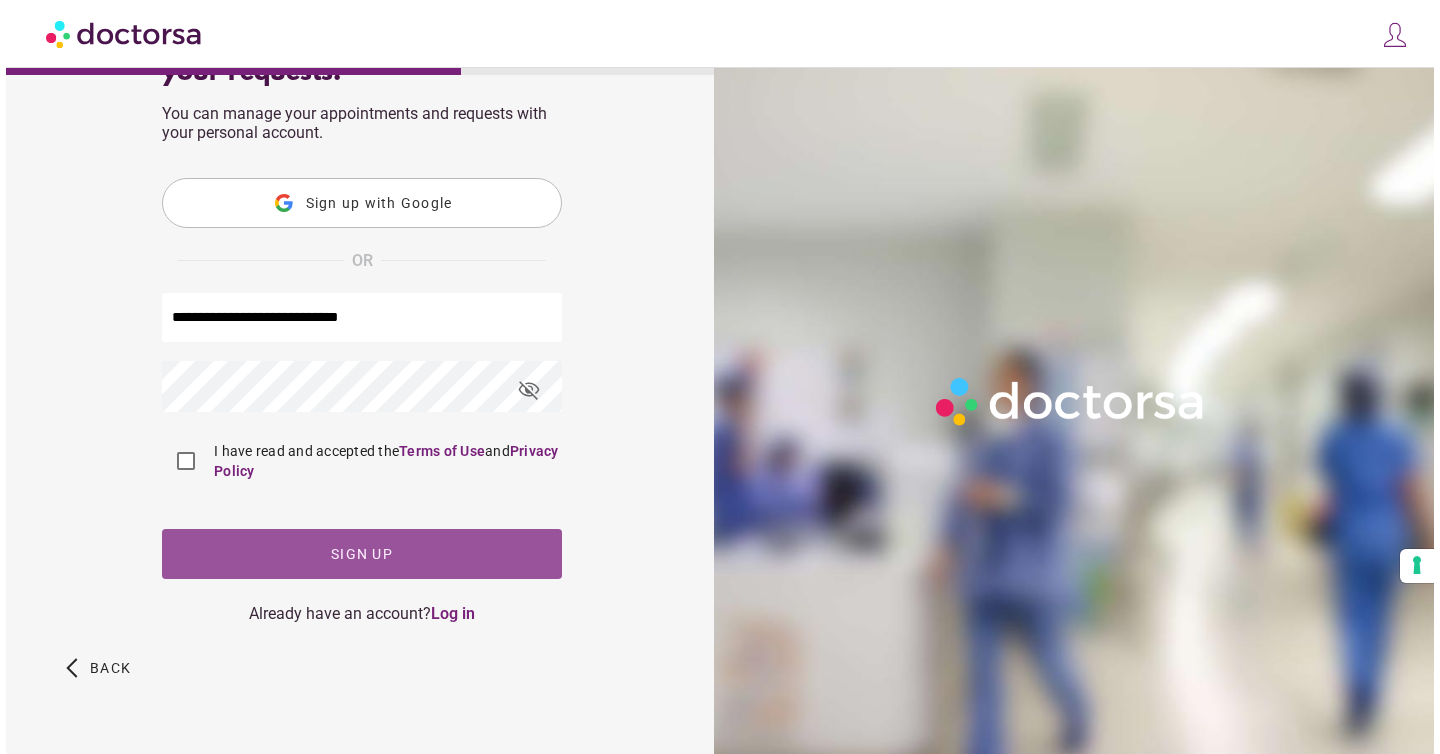 scroll, scrollTop: 0, scrollLeft: 0, axis: both 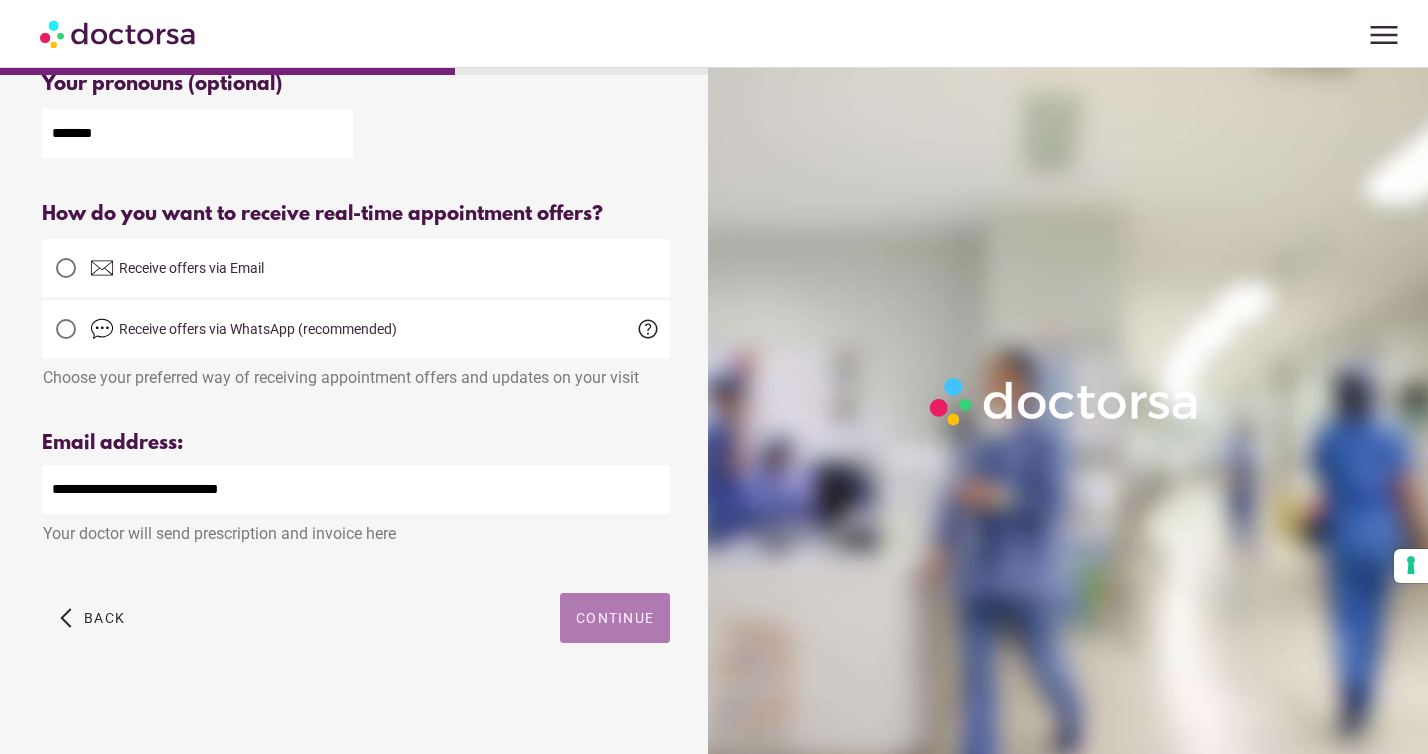 click at bounding box center (615, 618) 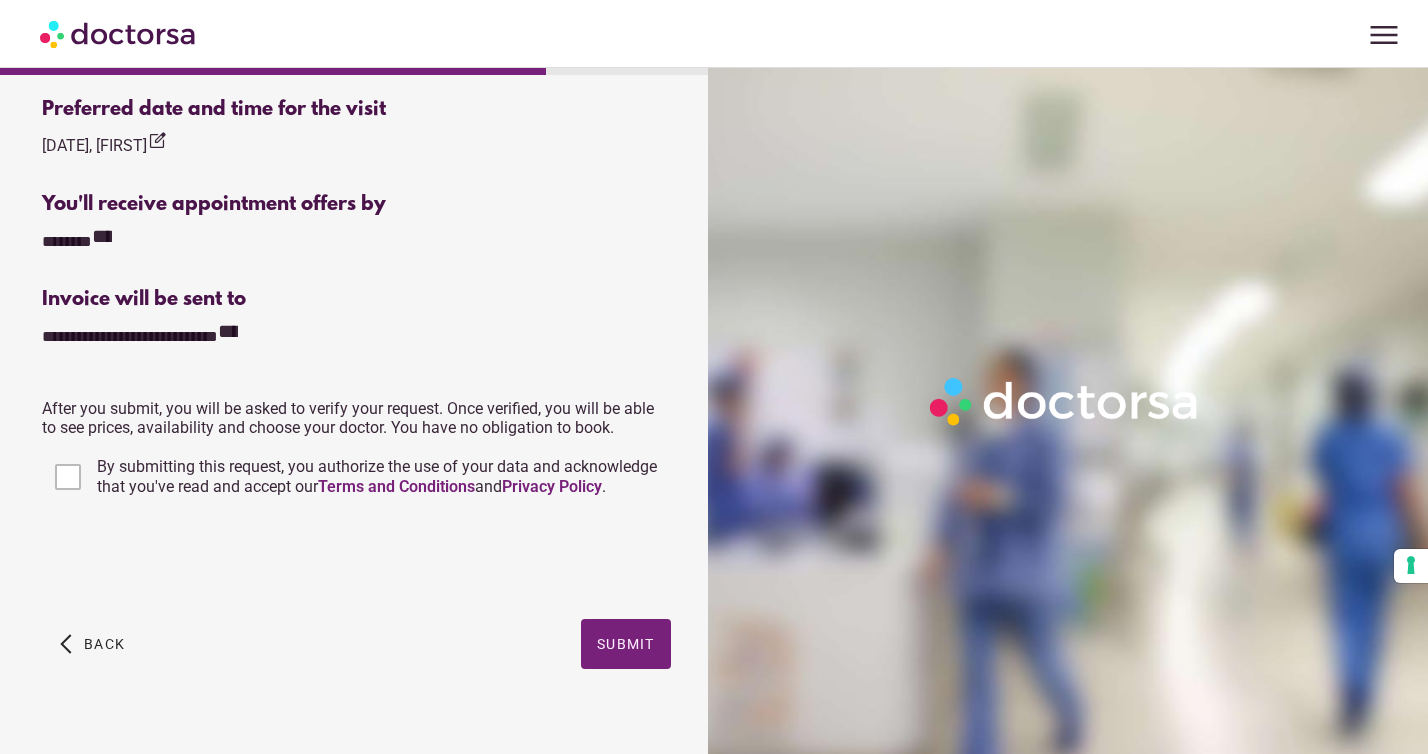 scroll, scrollTop: 874, scrollLeft: 0, axis: vertical 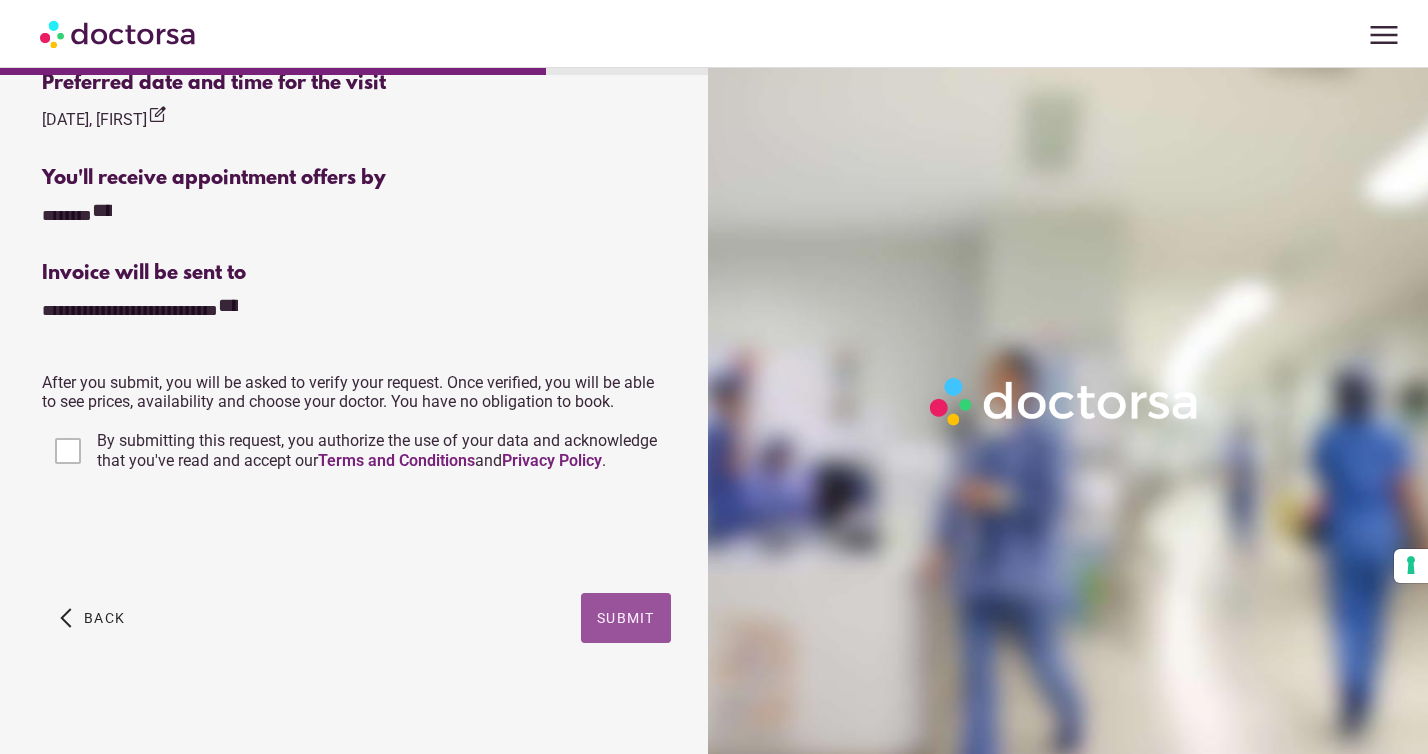 click at bounding box center [626, 618] 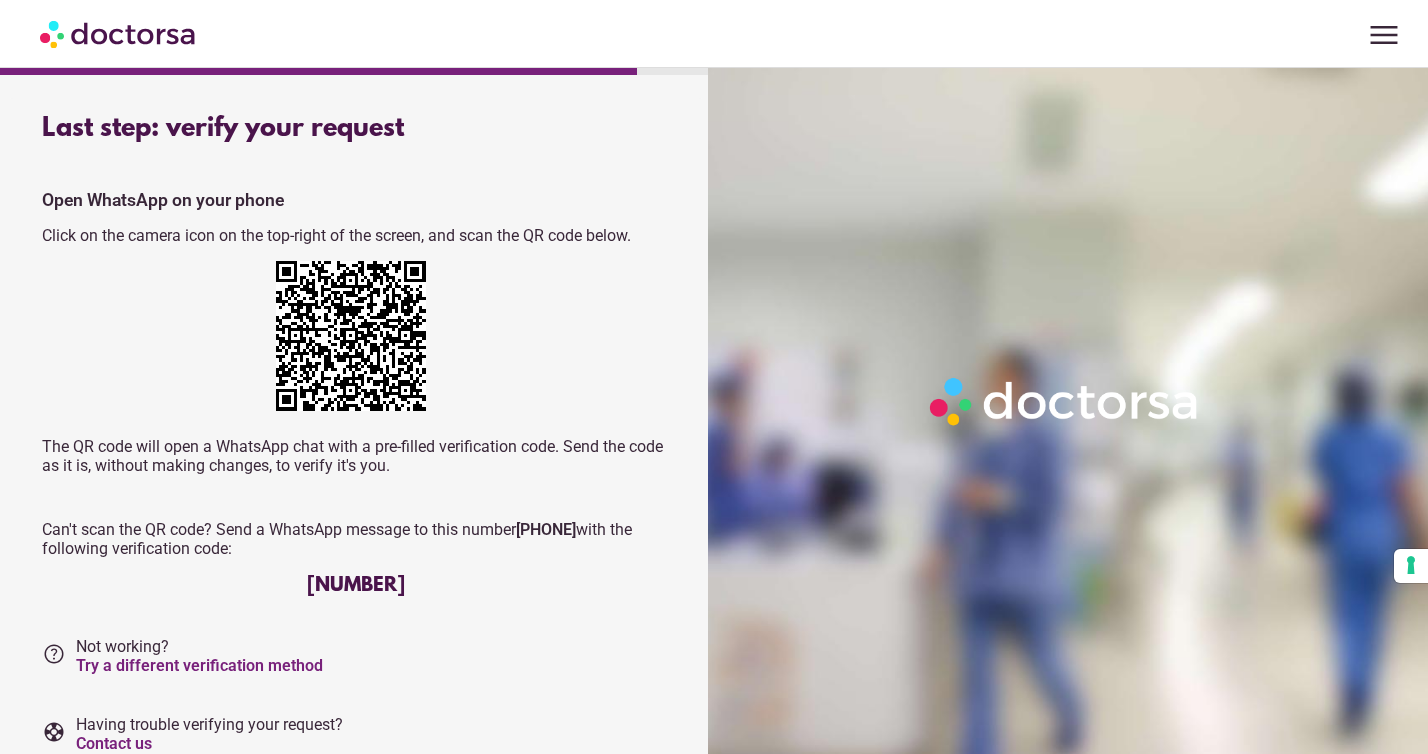 scroll, scrollTop: 0, scrollLeft: 0, axis: both 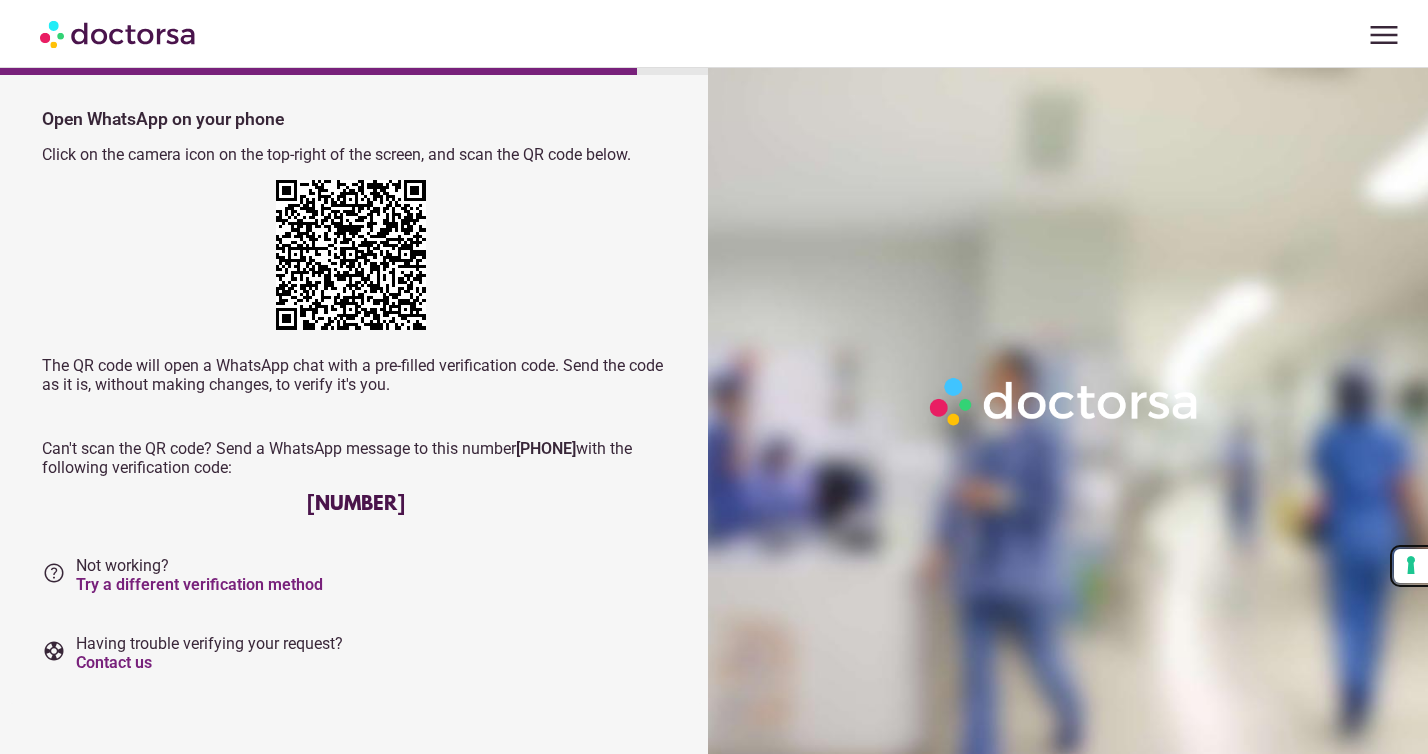 click on "Your consent preferences for tracking technologies" at bounding box center (1411, 566) 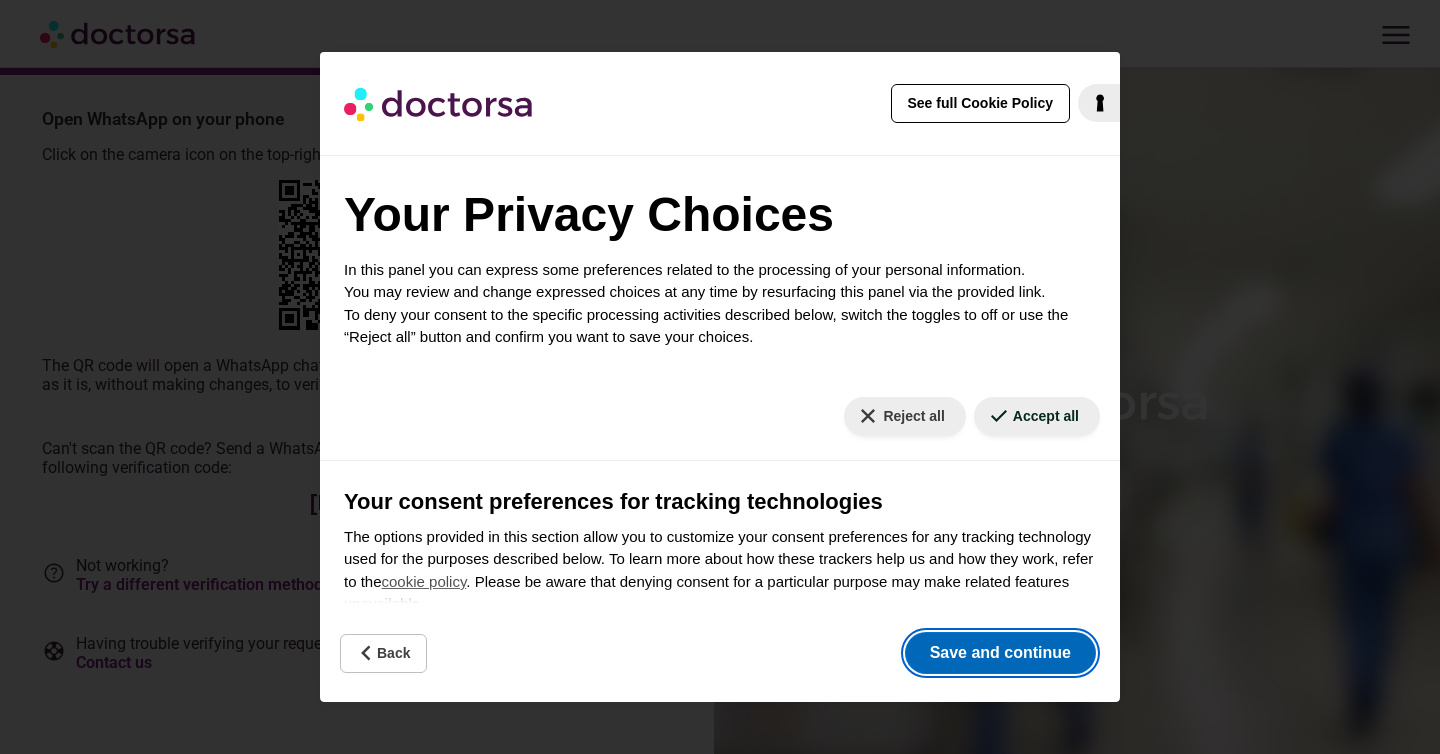 click on "Save and continue" at bounding box center [1000, 653] 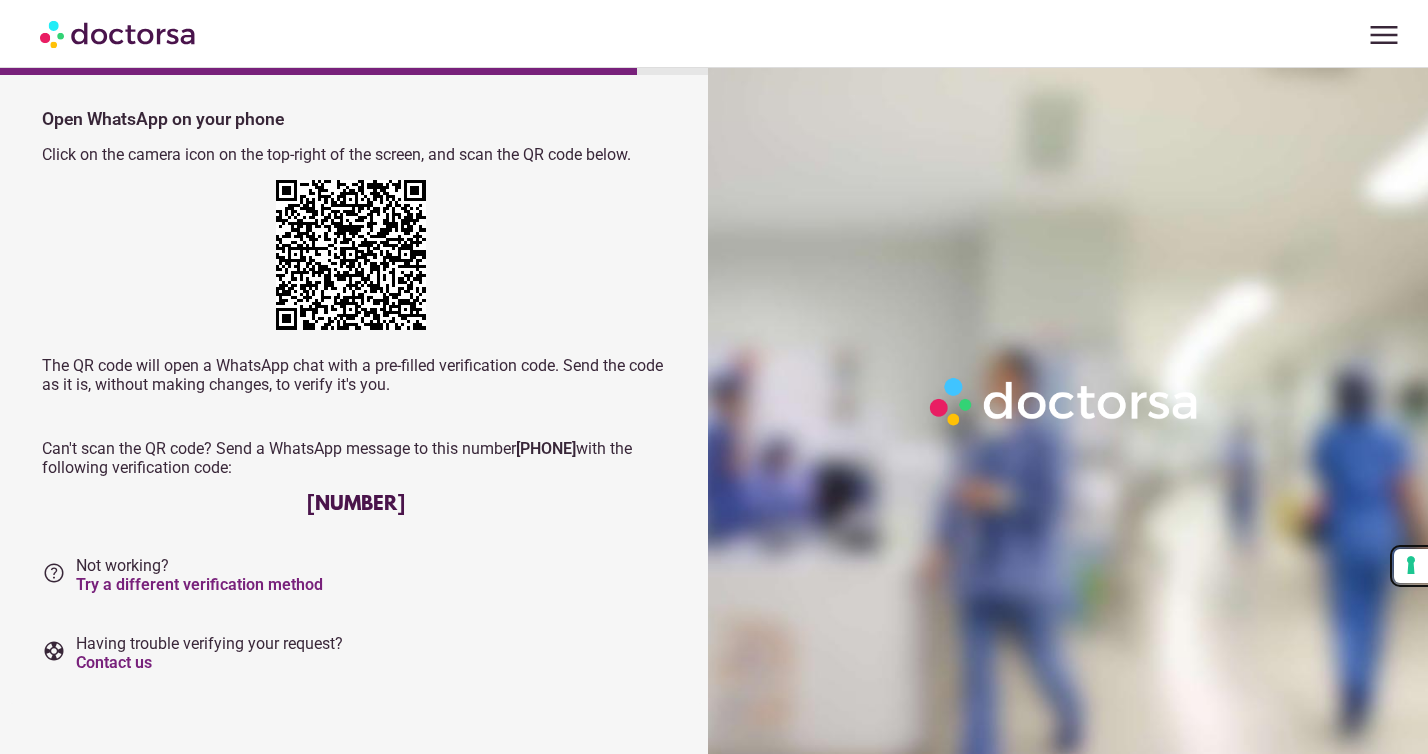 click on "Your consent preferences for tracking technologies" at bounding box center (1411, 566) 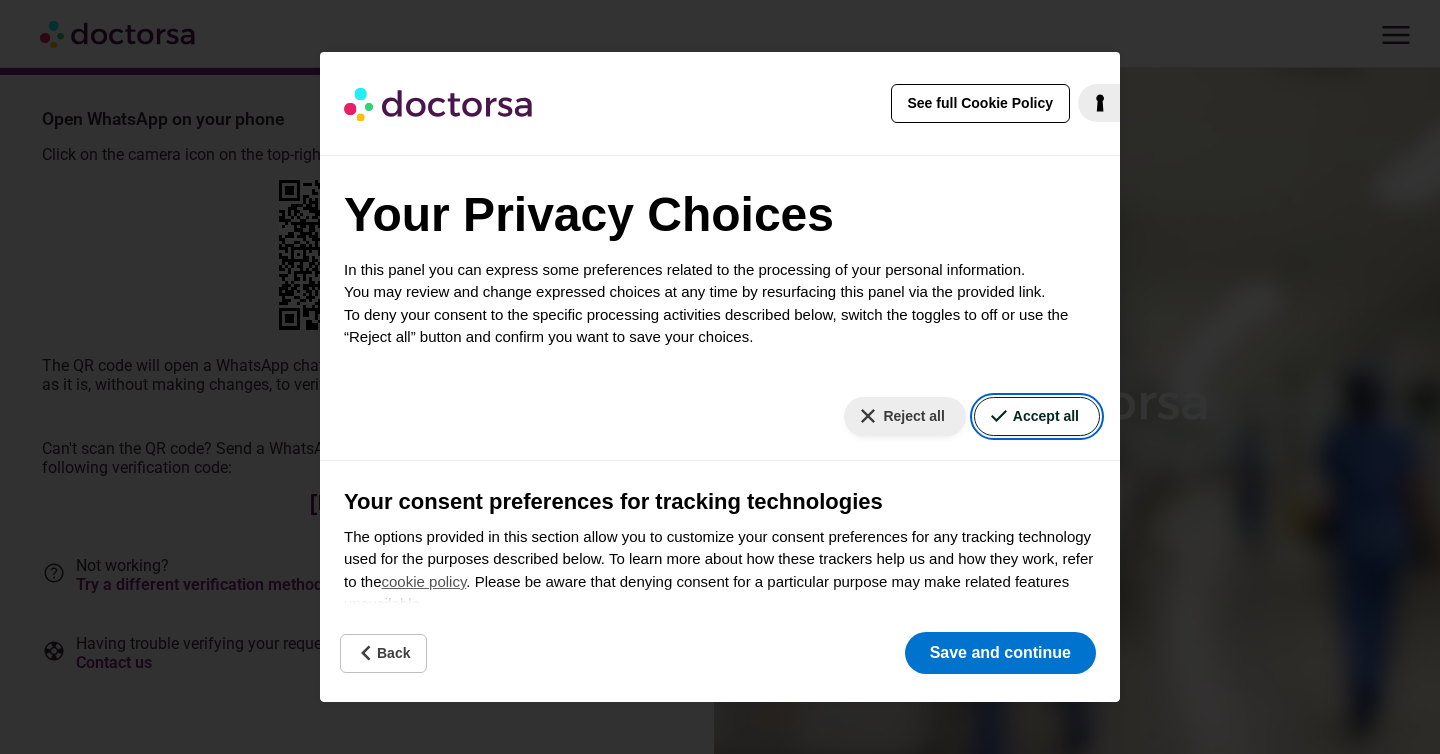 click on "Accept all" at bounding box center [1037, 416] 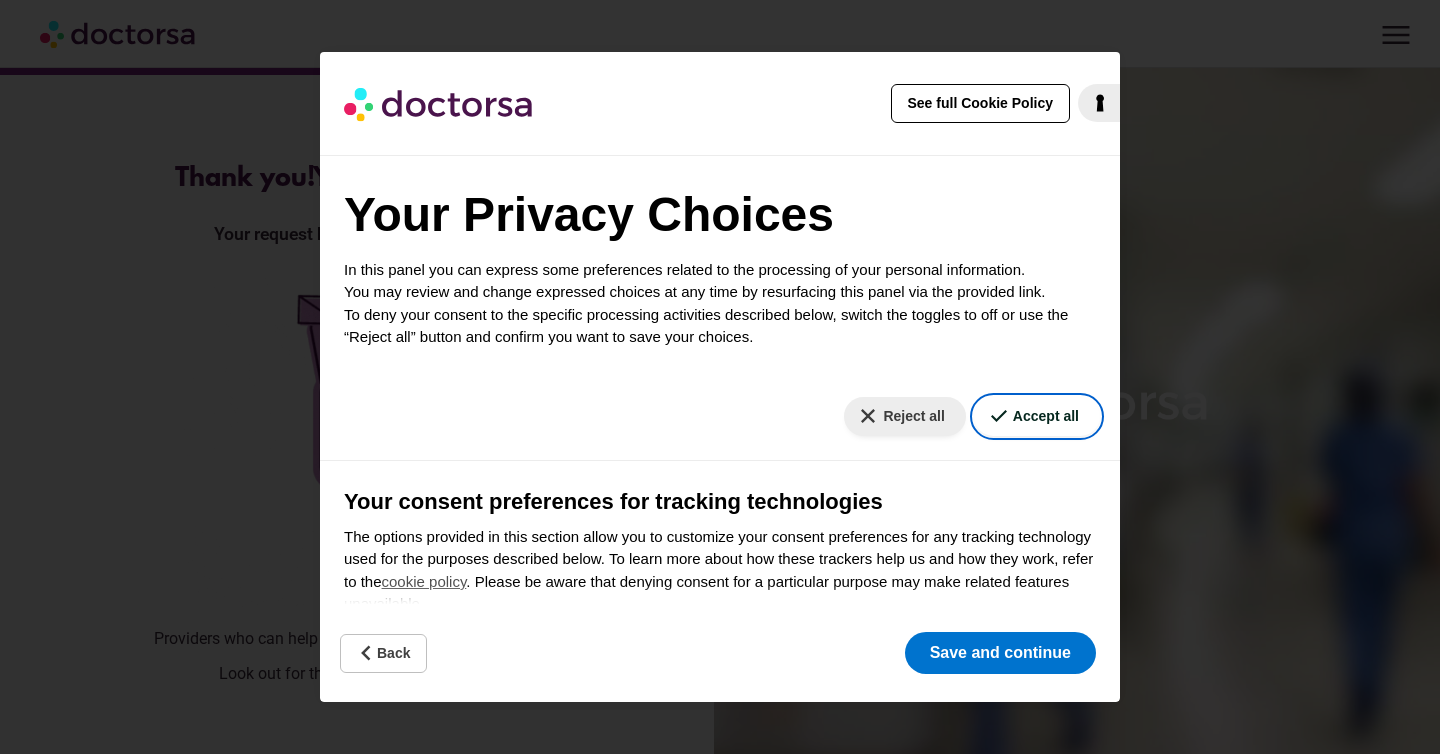scroll, scrollTop: 0, scrollLeft: 0, axis: both 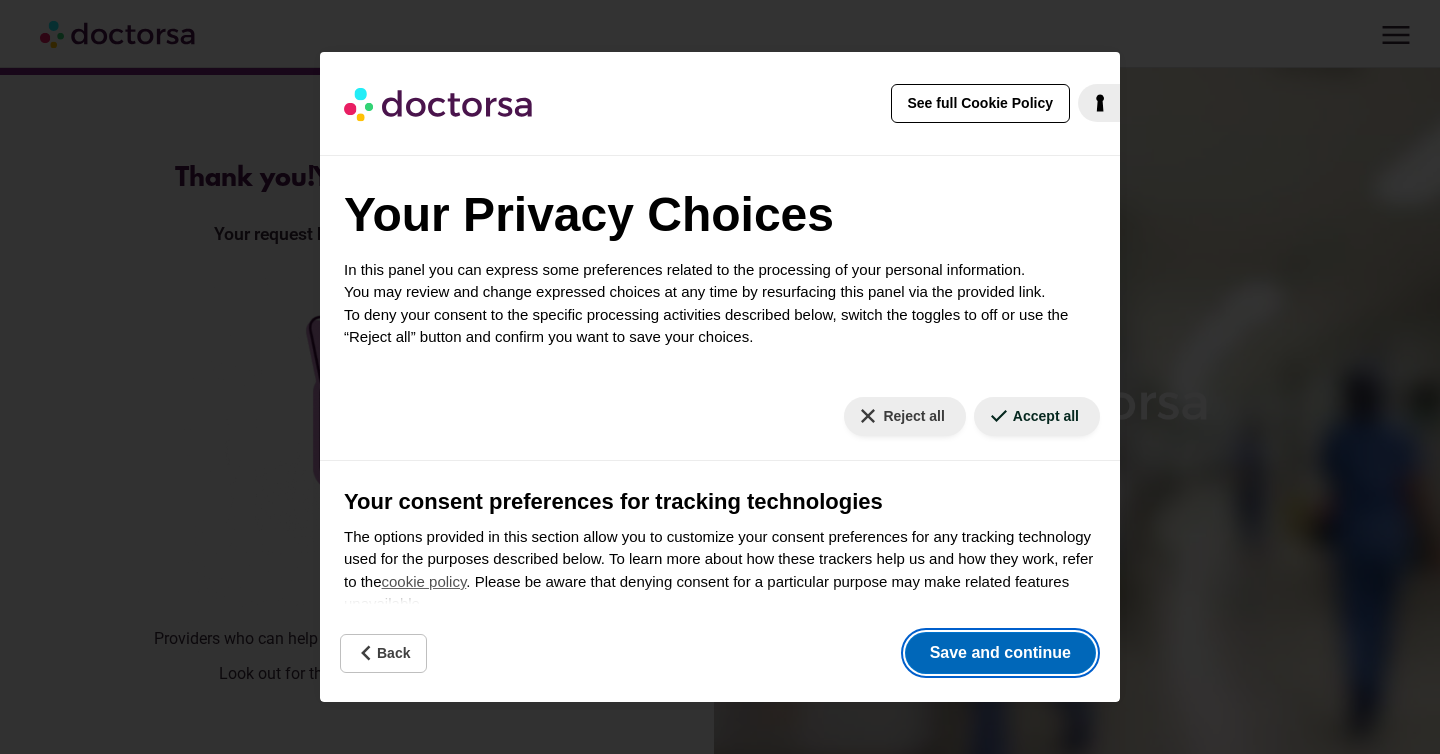 click on "Save and continue" at bounding box center [1000, 653] 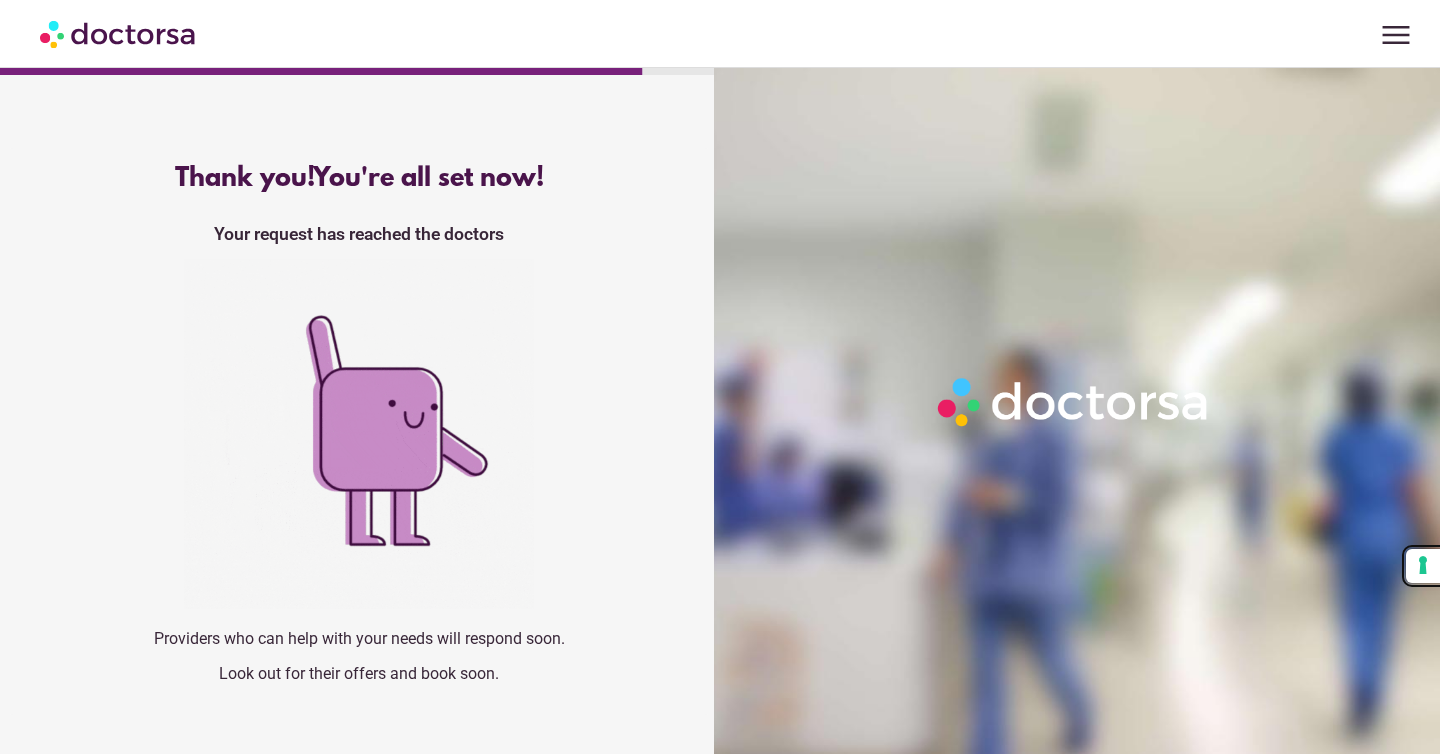 click on "Your consent preferences for tracking technologies" at bounding box center (1423, 566) 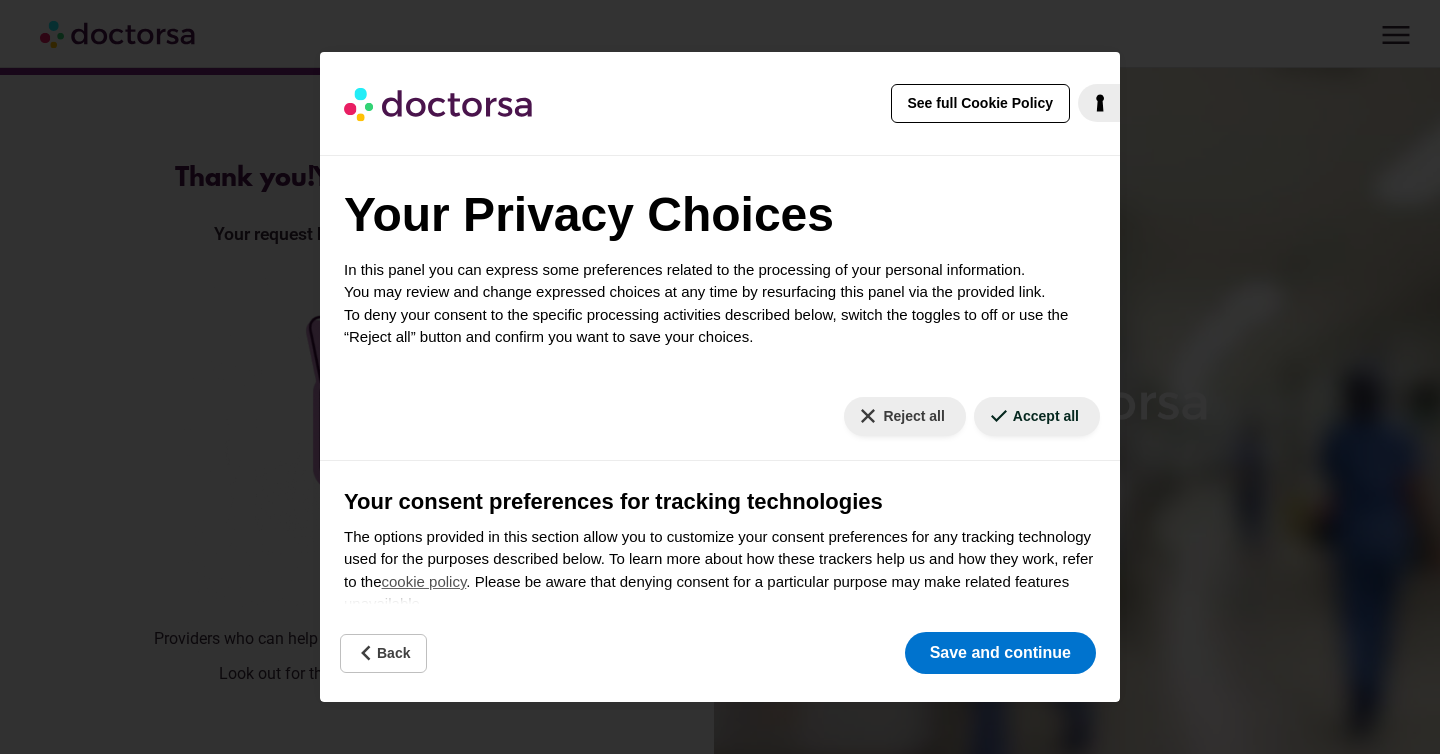 click on "See full Cookie Policy Cookie Policy
Your Privacy Choices
In this panel you can express some preferences related to the processing of your personal information. You may review and change expressed choices at any time by resurfacing this panel via the provided link. To deny your consent to the specific processing activities described below, switch the toggles to off or use the “Reject all” button and confirm you want to save your choices.
Reject all Accept all
Your consent preferences for tracking technologies
The options provided in this section allow you to customize your consent preferences for any tracking technology used for the purposes described below. To learn more about how these trackers help us and how they work, refer to the  cookie policy . Please be aware that denying consent for a particular purpose may make related features unavailable.
Necessary ." at bounding box center (720, 377) 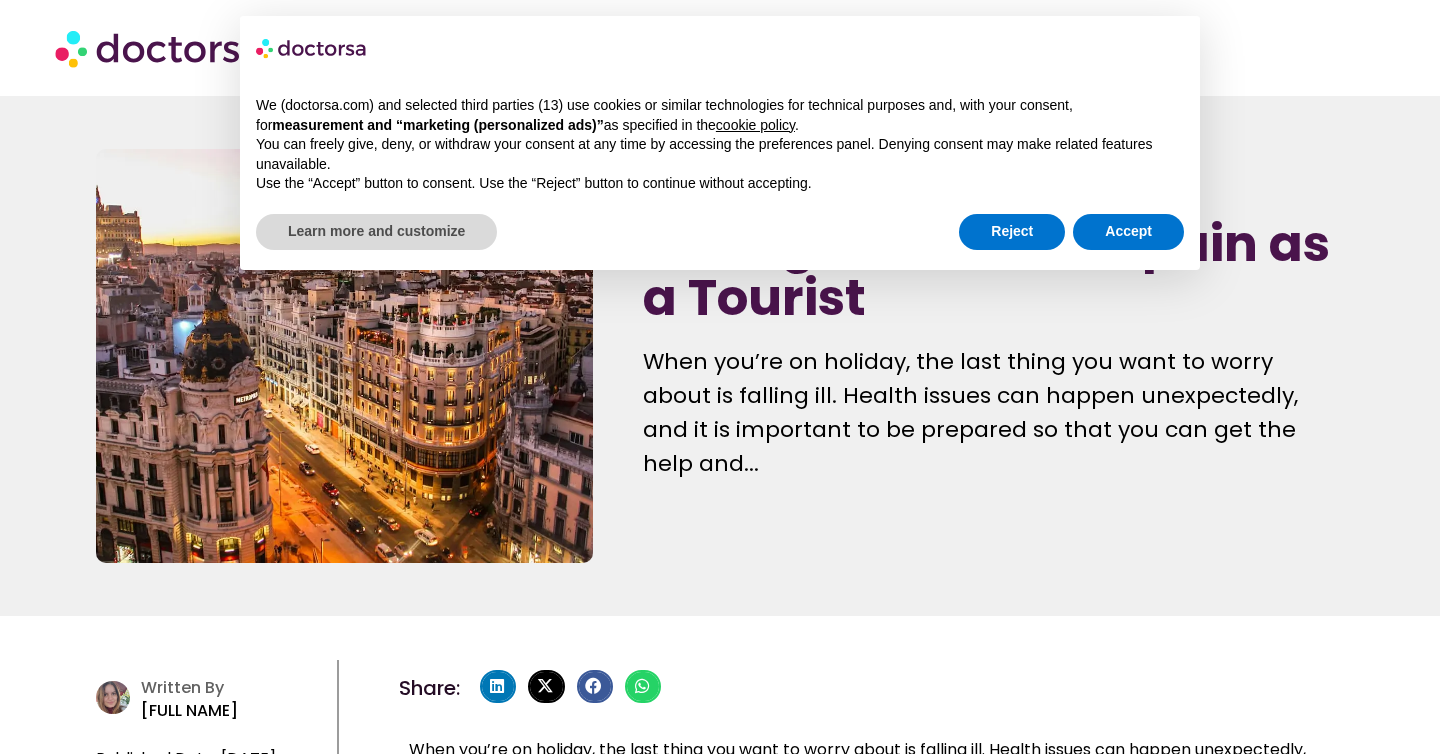 scroll, scrollTop: 0, scrollLeft: 0, axis: both 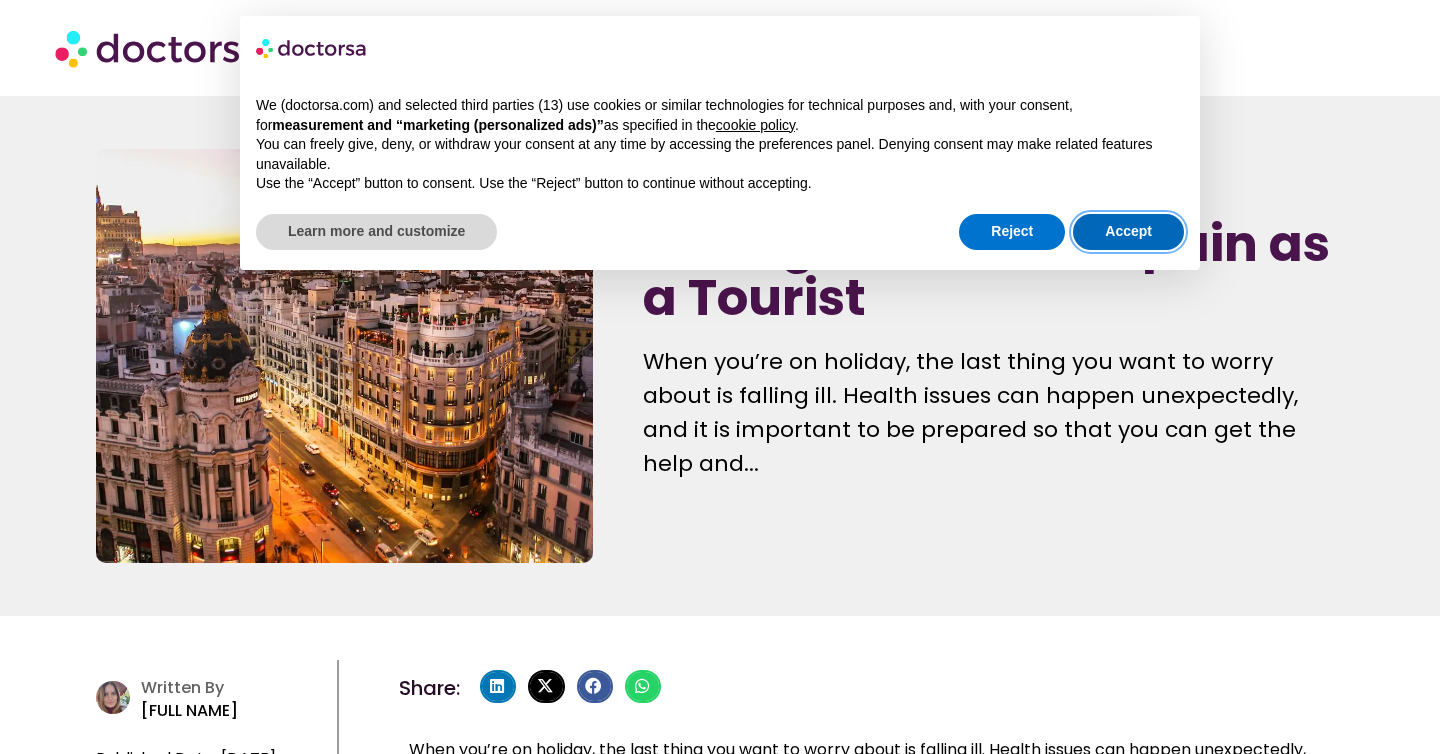 click on "Accept" at bounding box center [1128, 232] 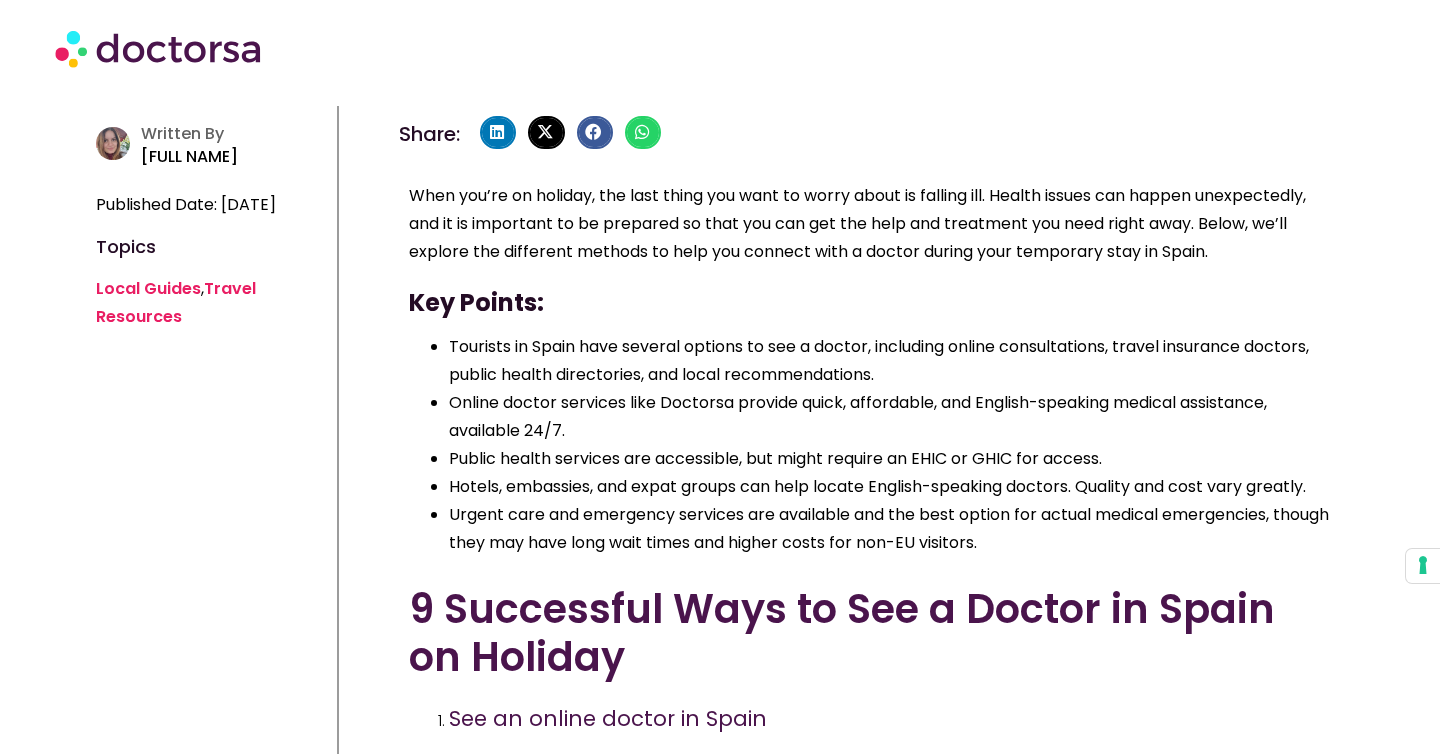 scroll, scrollTop: 559, scrollLeft: 0, axis: vertical 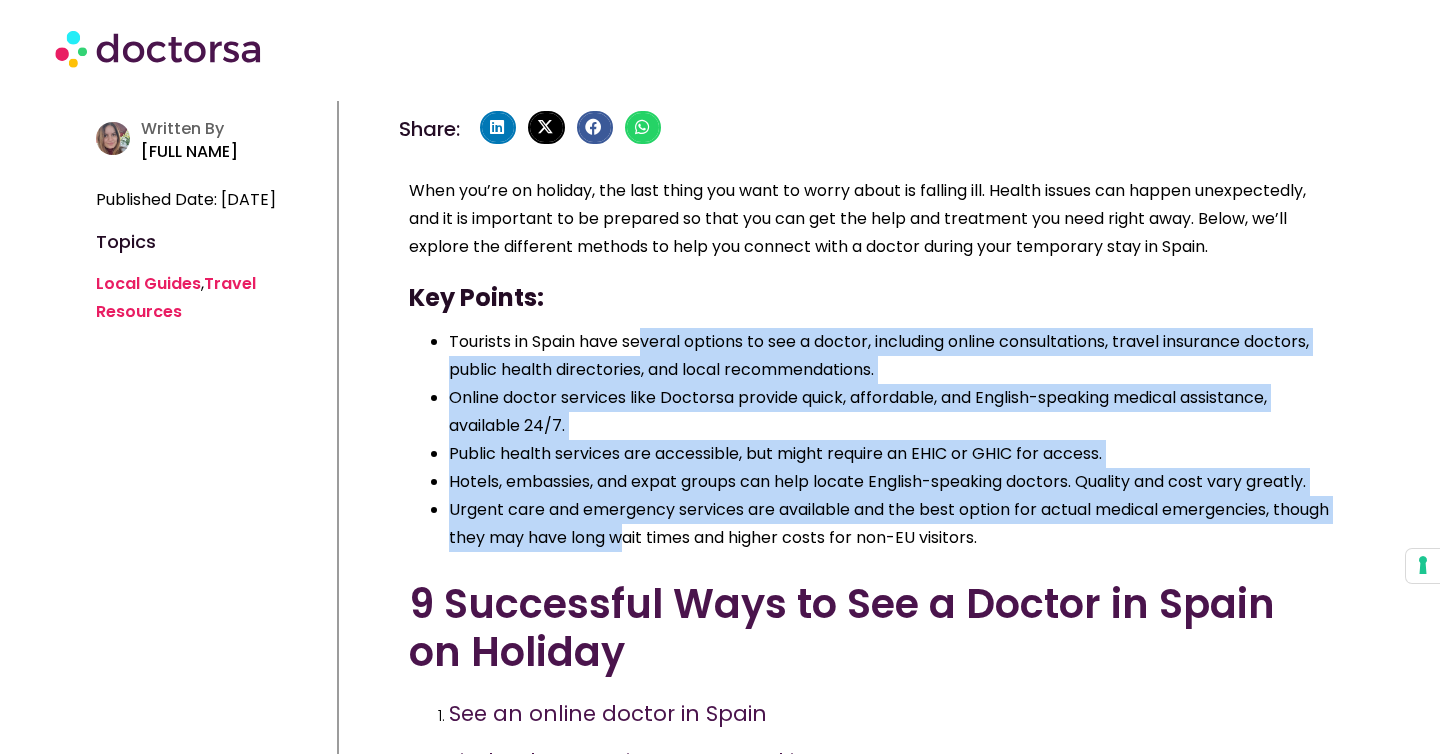 drag, startPoint x: 647, startPoint y: 342, endPoint x: 687, endPoint y: 538, distance: 200.04 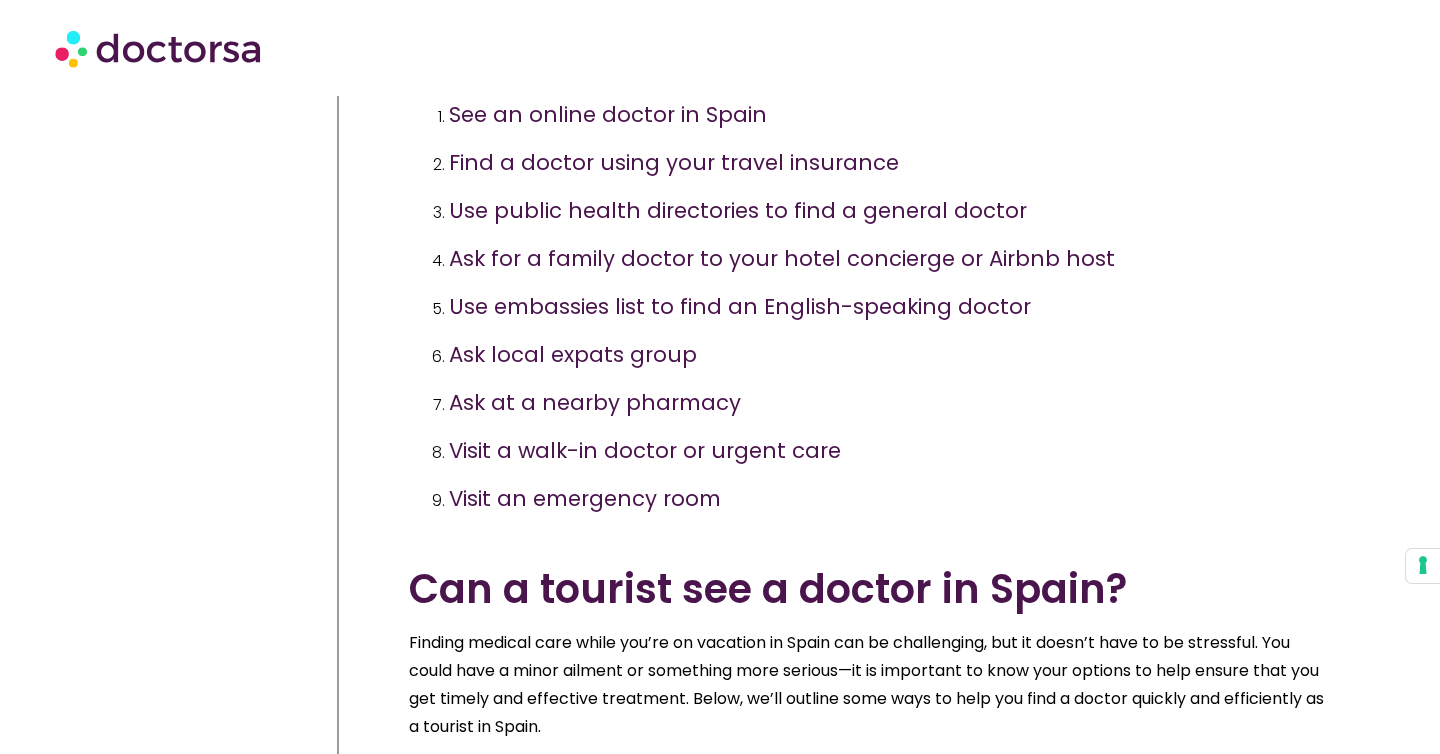 scroll, scrollTop: 1161, scrollLeft: 0, axis: vertical 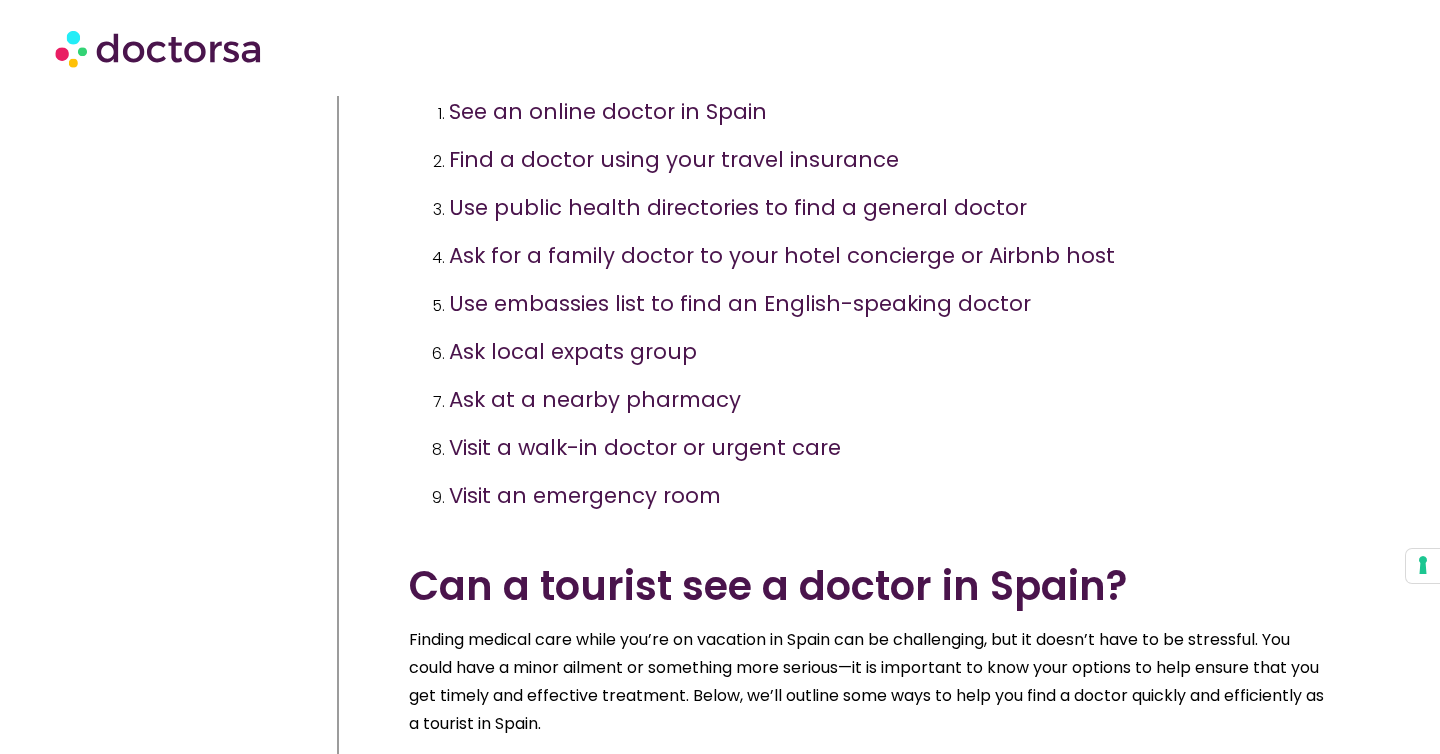 click on "Use public health directories to find a general doctor" at bounding box center (738, 207) 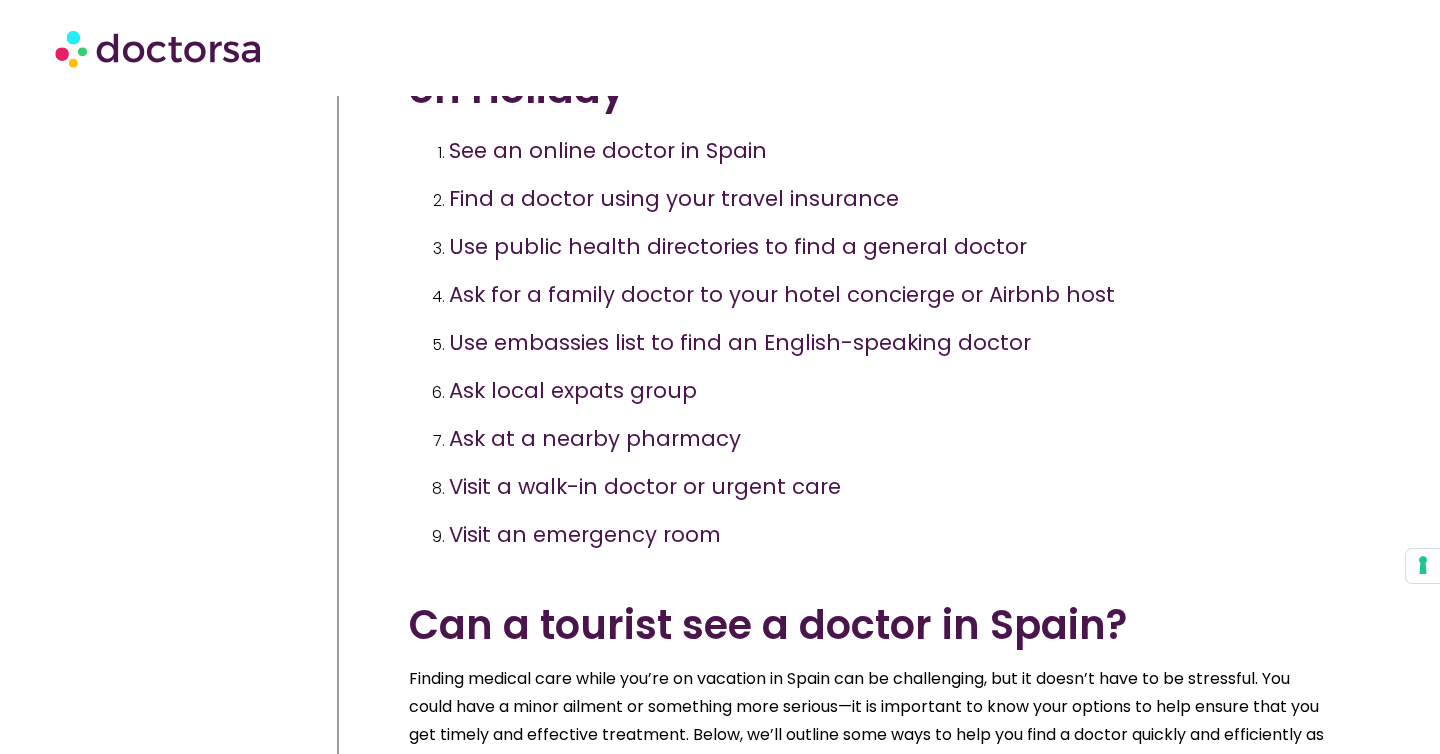 scroll, scrollTop: 1100, scrollLeft: 0, axis: vertical 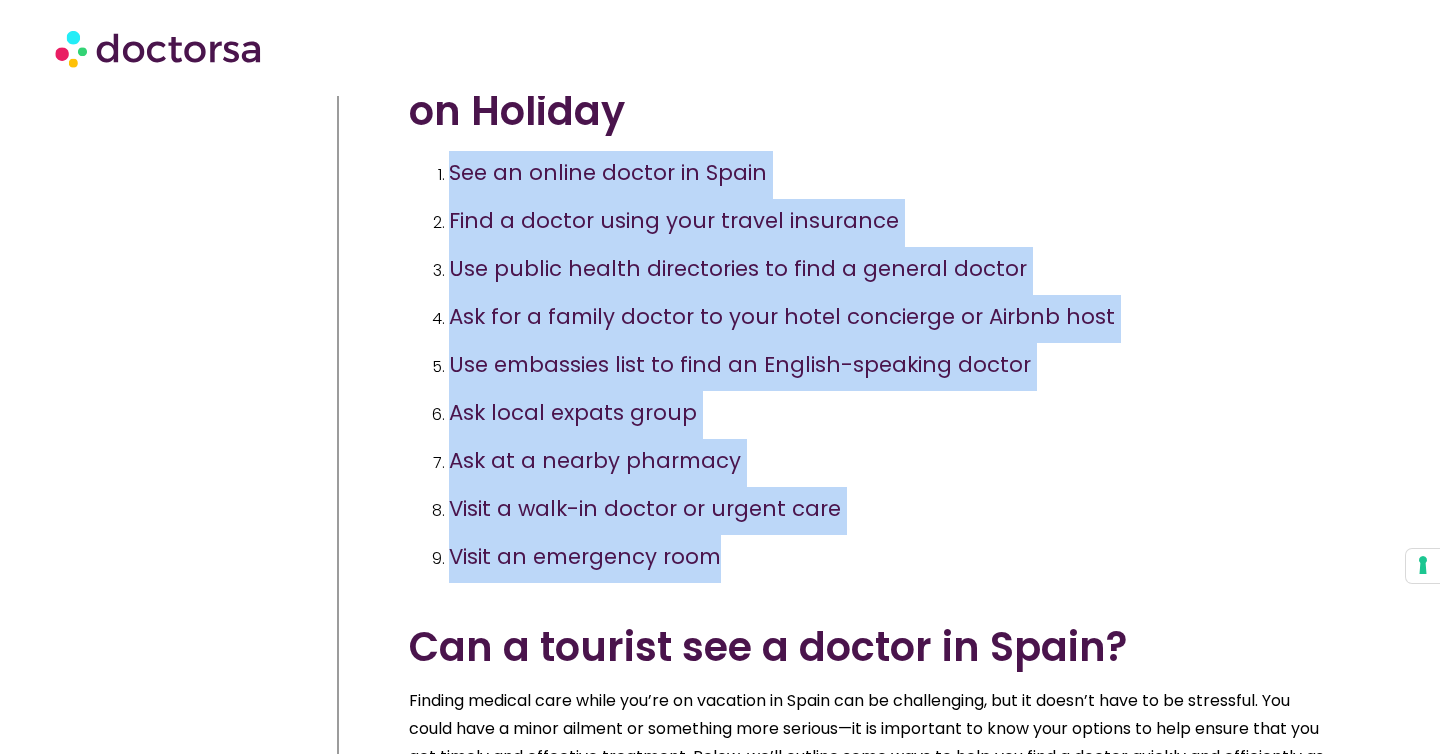 drag, startPoint x: 726, startPoint y: 564, endPoint x: 425, endPoint y: 176, distance: 491.06516 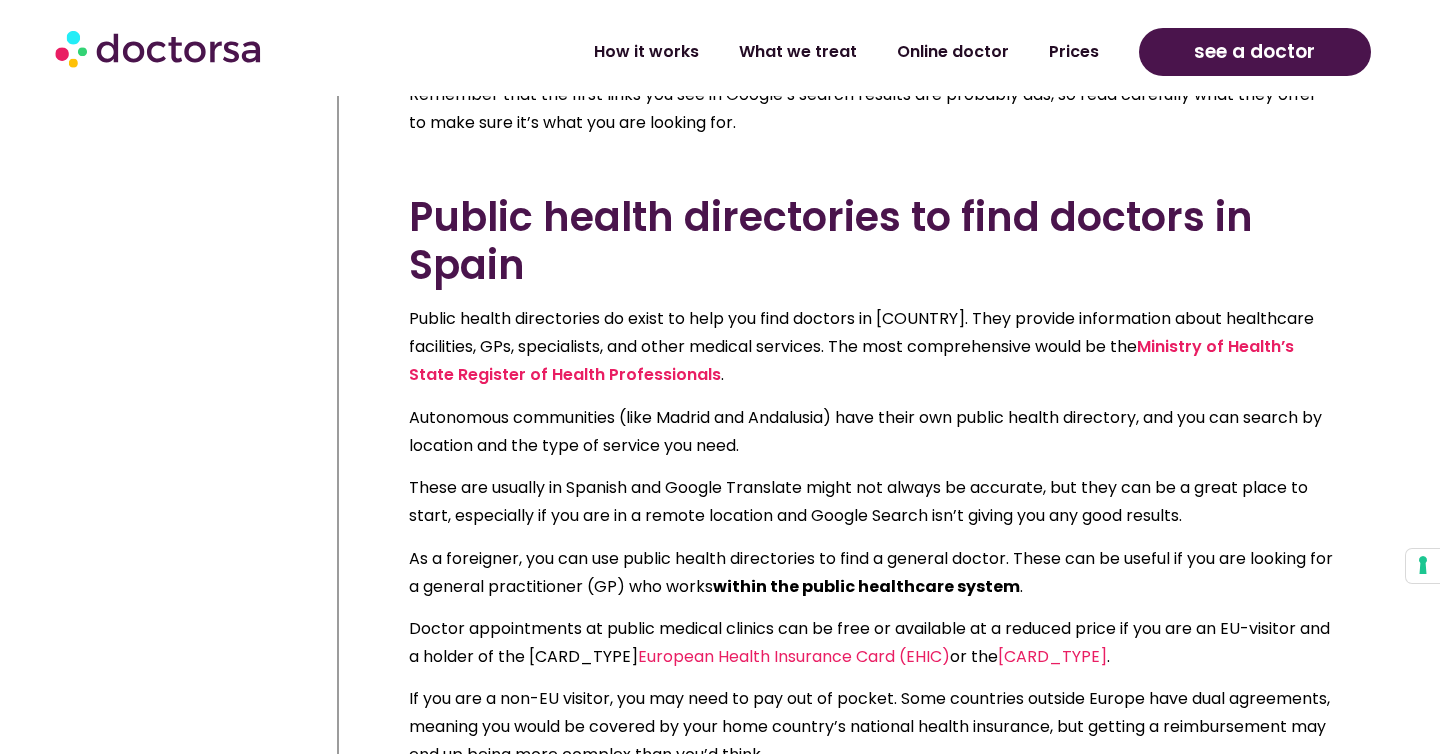 scroll, scrollTop: 4006, scrollLeft: 0, axis: vertical 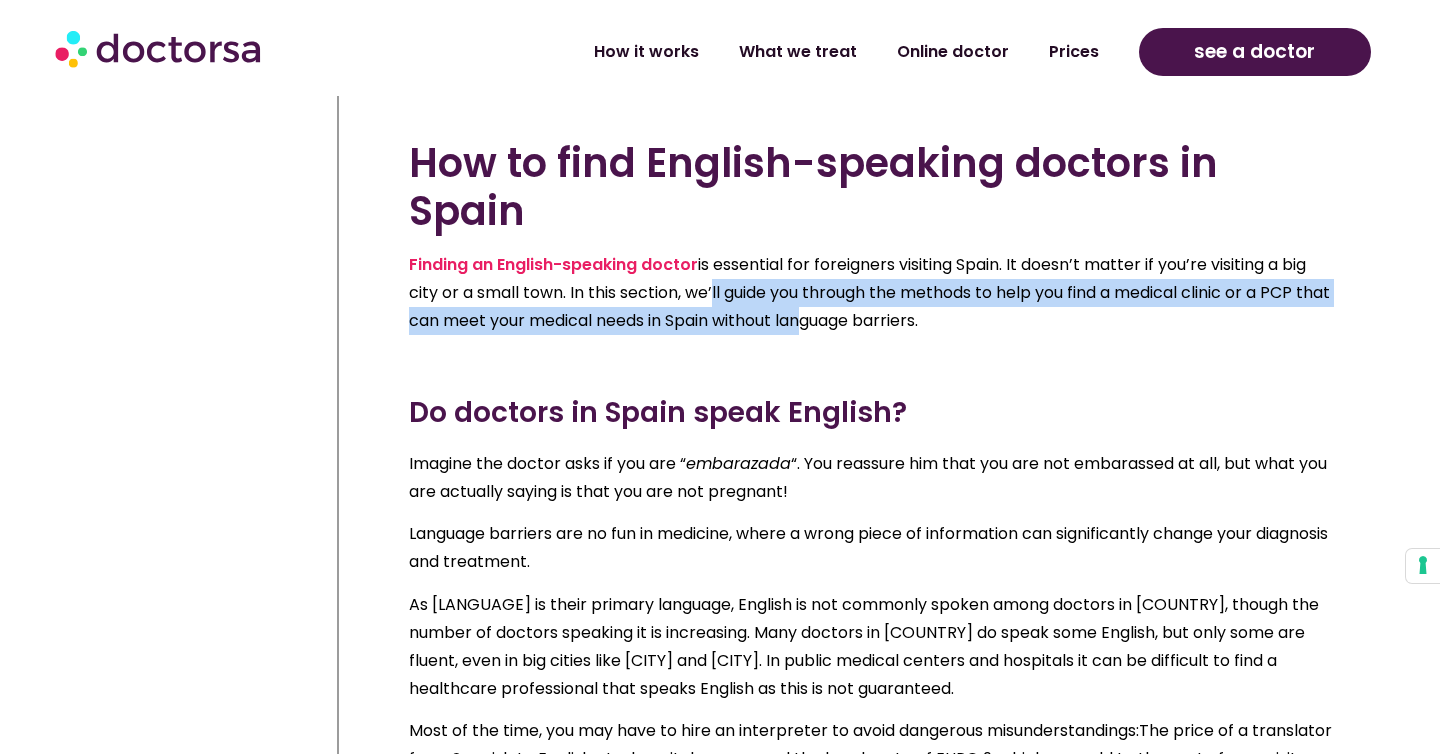 drag, startPoint x: 712, startPoint y: 320, endPoint x: 859, endPoint y: 364, distance: 153.4438 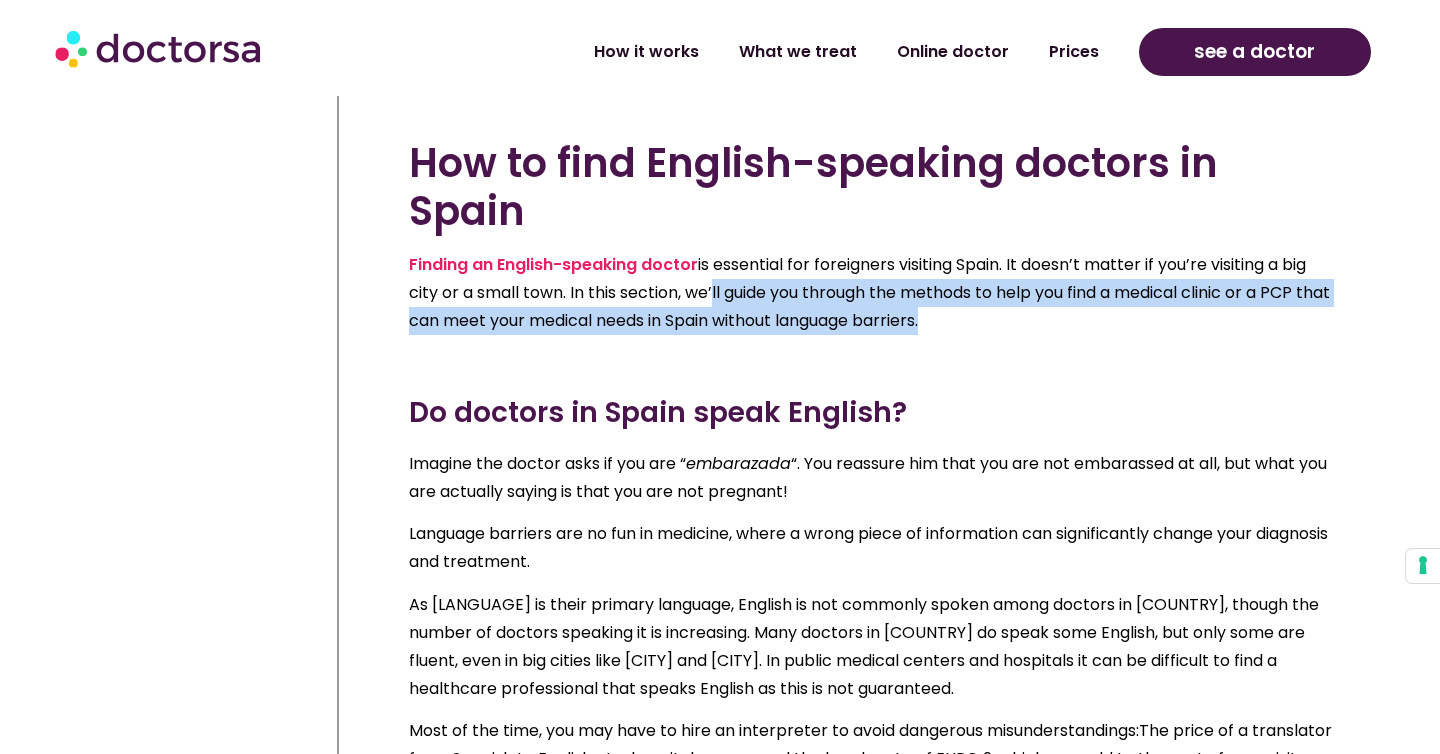 click on "How do I find a doctor near me in Spain using Google Search?
To find a doctor near you in Spain, you have to enter relevant keywords like “ doctor near me Spain “, “medical clinic near me” or “general practitioner in [name of location or neighborhood].  Alternatively, you can look for an English-speaking GP by using these keywords – “English-speaking doctor in [name of location or neighborhood] or “English-speaking emergency doctor in [name of location or neighborhood]”.
Google Maps can be useful, as it provides a list of nearby medical centers or doctors’ offices together with customer rating and contact details.
Remember that the first links you see in Google’s search results are probably ads, so read carefully what they offer to make sure it’s what you are looking for.
Public health directories to find doctors in Spain
Ministry of Health’s State Register of Health Professionals .
within the public healthcare system .
or the  ." at bounding box center [871, -47] 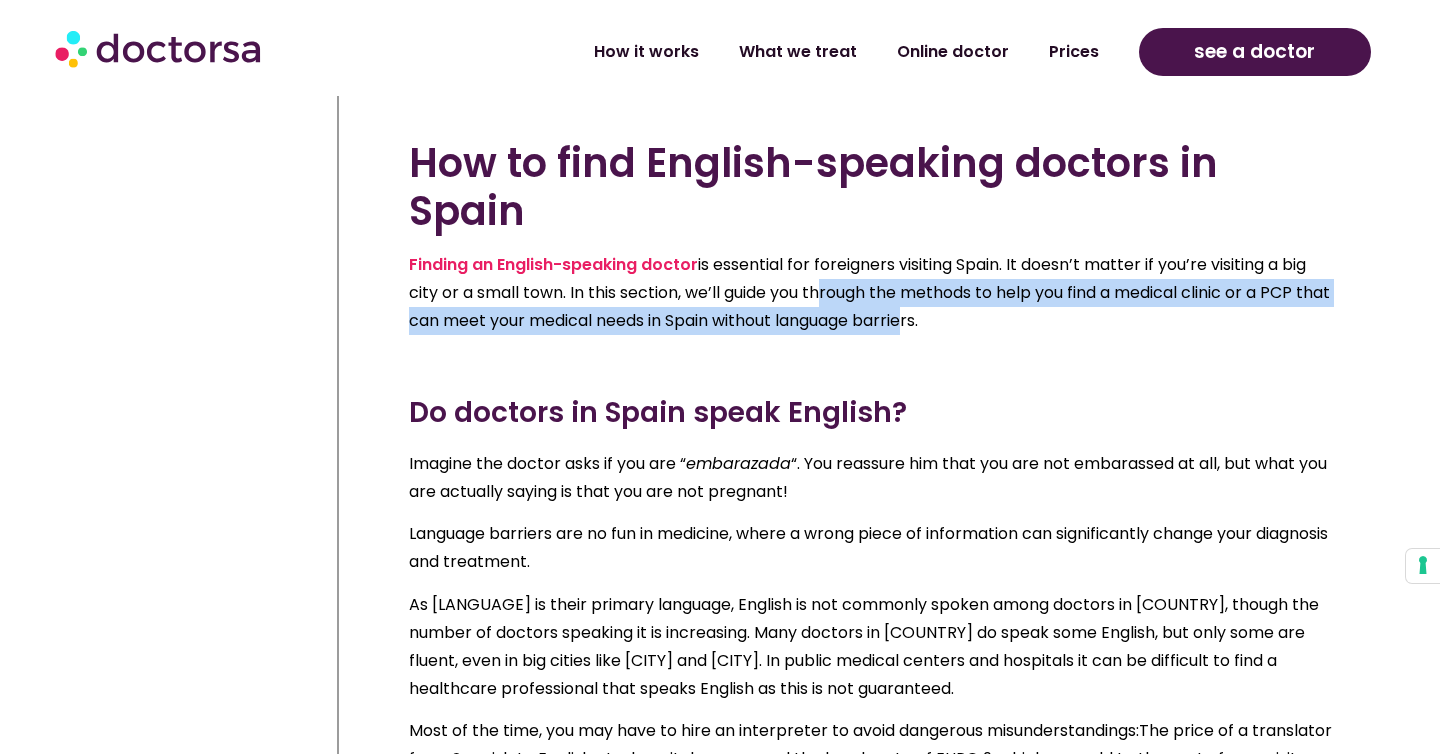 drag, startPoint x: 941, startPoint y: 354, endPoint x: 802, endPoint y: 301, distance: 148.76155 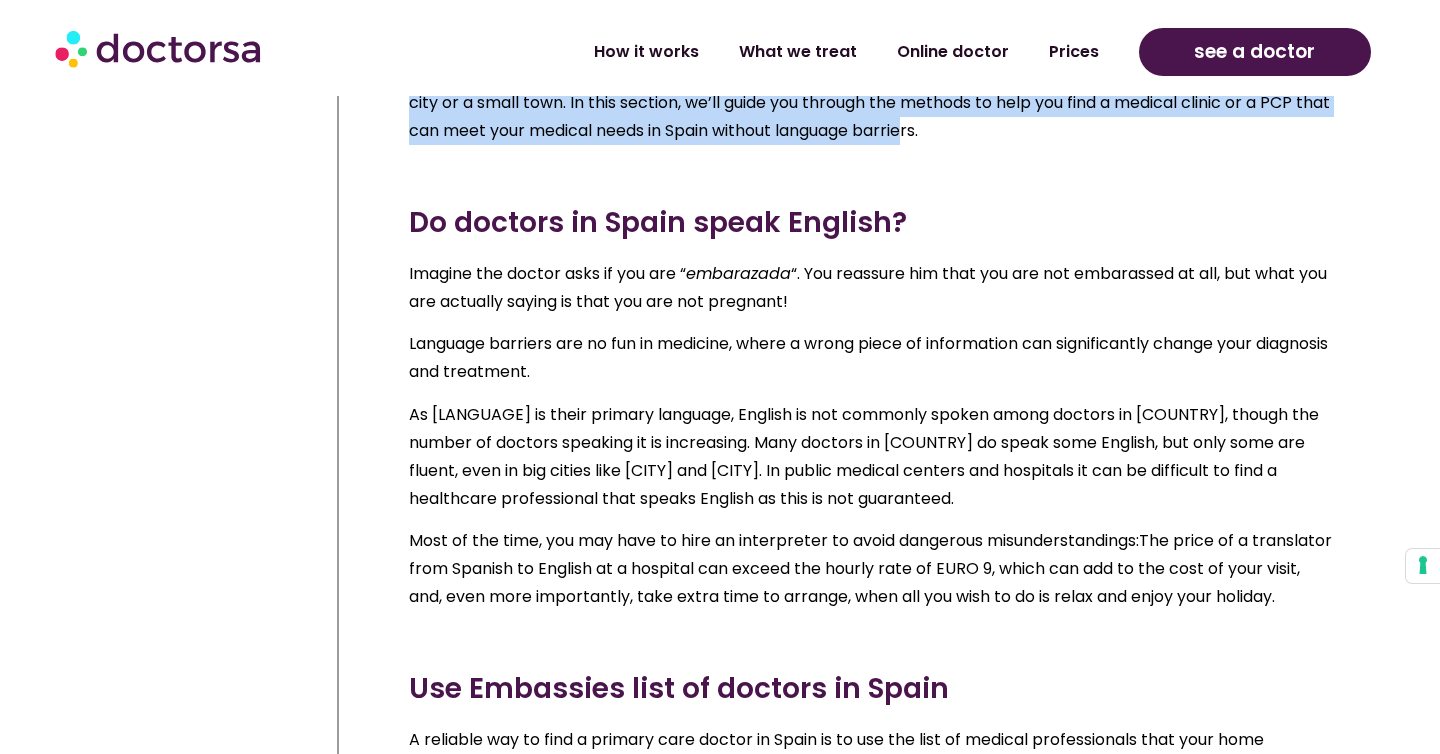 scroll, scrollTop: 5970, scrollLeft: 0, axis: vertical 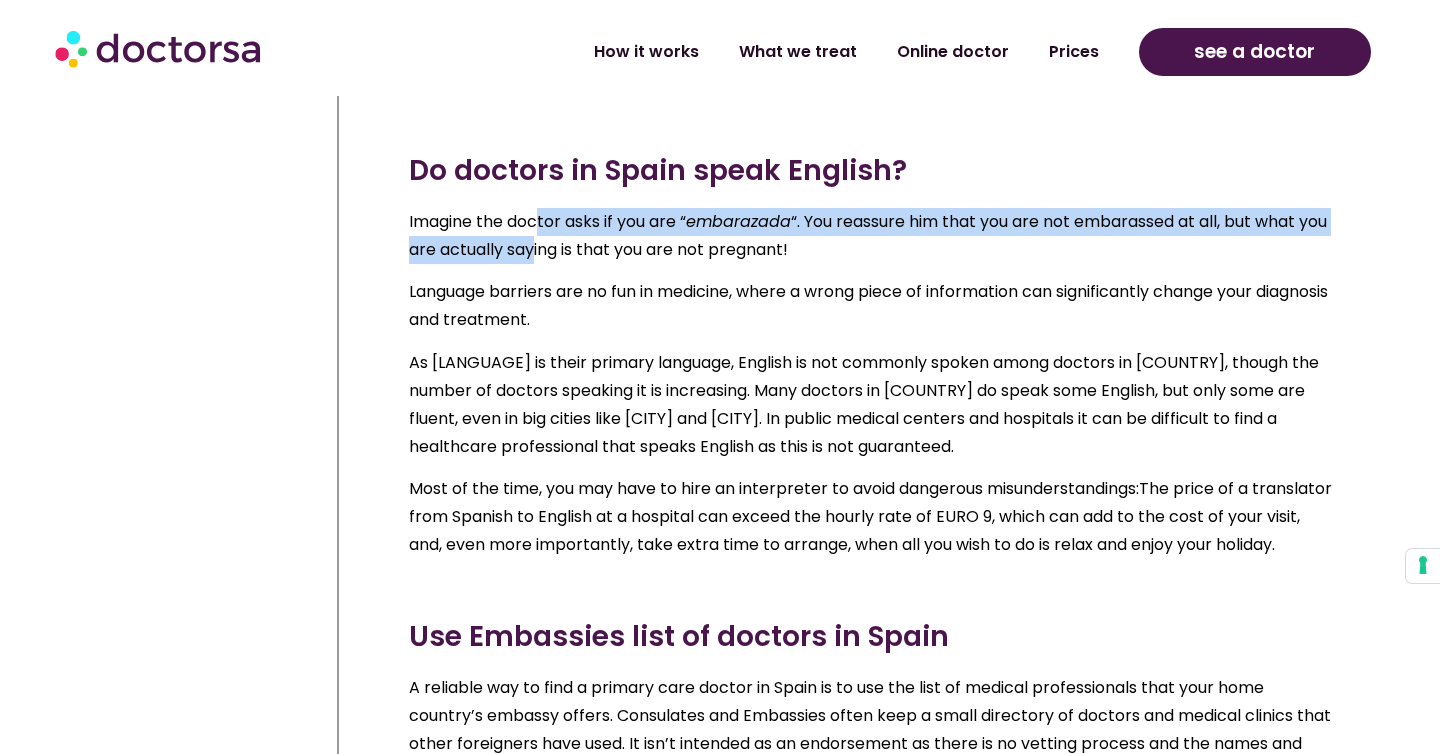 drag, startPoint x: 537, startPoint y: 250, endPoint x: 571, endPoint y: 278, distance: 44.04543 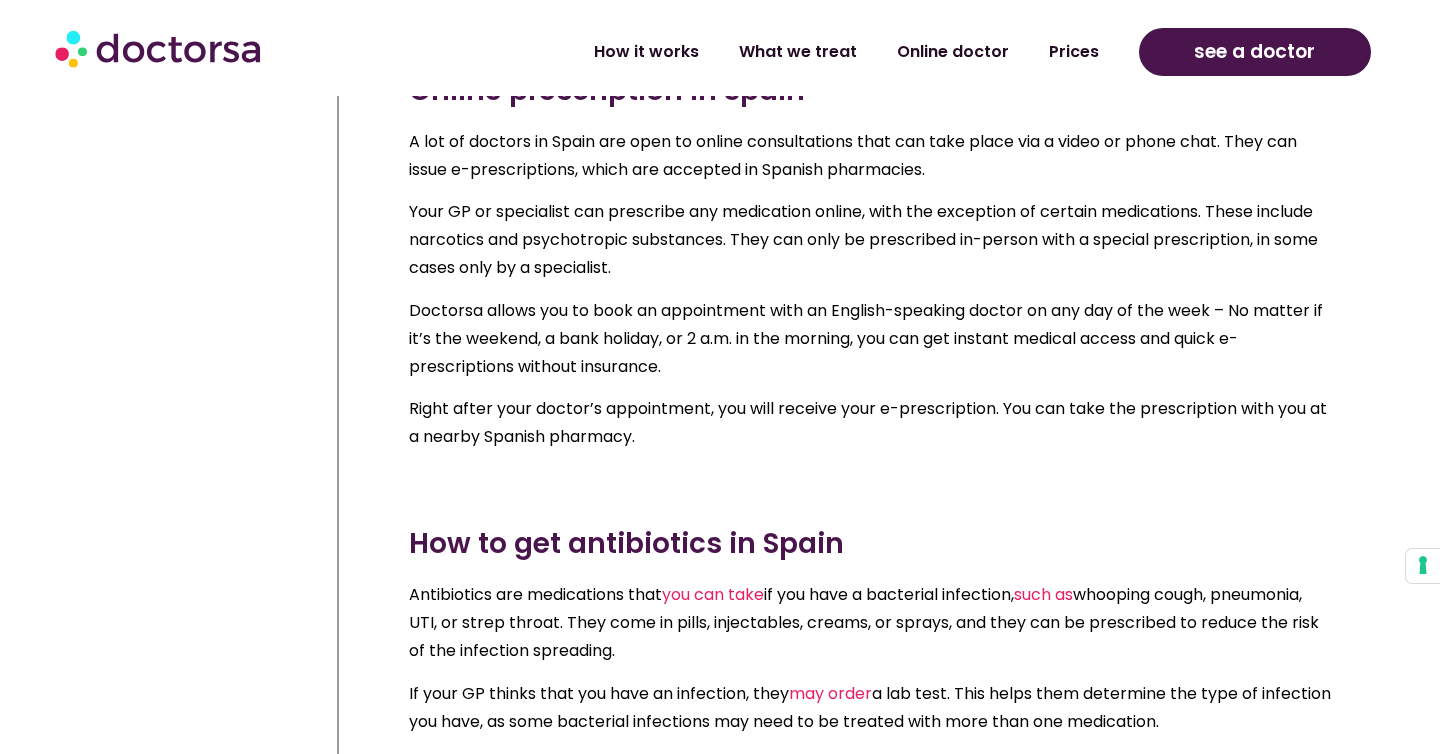 scroll, scrollTop: 12813, scrollLeft: 0, axis: vertical 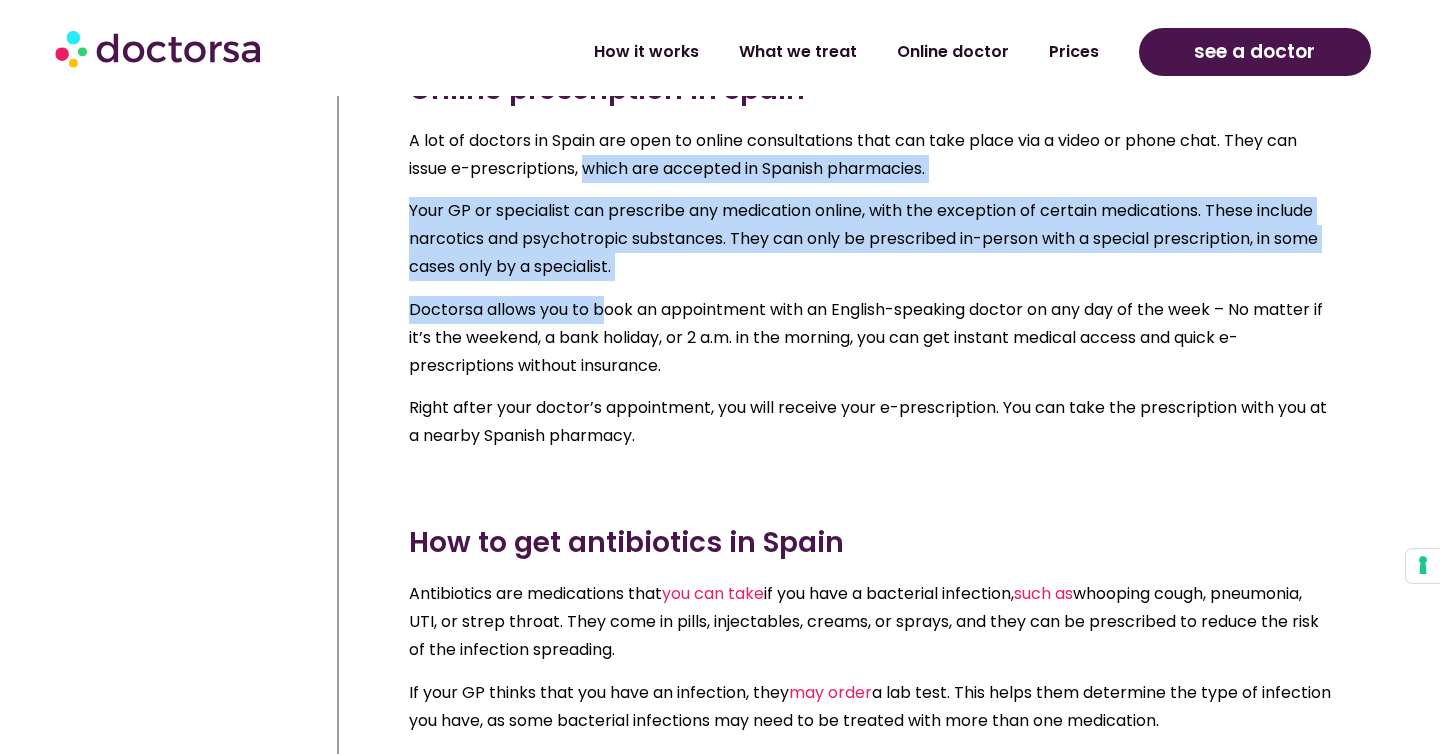 drag, startPoint x: 587, startPoint y: 212, endPoint x: 608, endPoint y: 366, distance: 155.42522 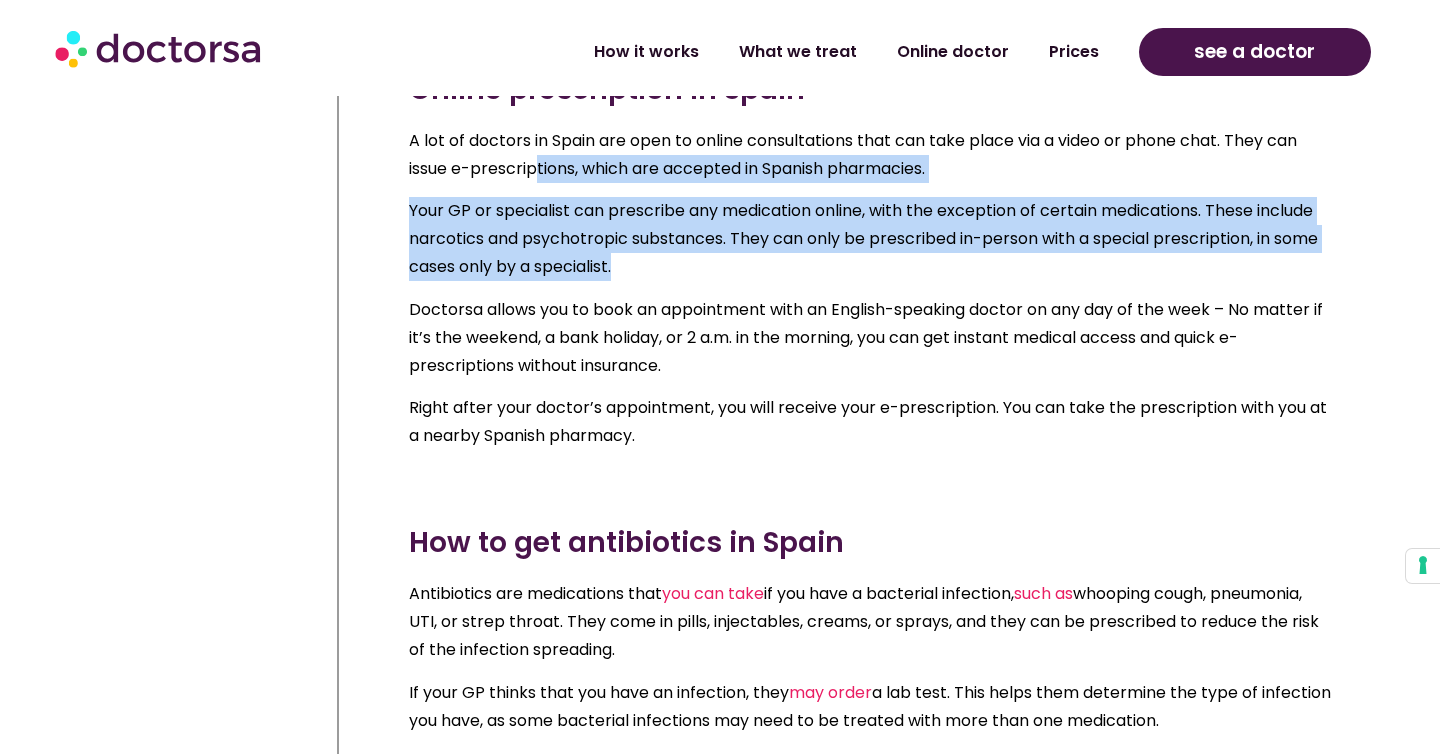 drag, startPoint x: 615, startPoint y: 335, endPoint x: 538, endPoint y: 216, distance: 141.7392 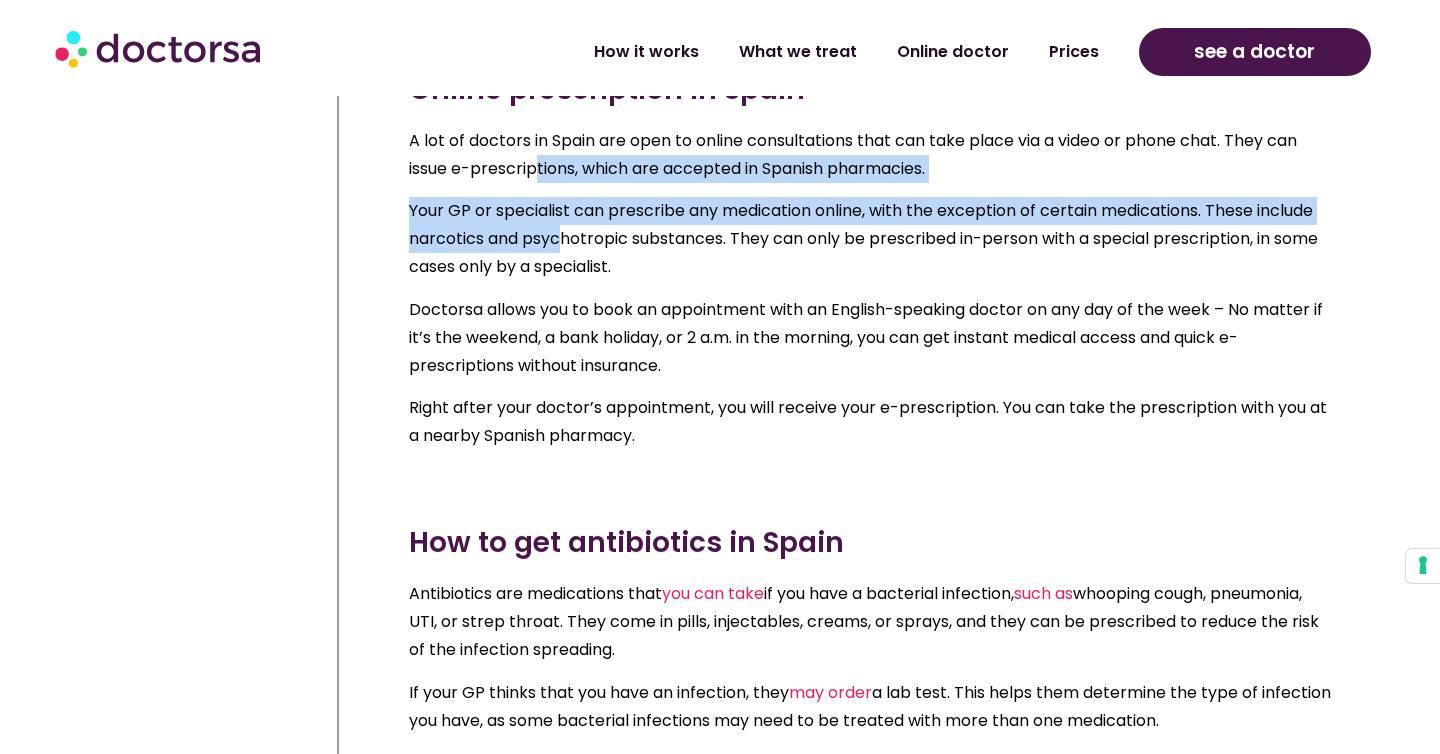 drag, startPoint x: 538, startPoint y: 216, endPoint x: 563, endPoint y: 320, distance: 106.96261 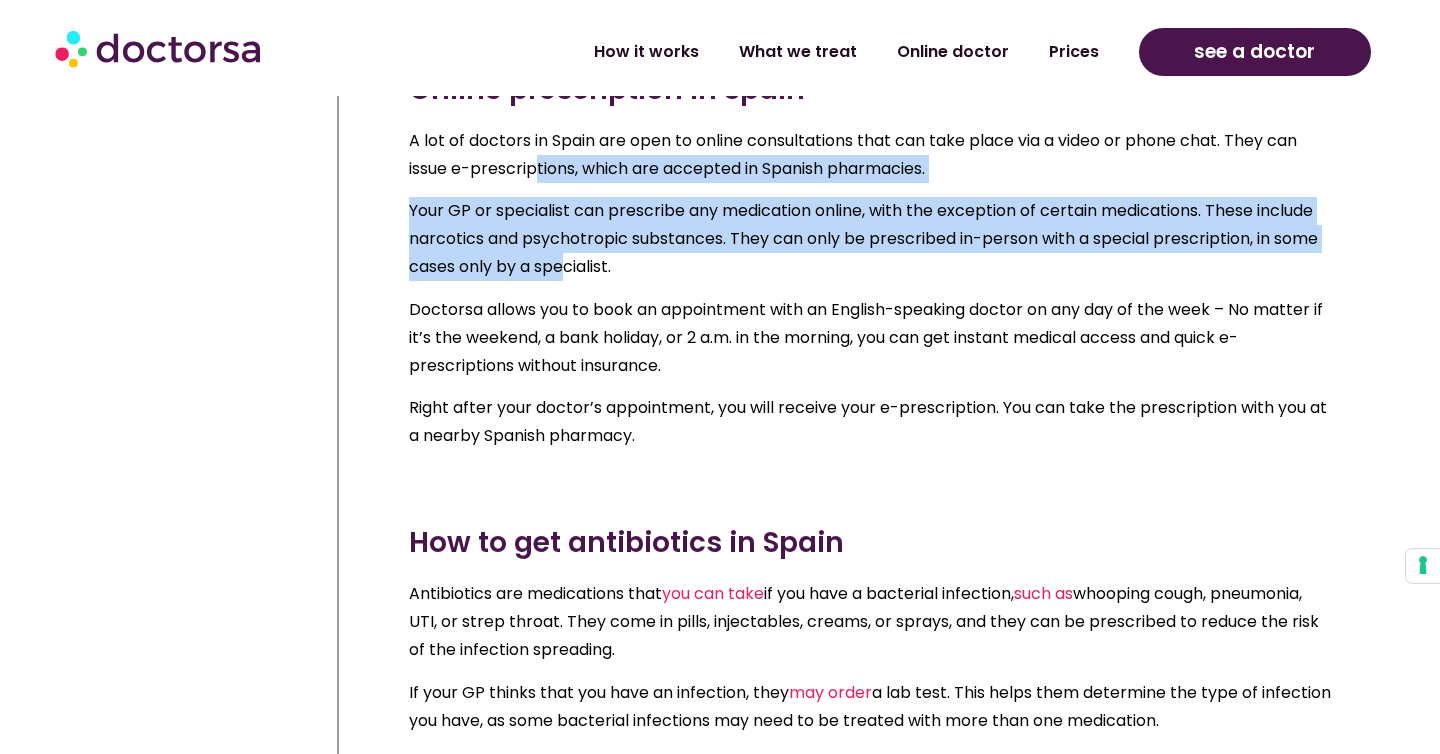 click on "Your GP or specialist can prescribe any medication online, with the exception of certain medications. These include narcotics and psychotropic substances. They can only be prescribed in-person with a special prescription, in some cases only by a specialist." at bounding box center (863, 238) 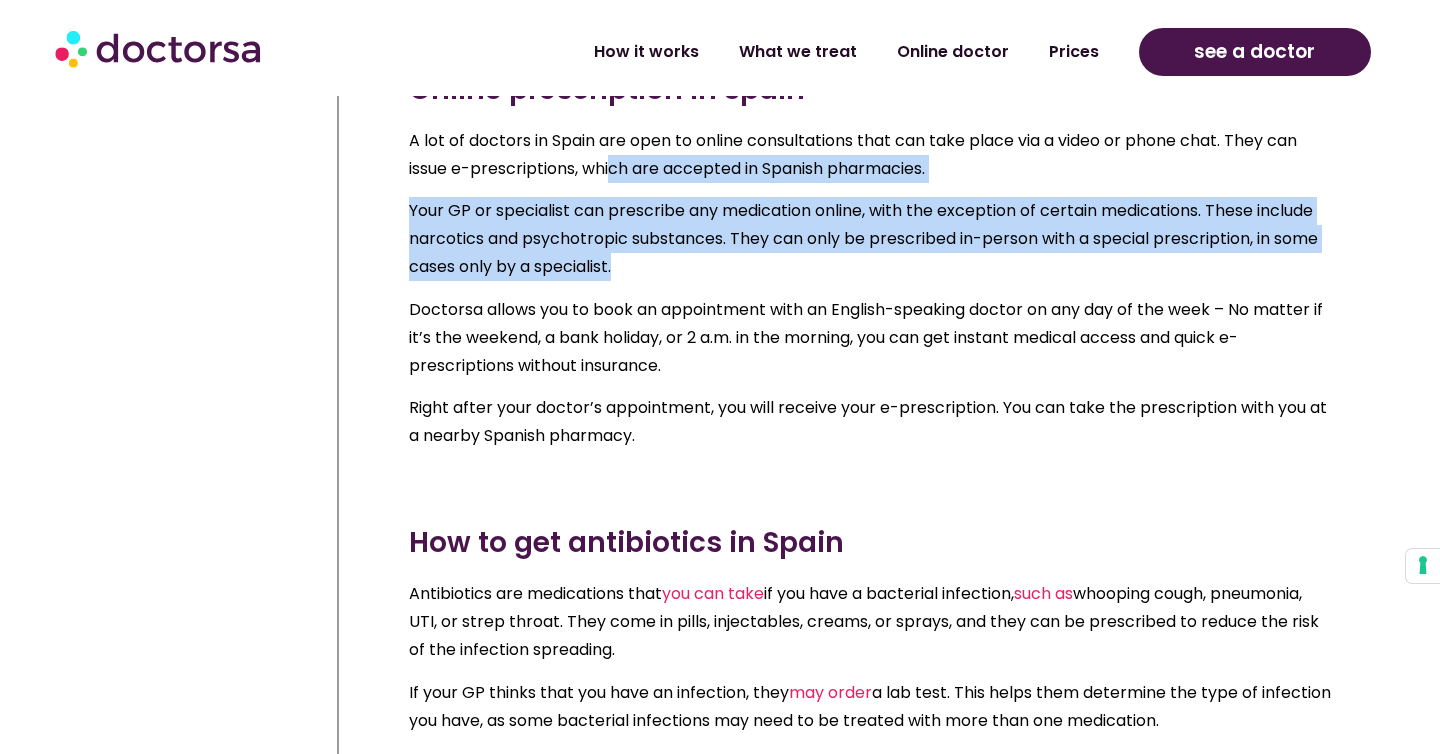 drag, startPoint x: 618, startPoint y: 326, endPoint x: 619, endPoint y: 216, distance: 110.00455 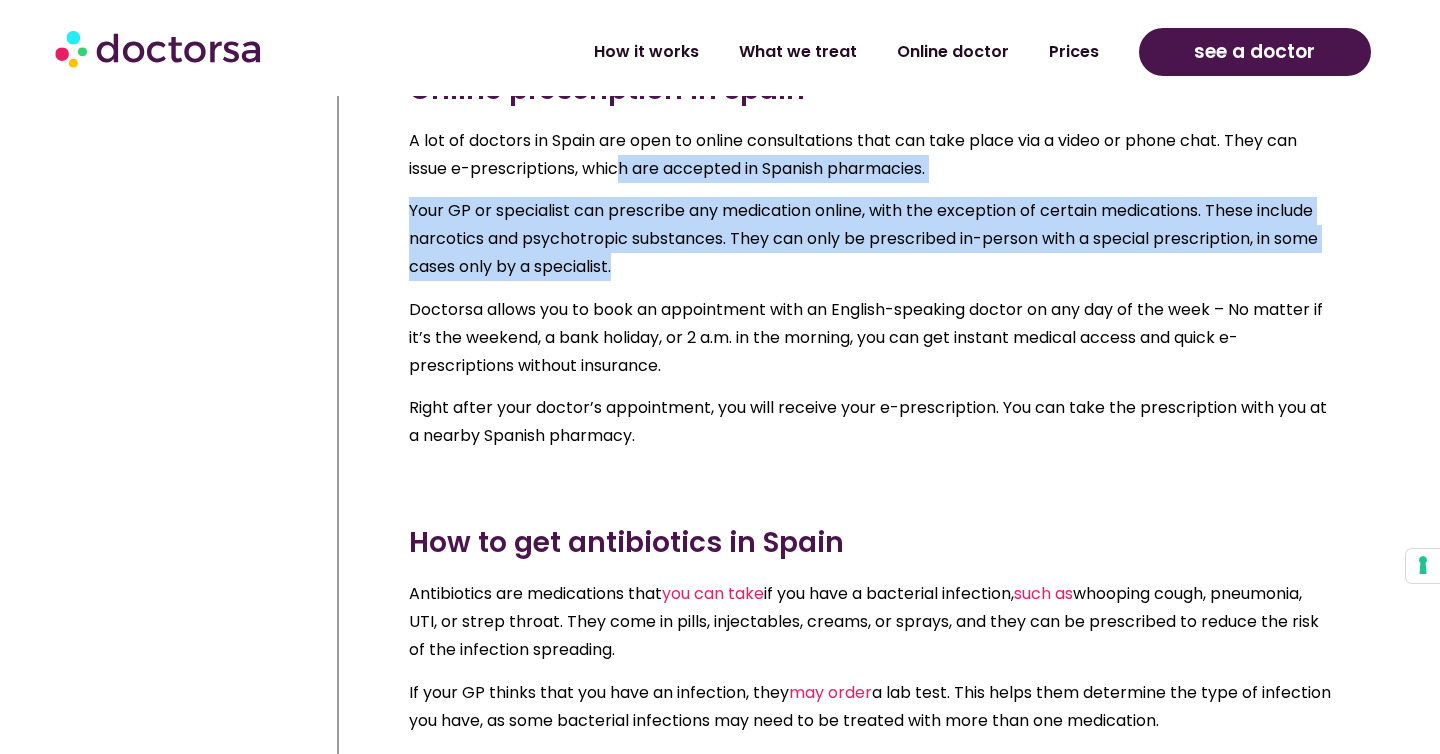 click on "A lot of doctors in Spain are open to online consultations that can take place via a video or phone chat. They can issue e-prescriptions, which are accepted in Spanish pharmacies." at bounding box center [853, 154] 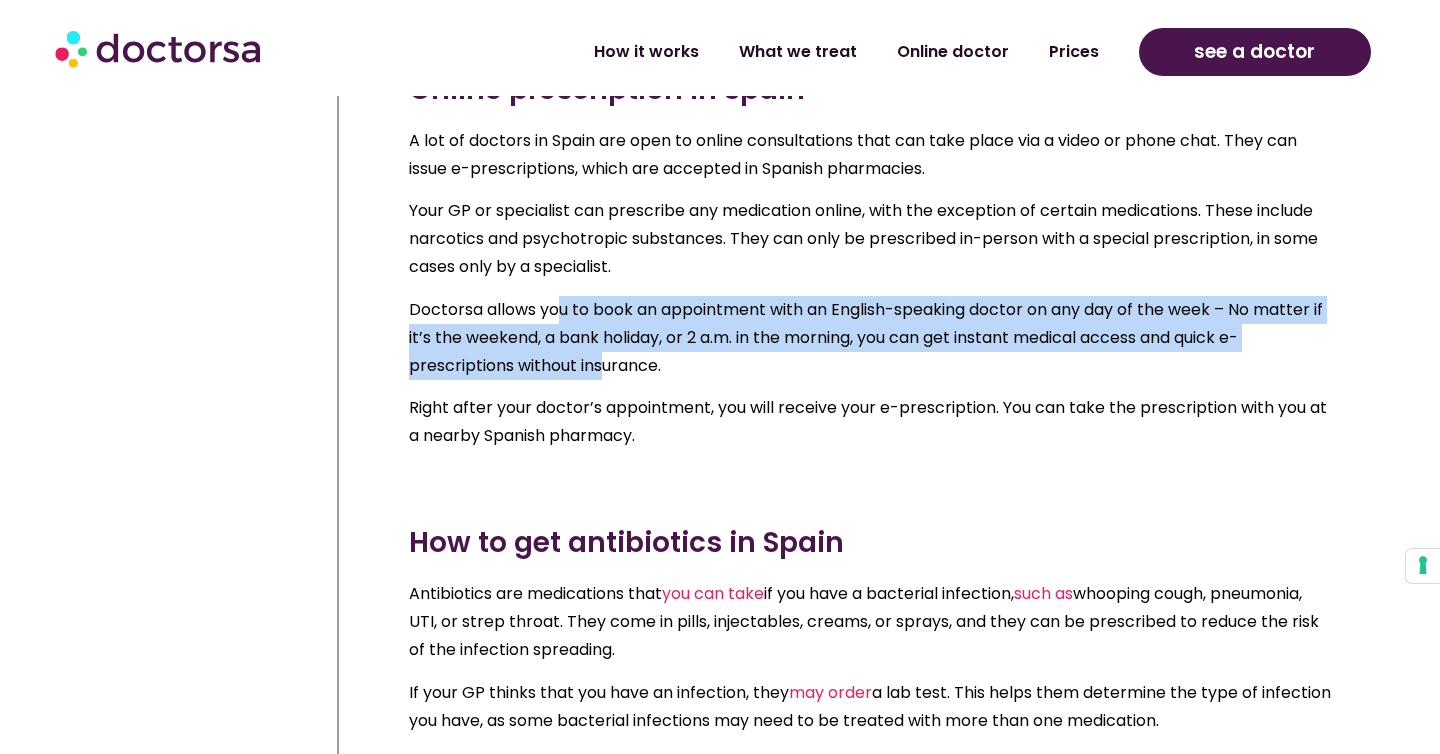 drag, startPoint x: 557, startPoint y: 367, endPoint x: 623, endPoint y: 446, distance: 102.941734 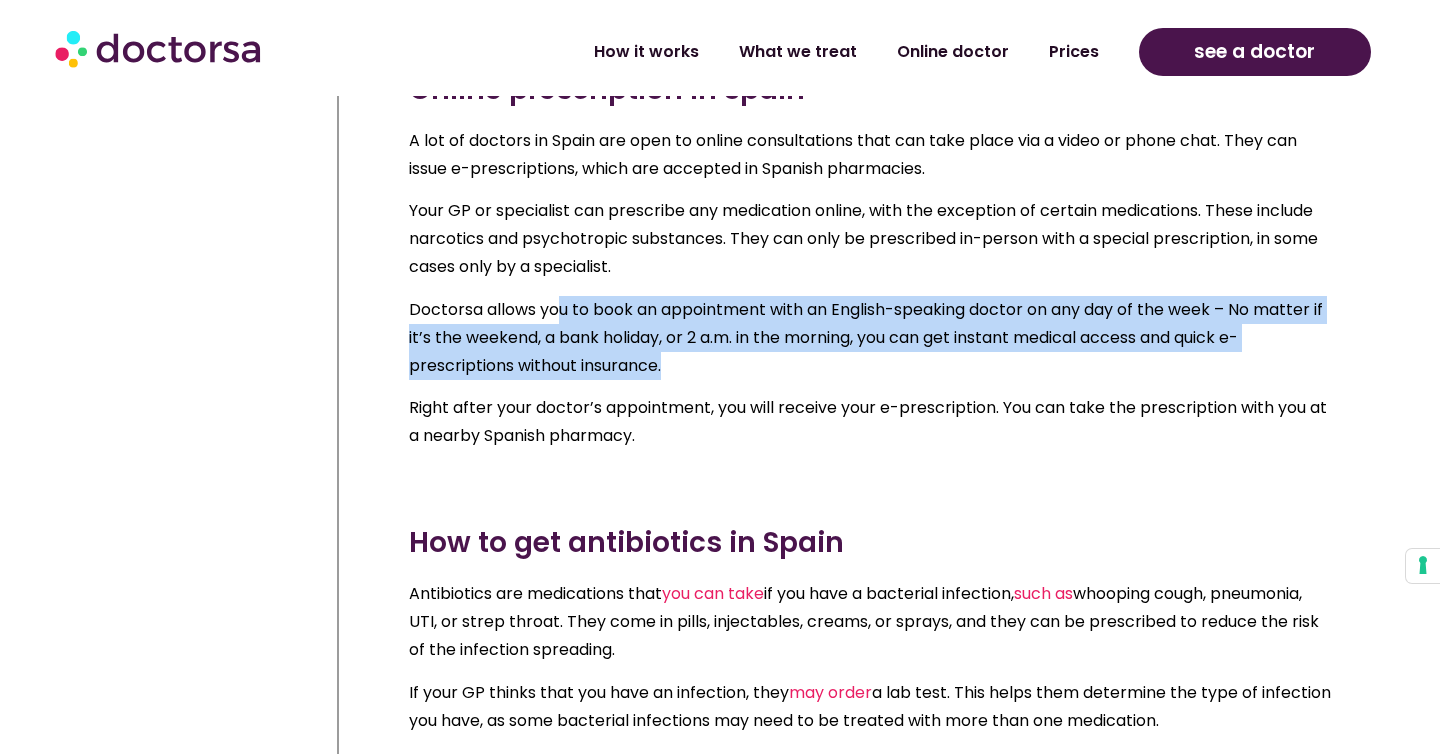 click on "How to get a prescription in Spain
A general doctor, emergency doctor, or a specialist can provide you with a prescription if you need medications during your temporary stay in Spain. Your prescription should have the  following information :
Your full name
Your date of birth
The doctor’s full name and qualifications, contact information, address, and signature
Medication details – name, form, dosage, and strength
Online prescription in Spain
A lot of doctors in Spain are open to online consultations that can take place via a video or phone chat. They can issue e-prescriptions, which are accepted in Spanish pharmacies.
Your GP or specialist can prescribe any medication online, with the exception of certain medications. These include narcotics and psychotropic substances. They can only be prescribed in-person with a special prescription, in some cases only by a specialist.
How to get antibiotics in Spain
Antibiotics are medications that  you can take" at bounding box center [871, 1632] 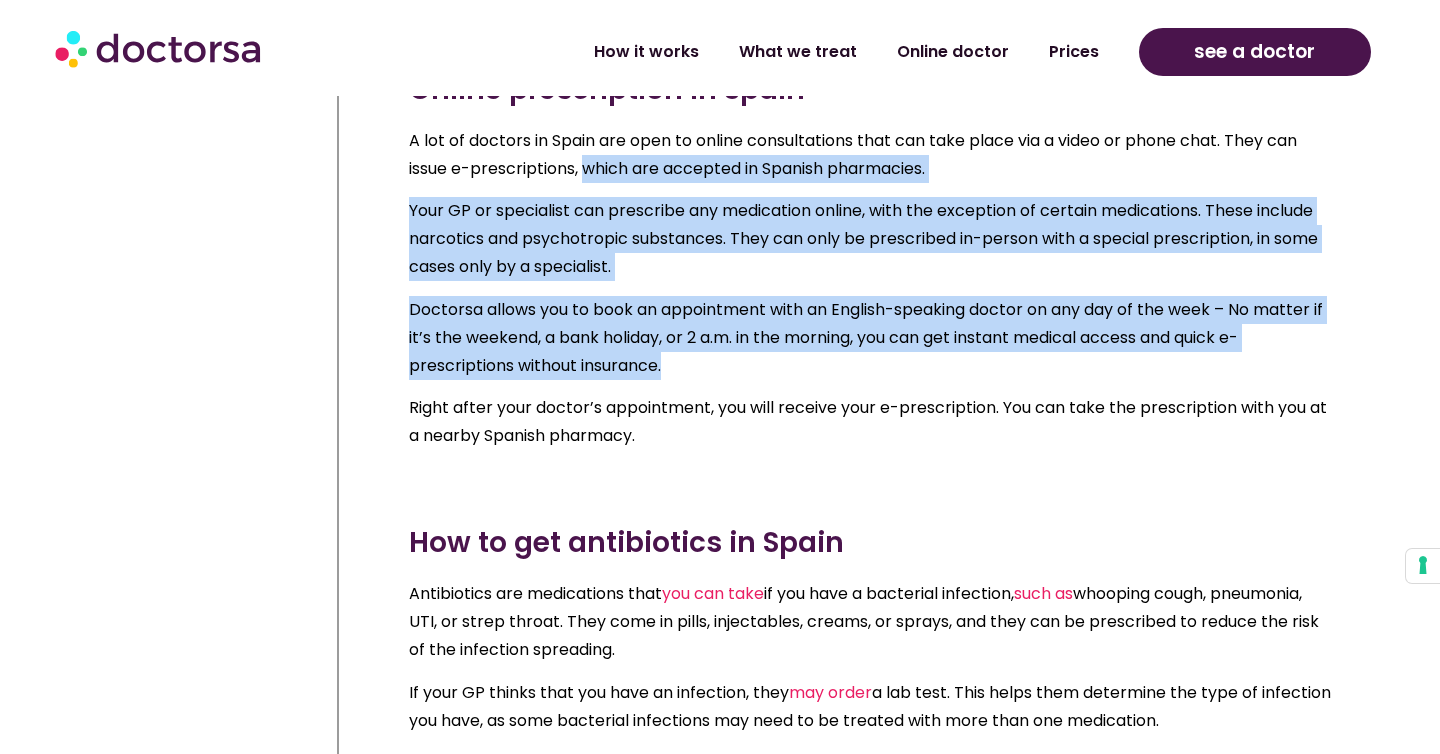 drag, startPoint x: 665, startPoint y: 422, endPoint x: 583, endPoint y: 203, distance: 233.84824 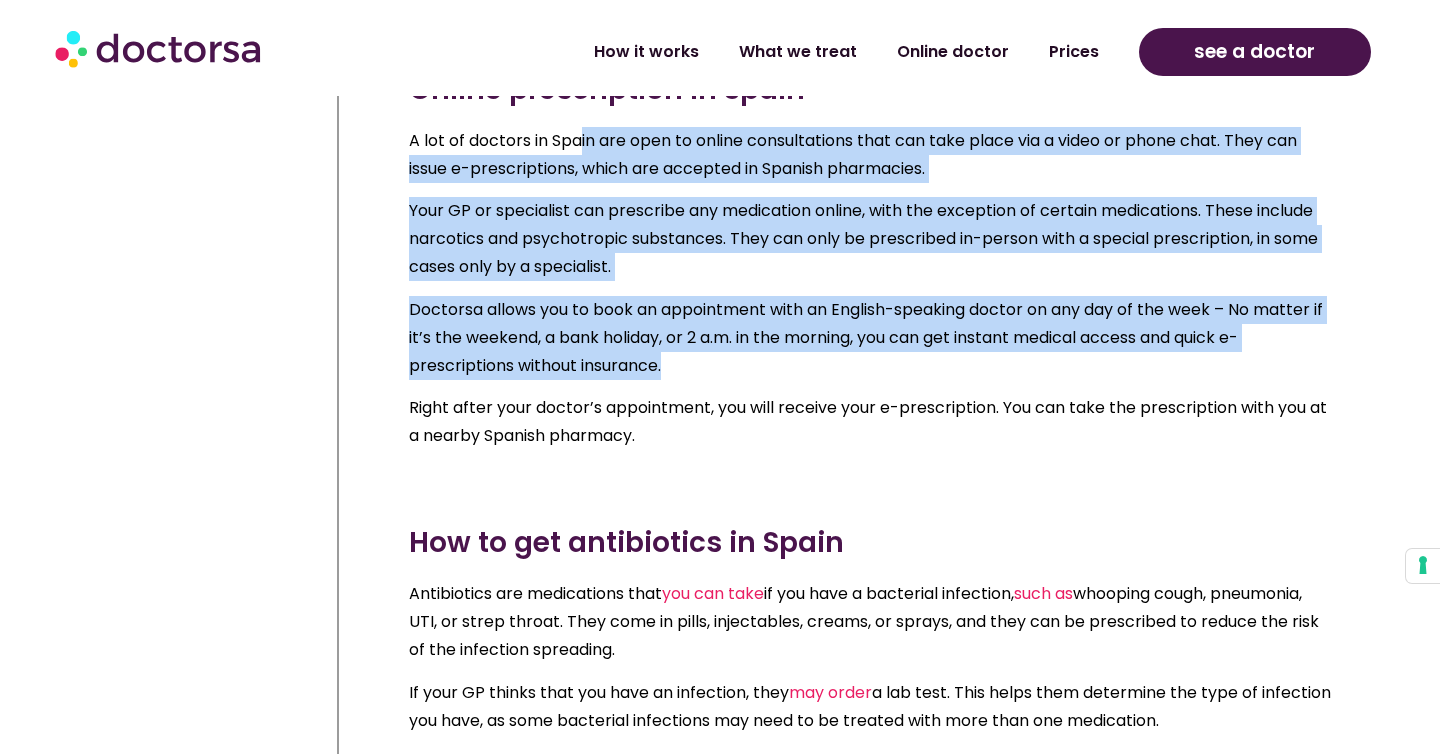 click on "A lot of doctors in Spain are open to online consultations that can take place via a video or phone chat. They can issue e-prescriptions, which are accepted in Spanish pharmacies." at bounding box center (853, 154) 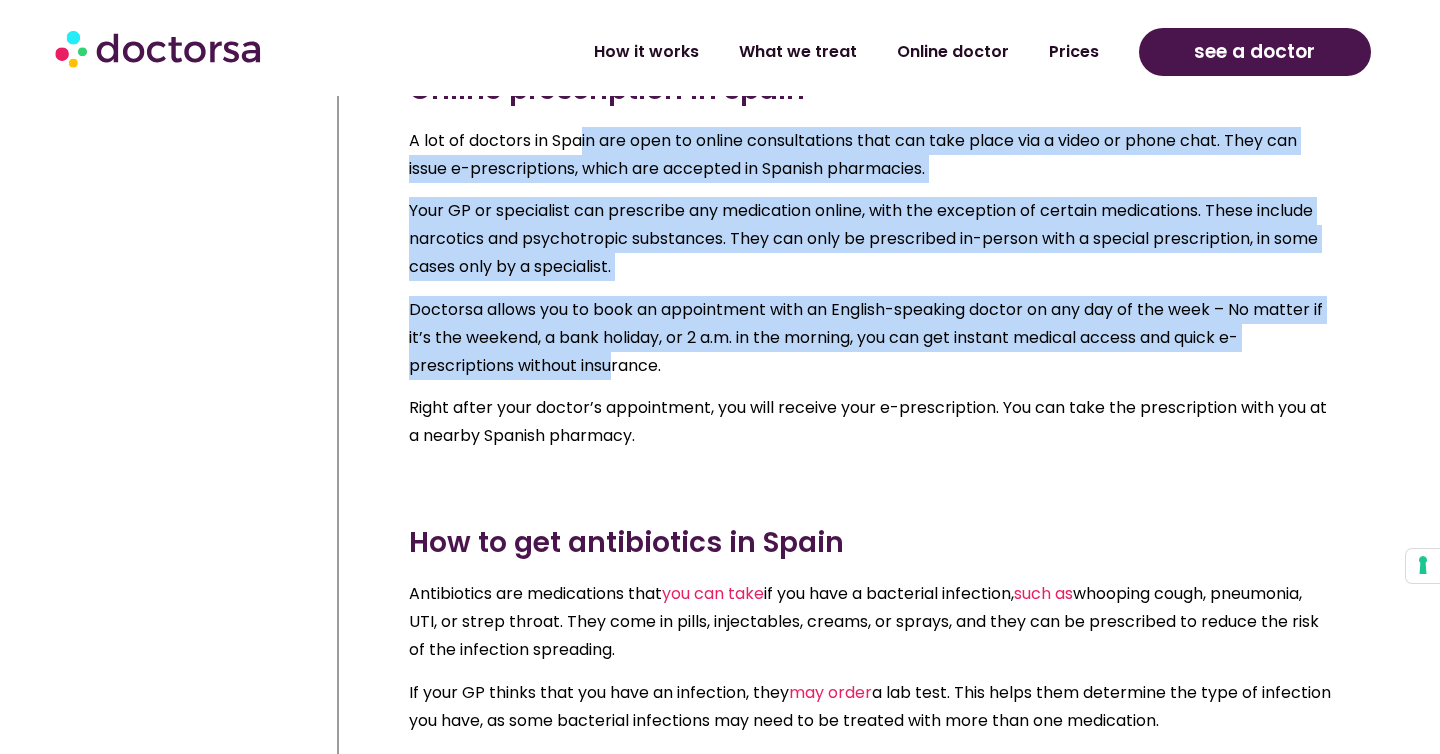 drag, startPoint x: 583, startPoint y: 203, endPoint x: 612, endPoint y: 429, distance: 227.85303 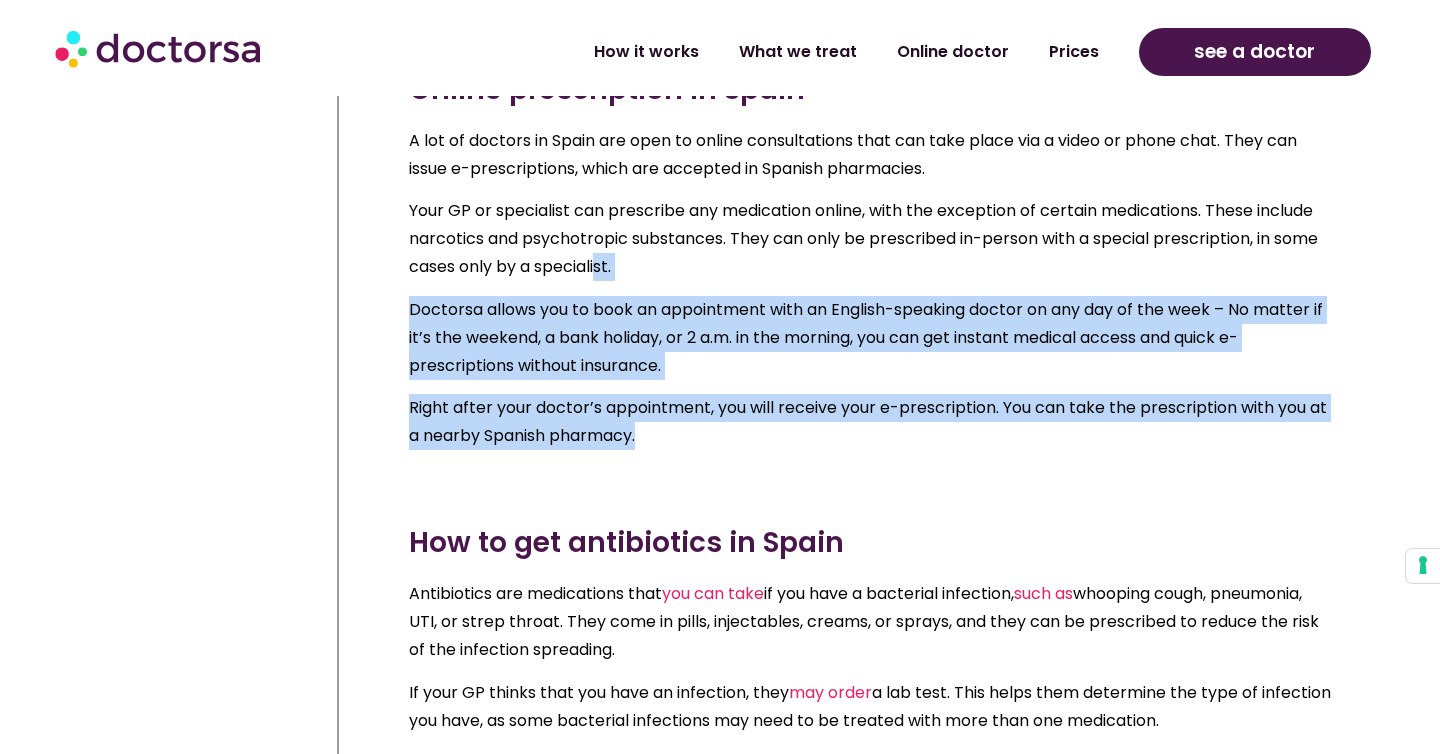 drag, startPoint x: 642, startPoint y: 504, endPoint x: 602, endPoint y: 264, distance: 243.3105 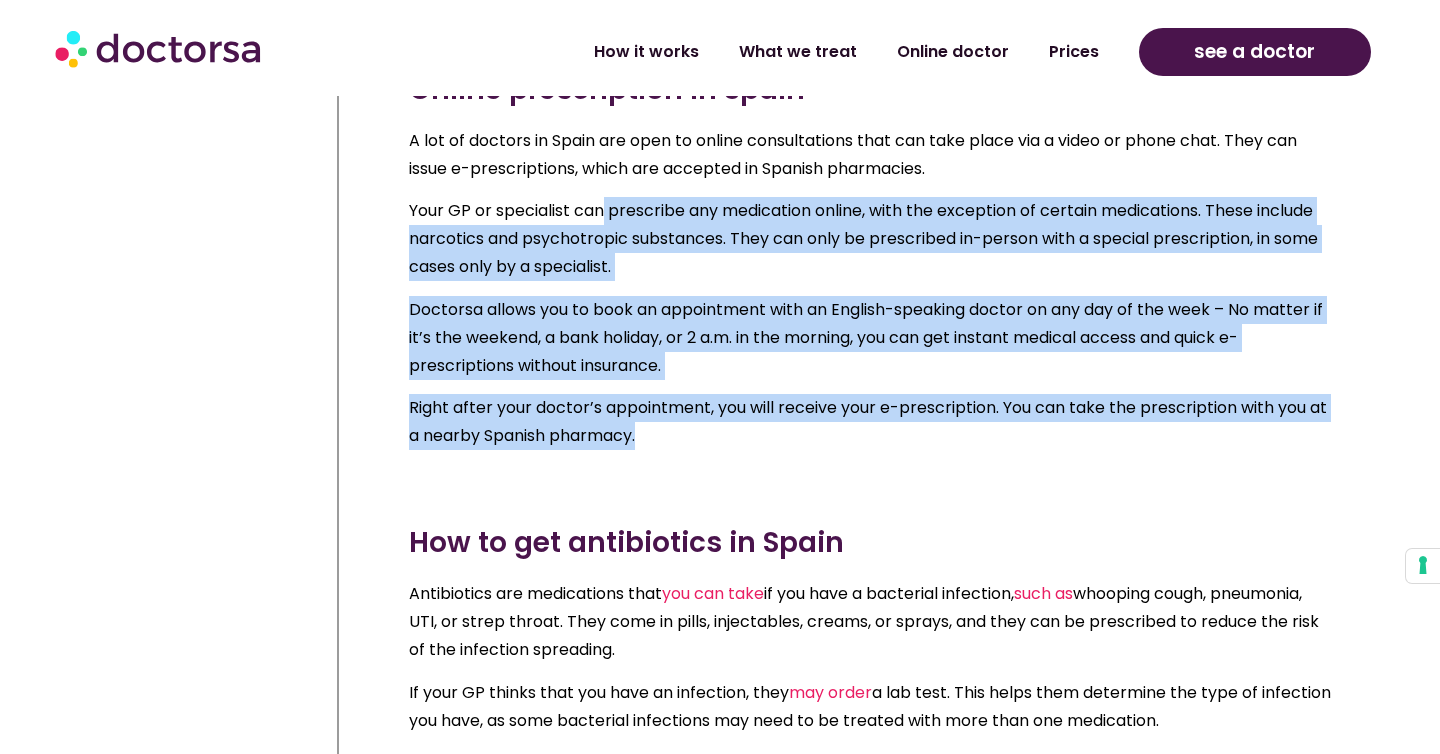 click on "Your GP or specialist can prescribe any medication online, with the exception of certain medications. These include narcotics and psychotropic substances. They can only be prescribed in-person with a special prescription, in some cases only by a specialist." at bounding box center (863, 238) 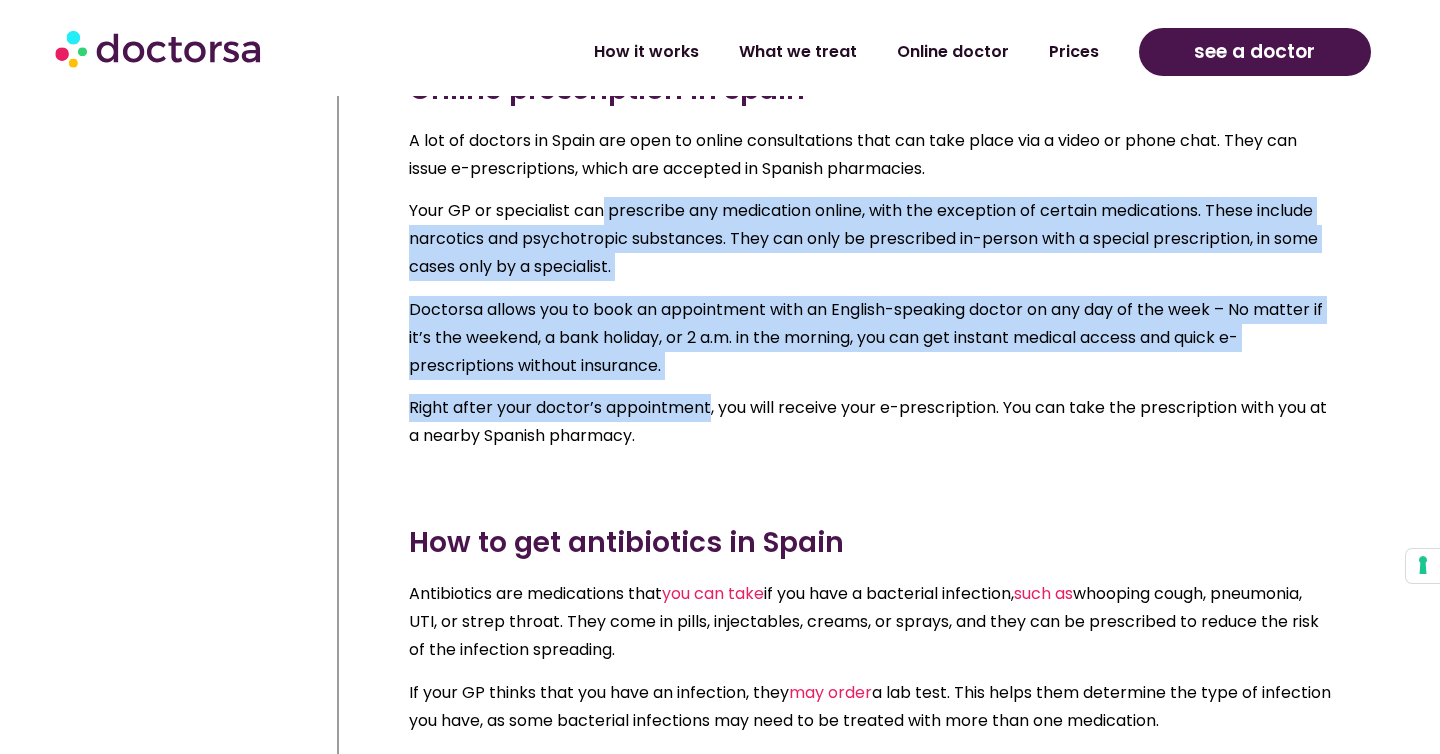 drag, startPoint x: 602, startPoint y: 264, endPoint x: 625, endPoint y: 468, distance: 205.29248 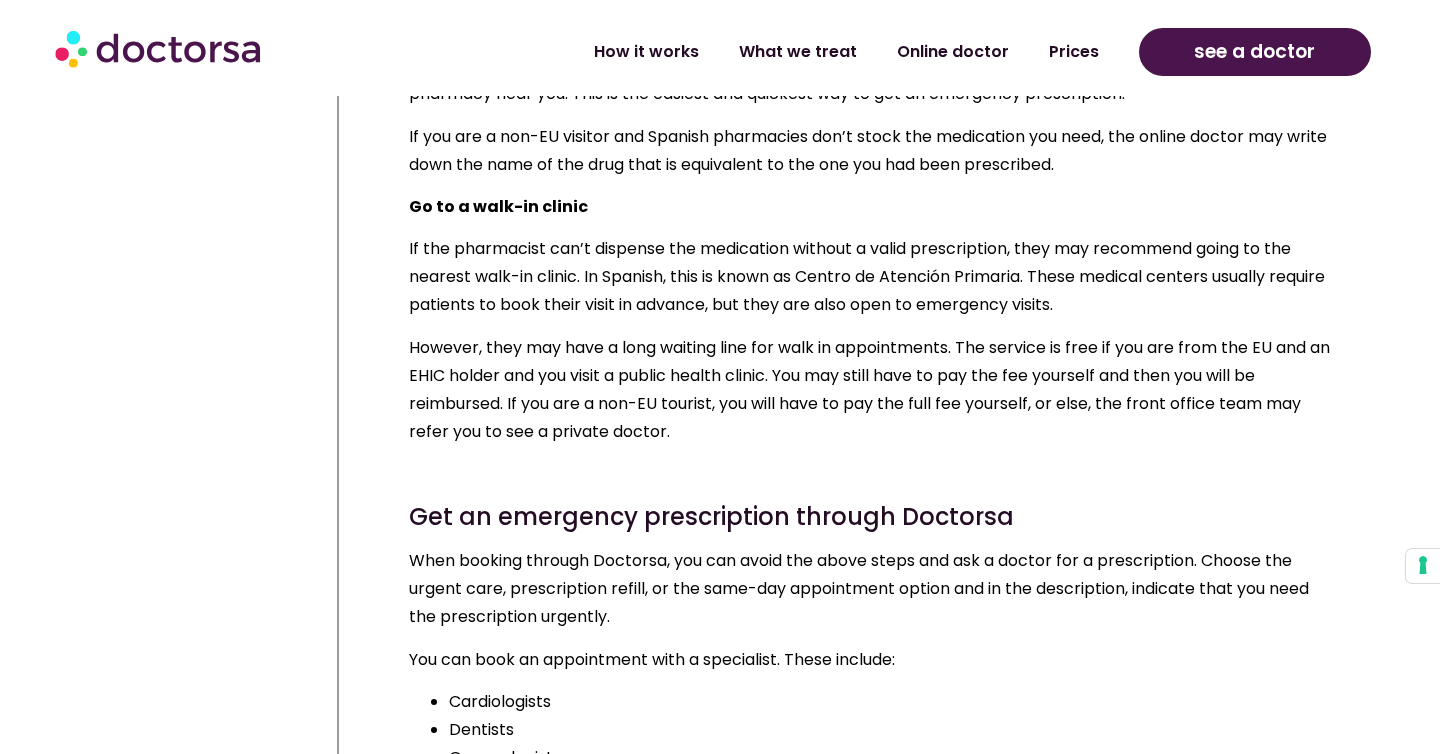 scroll, scrollTop: 14746, scrollLeft: 0, axis: vertical 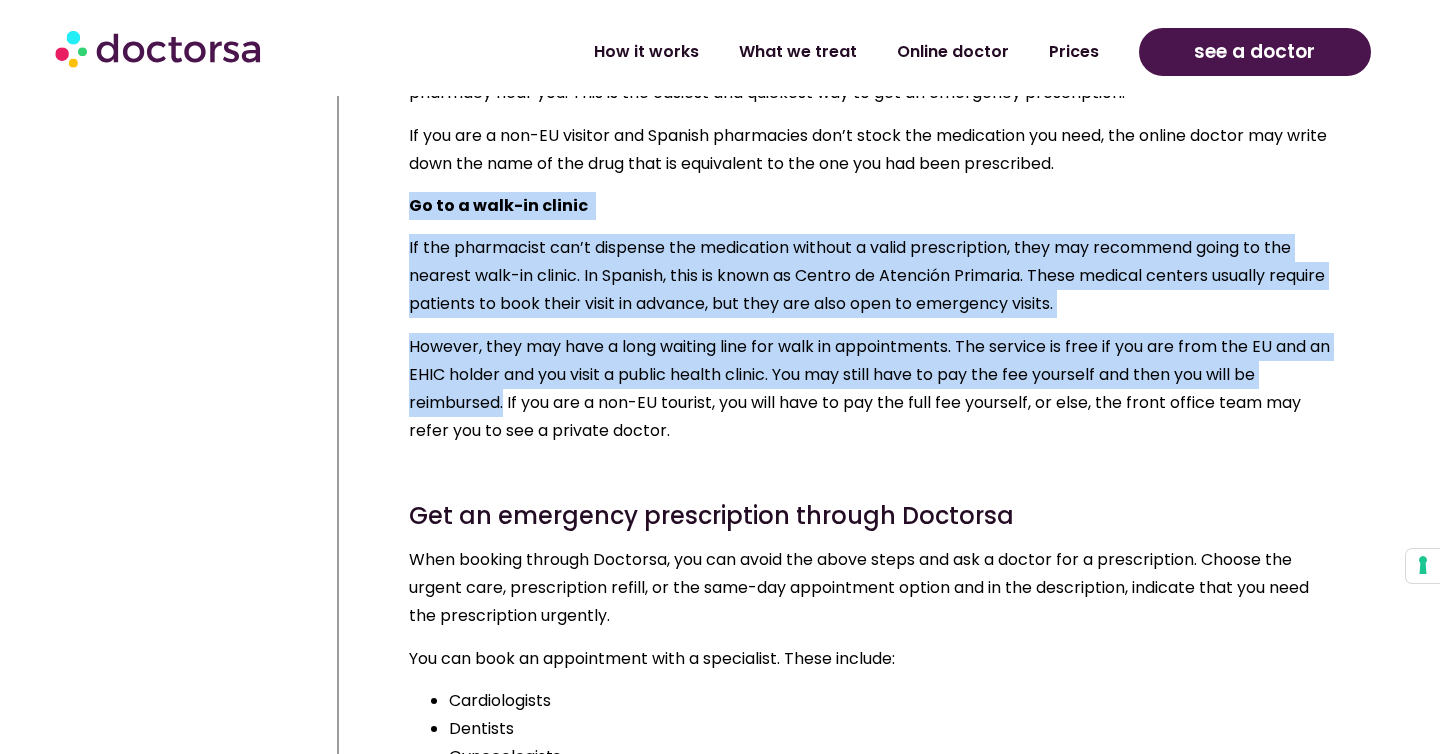 drag, startPoint x: 409, startPoint y: 292, endPoint x: 507, endPoint y: 480, distance: 212.00943 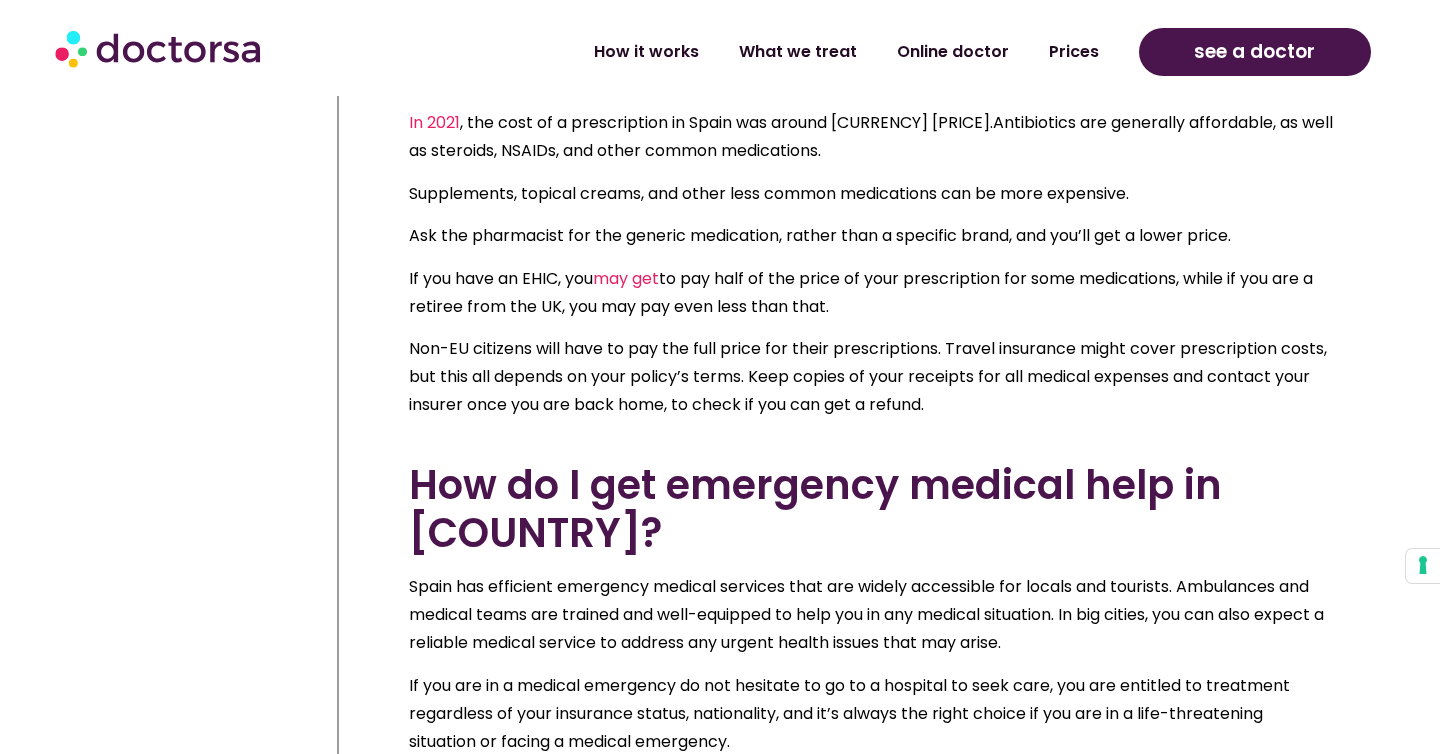 scroll, scrollTop: 15892, scrollLeft: 0, axis: vertical 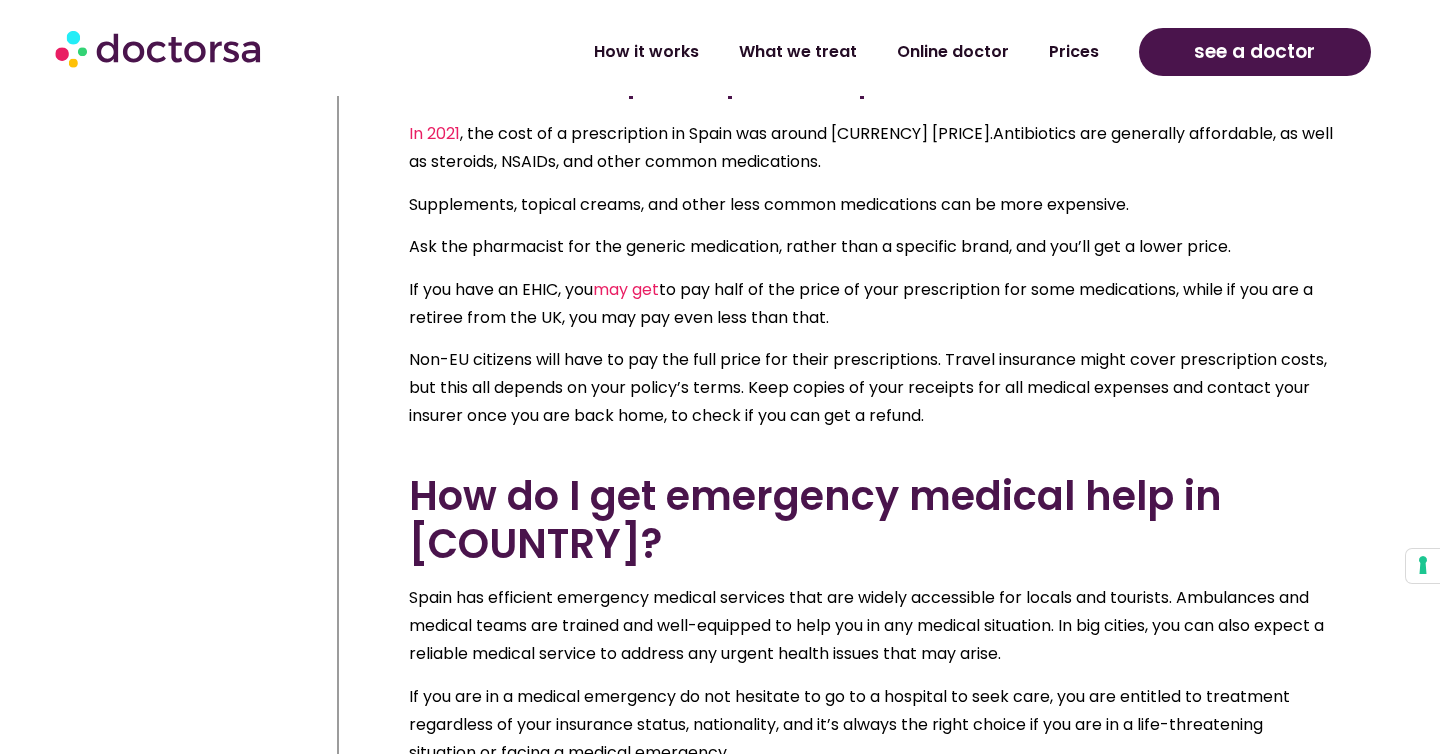 drag, startPoint x: 397, startPoint y: 220, endPoint x: 852, endPoint y: 252, distance: 456.1239 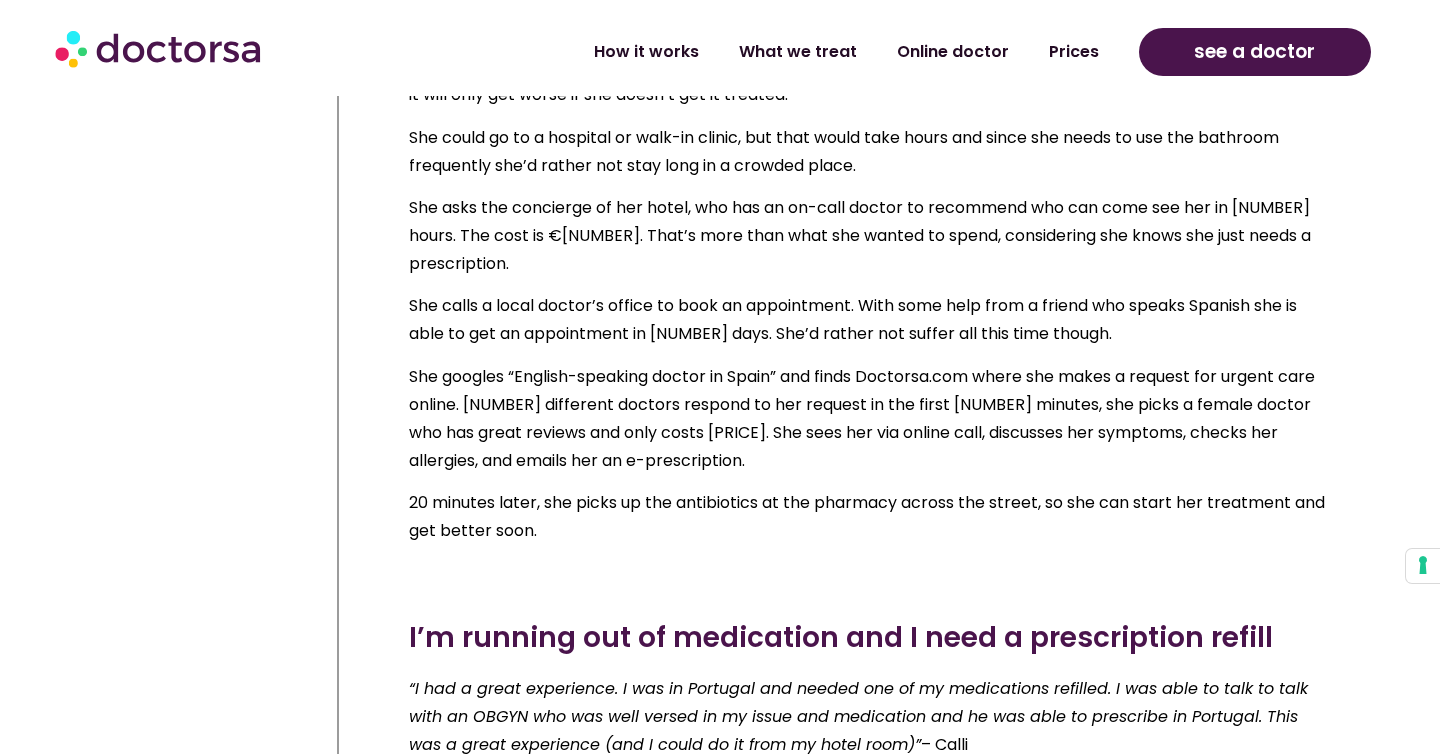 scroll, scrollTop: 18604, scrollLeft: 0, axis: vertical 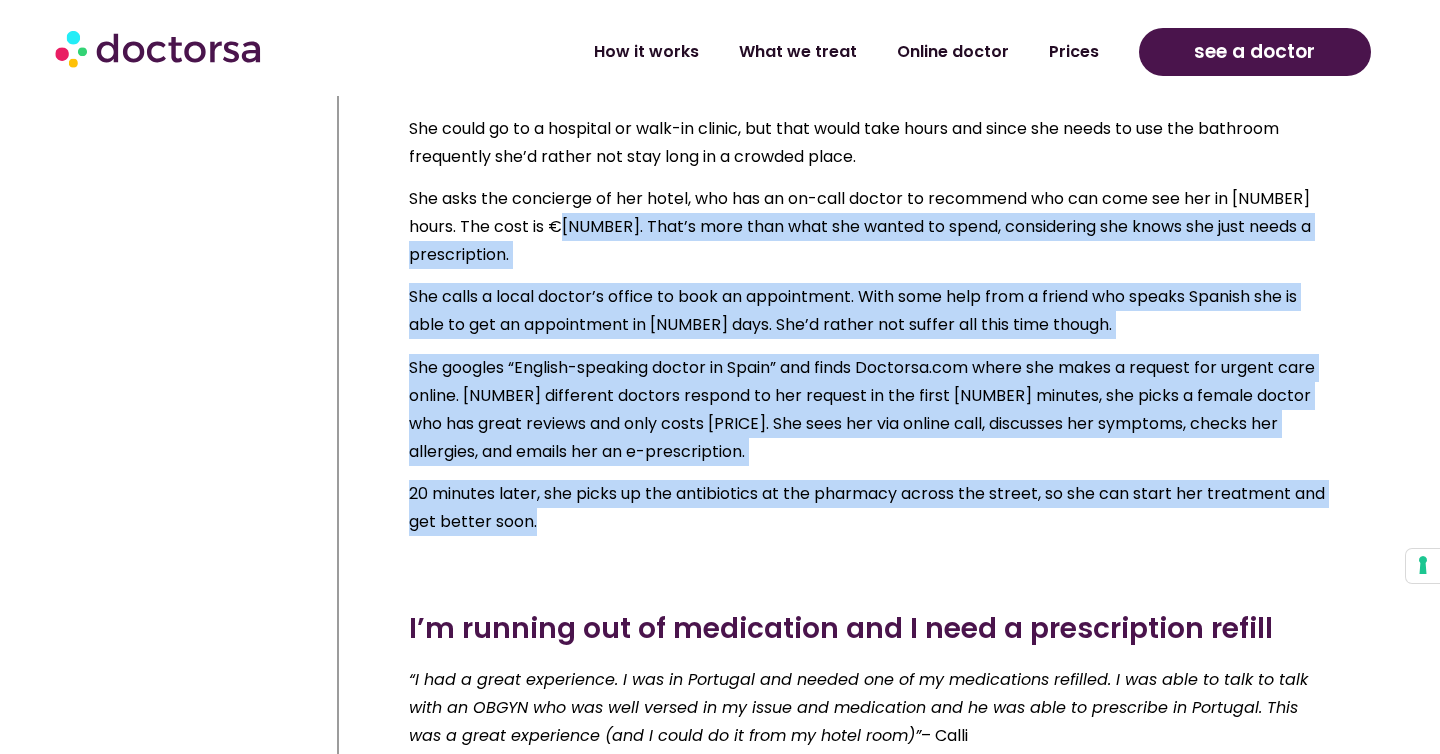 drag, startPoint x: 533, startPoint y: 623, endPoint x: 571, endPoint y: 322, distance: 303.3892 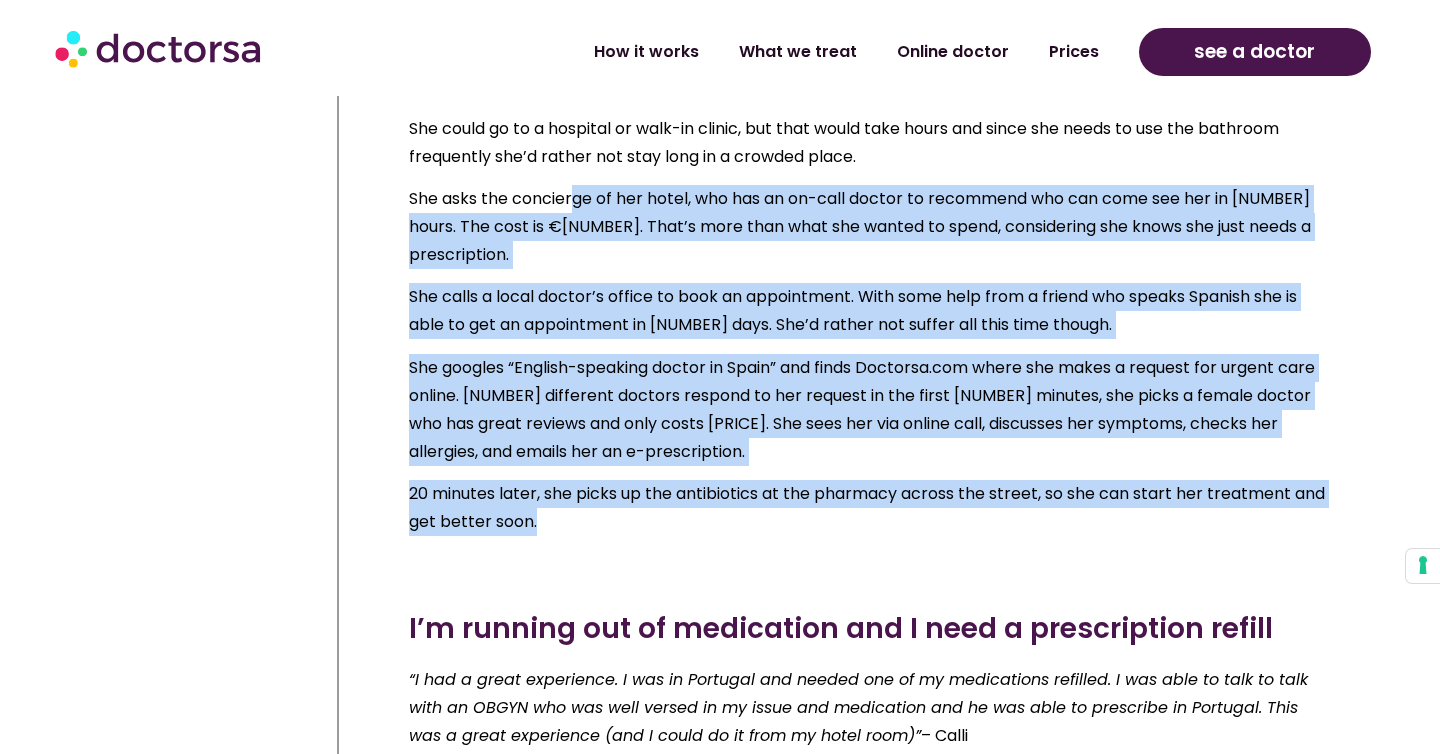 click on "She asks the concierge of her hotel, who has an on-call doctor to recommend who can come see her in [NUMBER] hours. The cost is €[NUMBER]. That’s more than what she wanted to spend, considering she knows she just needs a prescription." at bounding box center (860, 226) 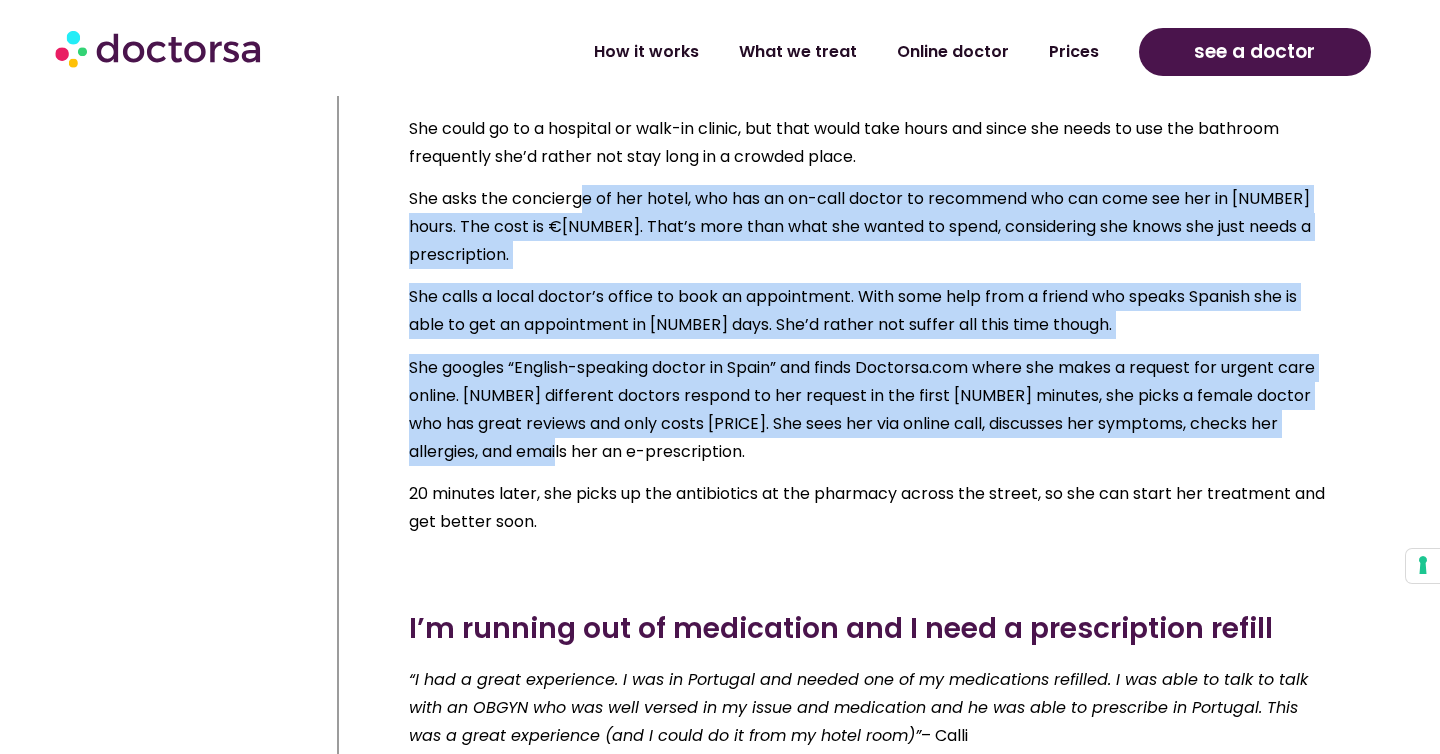 drag, startPoint x: 579, startPoint y: 311, endPoint x: 550, endPoint y: 538, distance: 228.84492 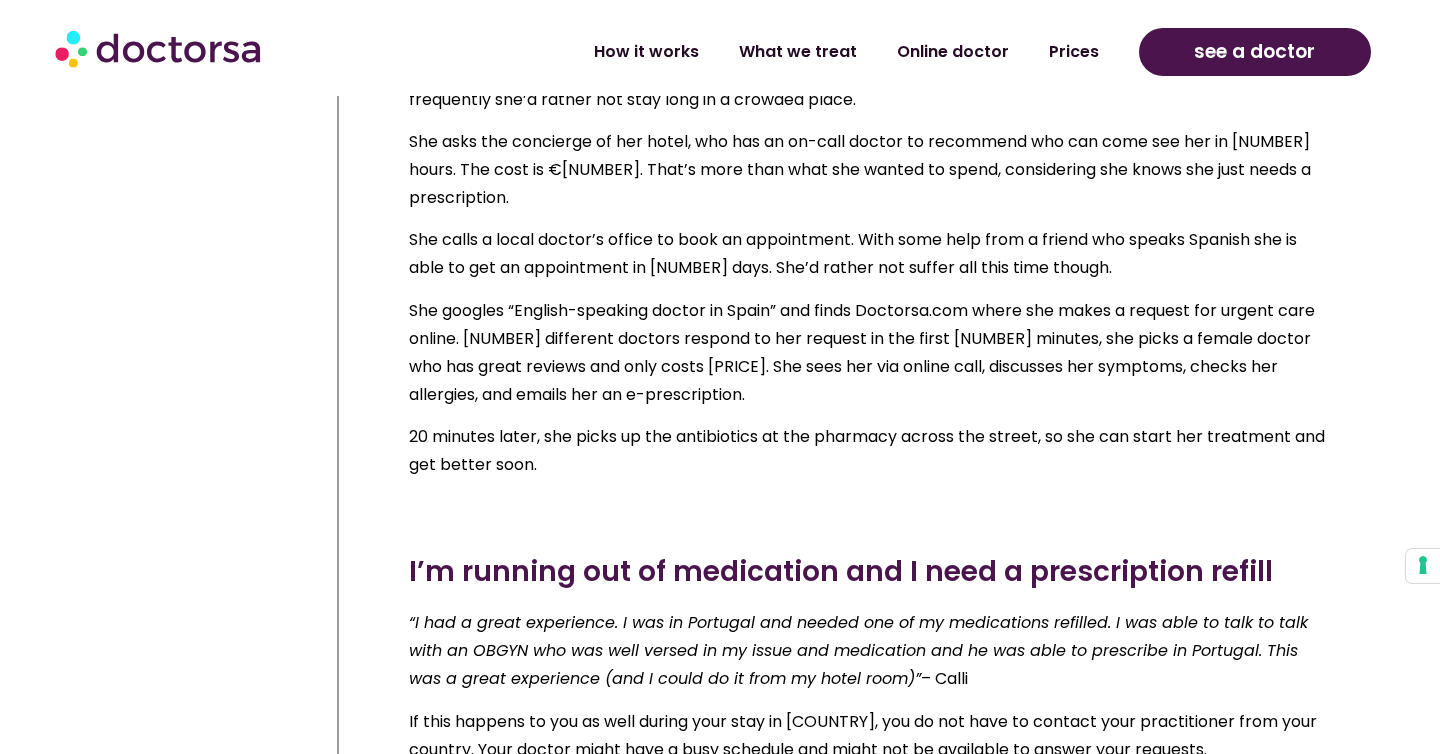 scroll, scrollTop: 18664, scrollLeft: 0, axis: vertical 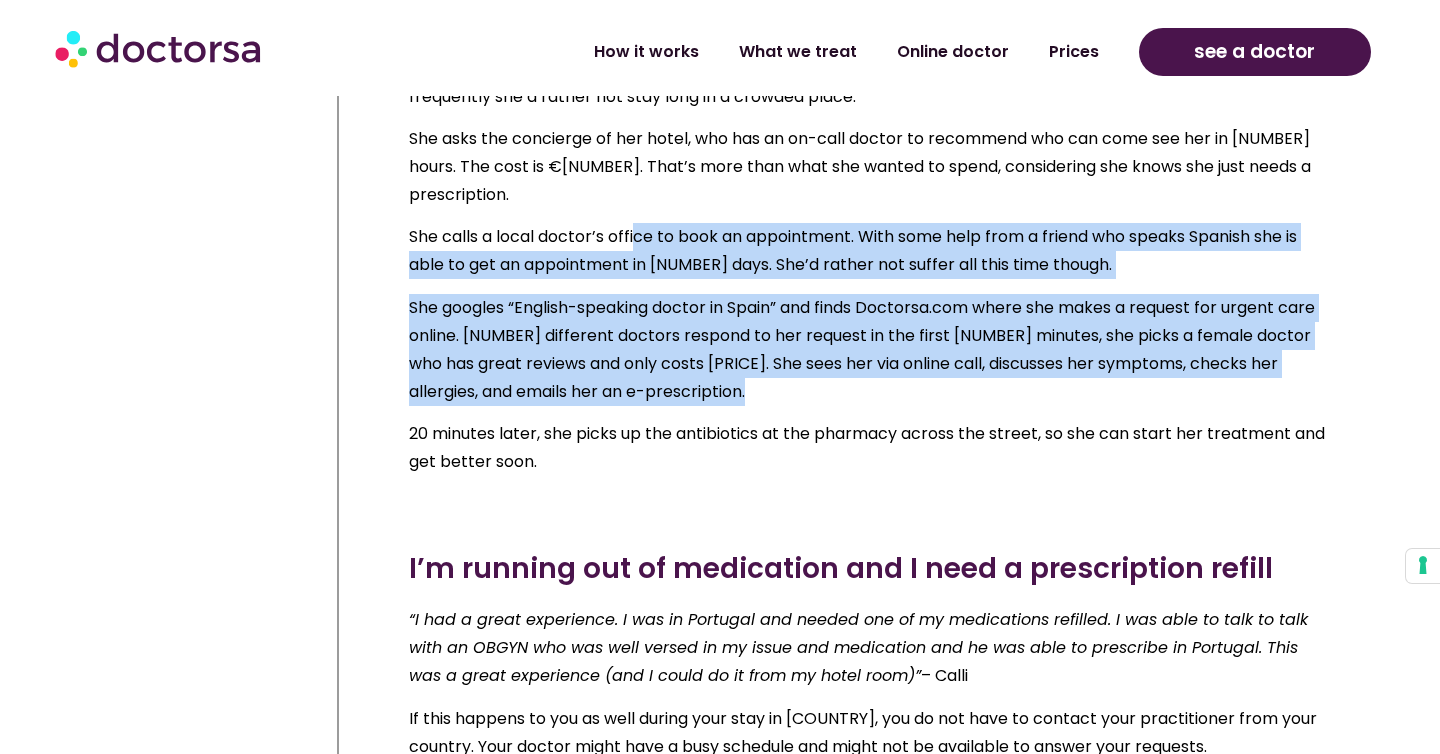 drag, startPoint x: 638, startPoint y: 318, endPoint x: 603, endPoint y: 518, distance: 203.0394 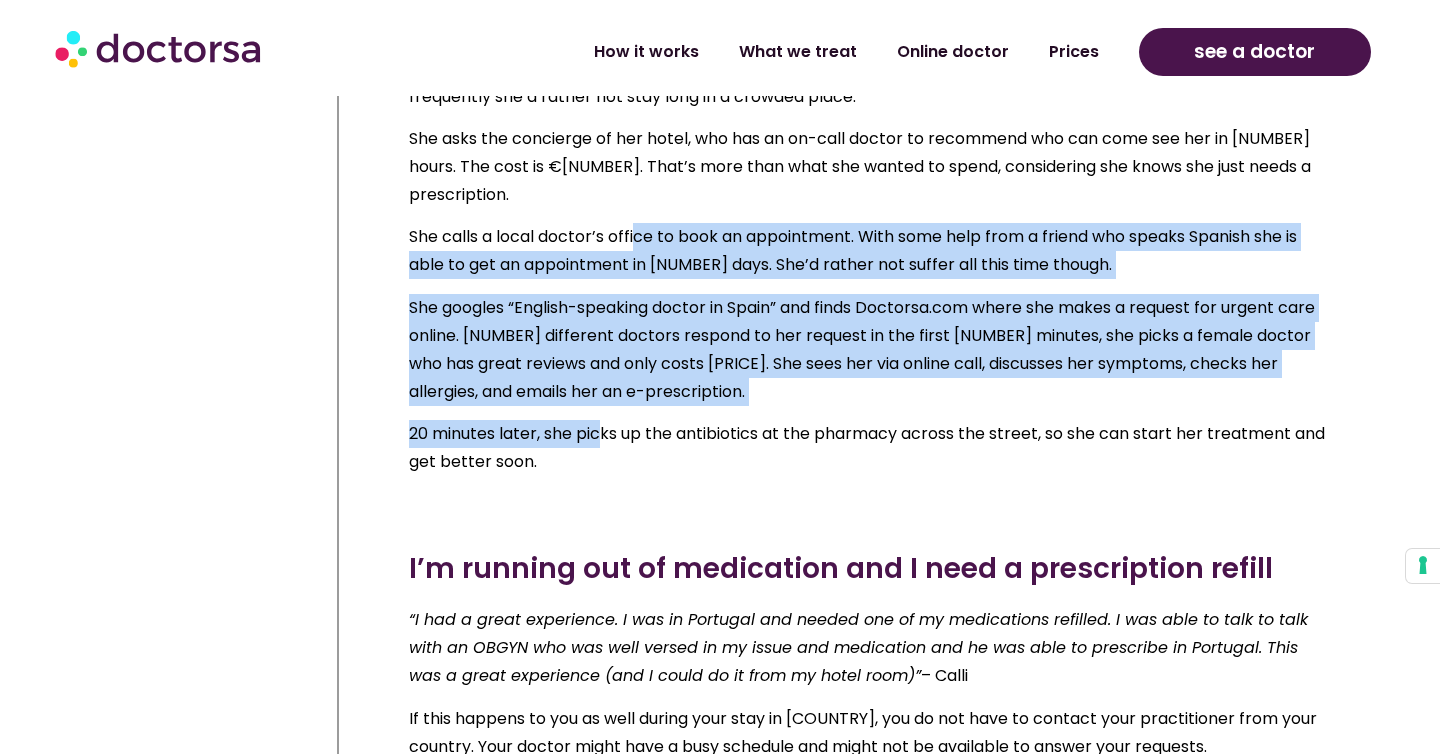 click on "Common scenarios
What if get a  urinary tract infection on vacation ? What can you do if you are running out of medications? Here, we explain what you can do and how Doctorsa can help.
What to do if you need UTI medicine in Spain
[NAME] has started feeling some burning and pain while urinating. She’s had urinary tract infections before and knows it will only get worse if she doesn’t get it treated.
She could go to a hospital or walk-in clinic, but that would take hours and since she needs to use the bathroom frequently she’d rather not stay long in a crowded place.
She asks the concierge of her hotel, who has an on-call doctor to recommend who can come see her in 3 hours. The cost is €200. That’s more than what she wanted to spend, considering she knows she just needs a prescription.
20 minutes later, she picks up the antibiotics at the pharmacy across the street, so she can start her treatment and get better soon.
– Calli
another EU country" at bounding box center [871, 481] 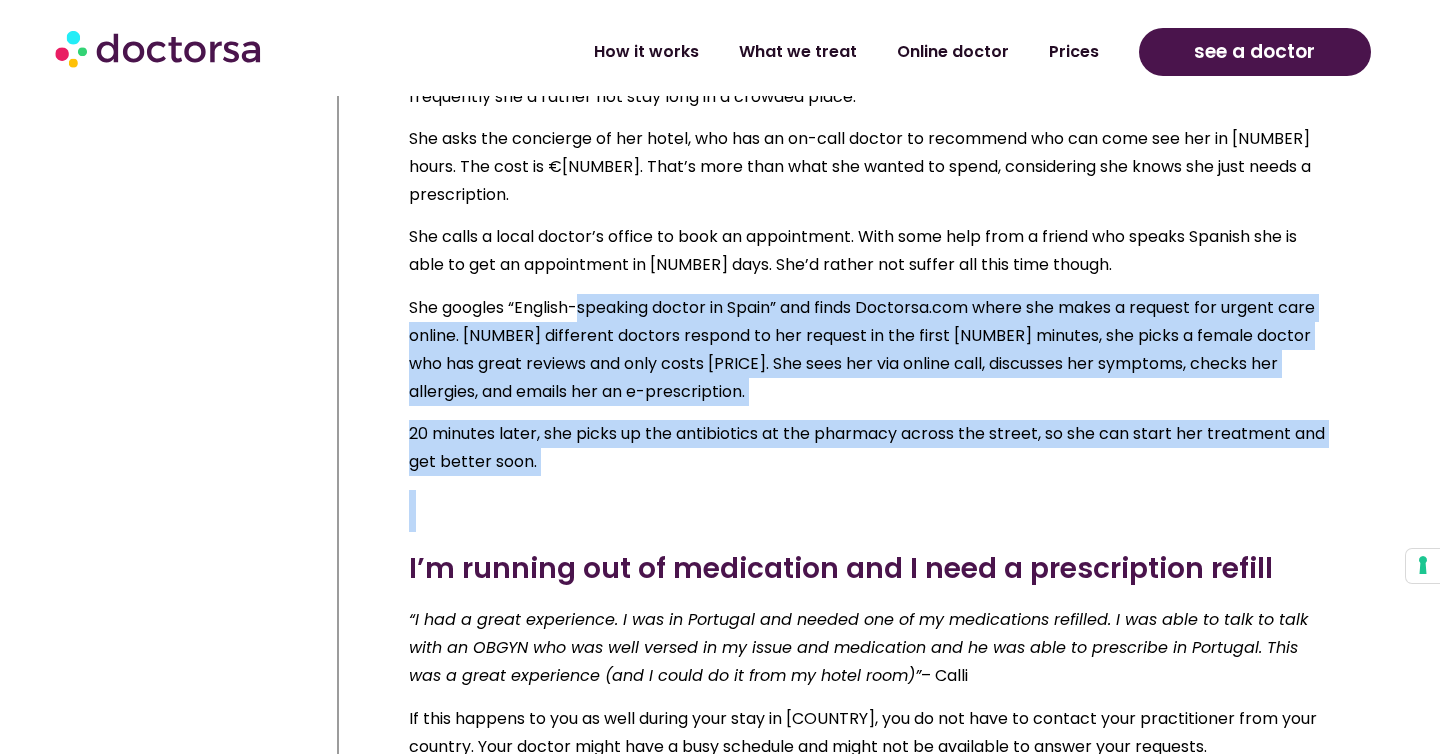 drag, startPoint x: 597, startPoint y: 565, endPoint x: 615, endPoint y: 344, distance: 221.73183 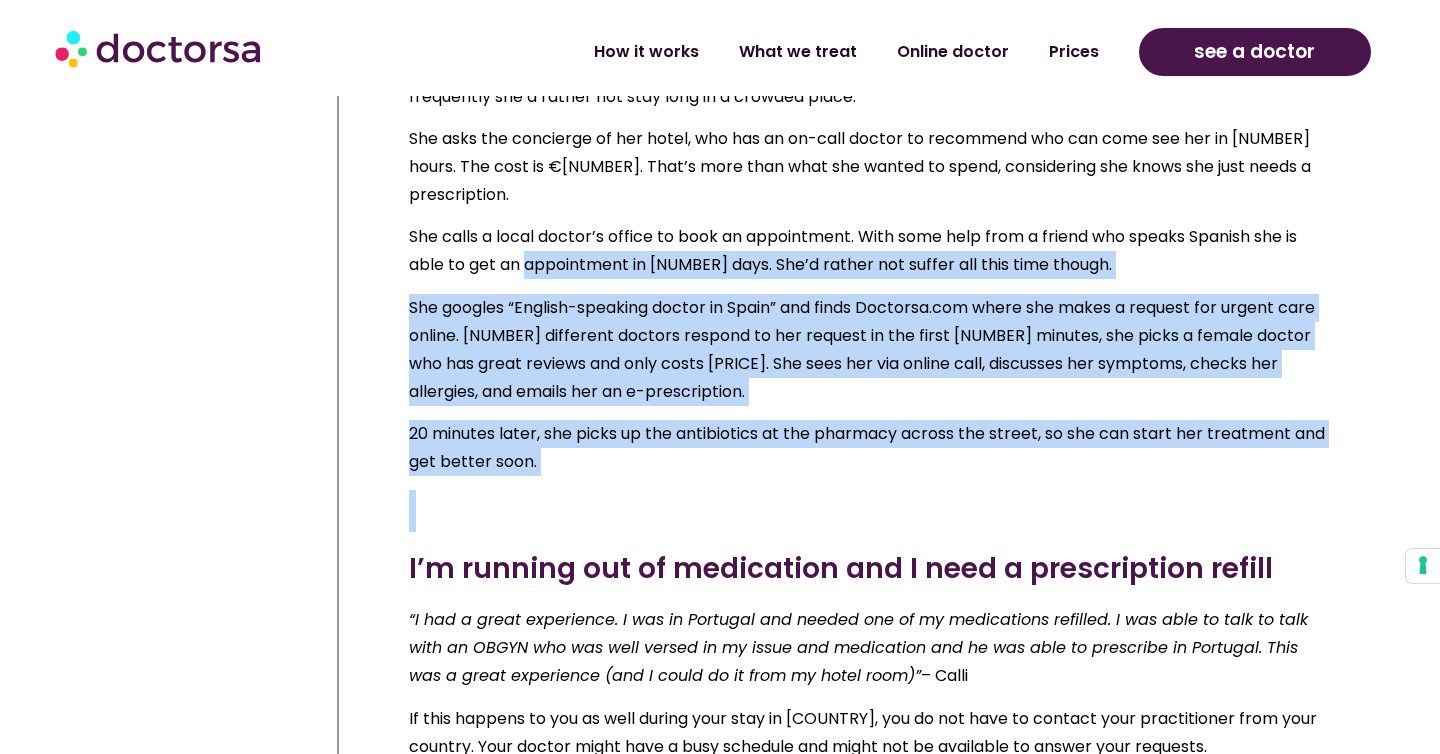 click on "She calls a local doctor’s office to book an appointment. With some help from a friend who speaks Spanish she is able to get an appointment in [NUMBER] days. She’d rather not suffer all this time though." at bounding box center (853, 250) 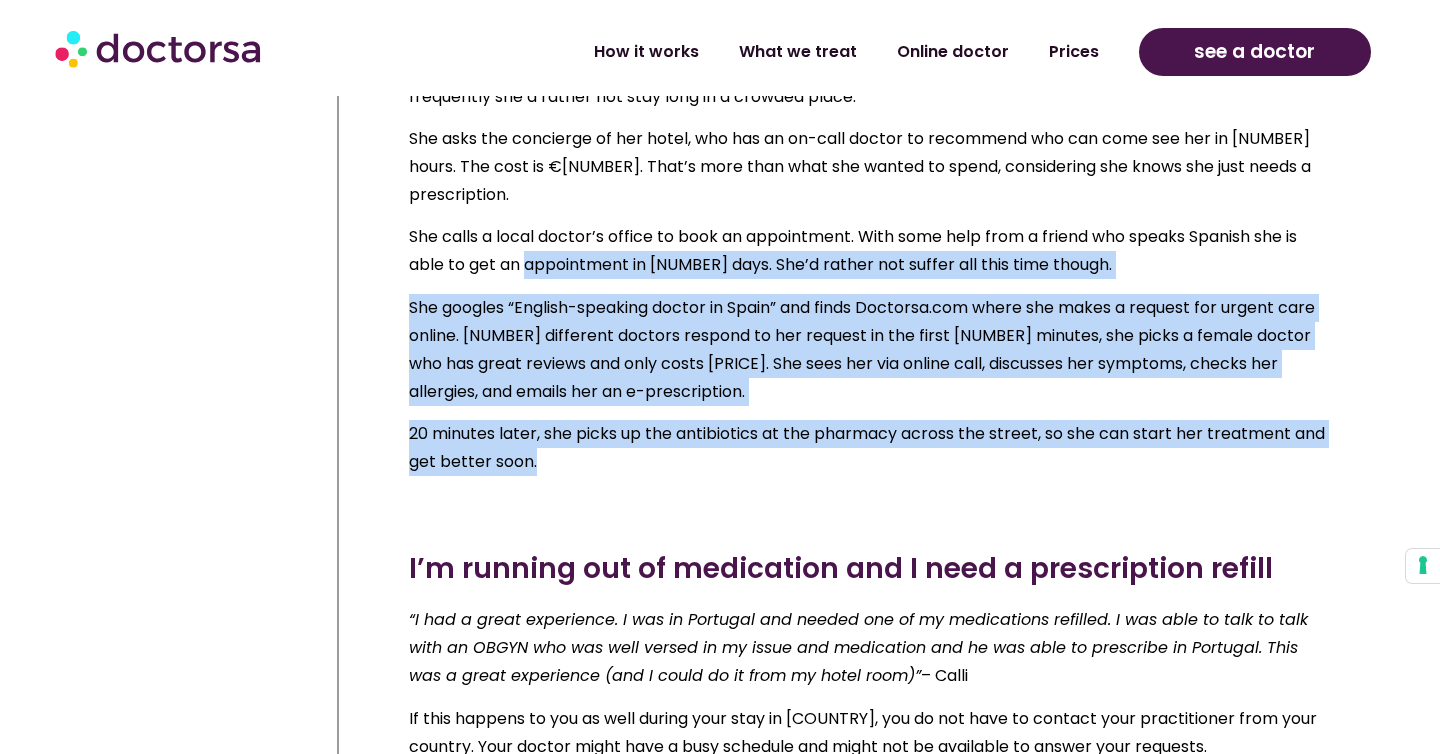 drag, startPoint x: 615, startPoint y: 344, endPoint x: 603, endPoint y: 555, distance: 211.34096 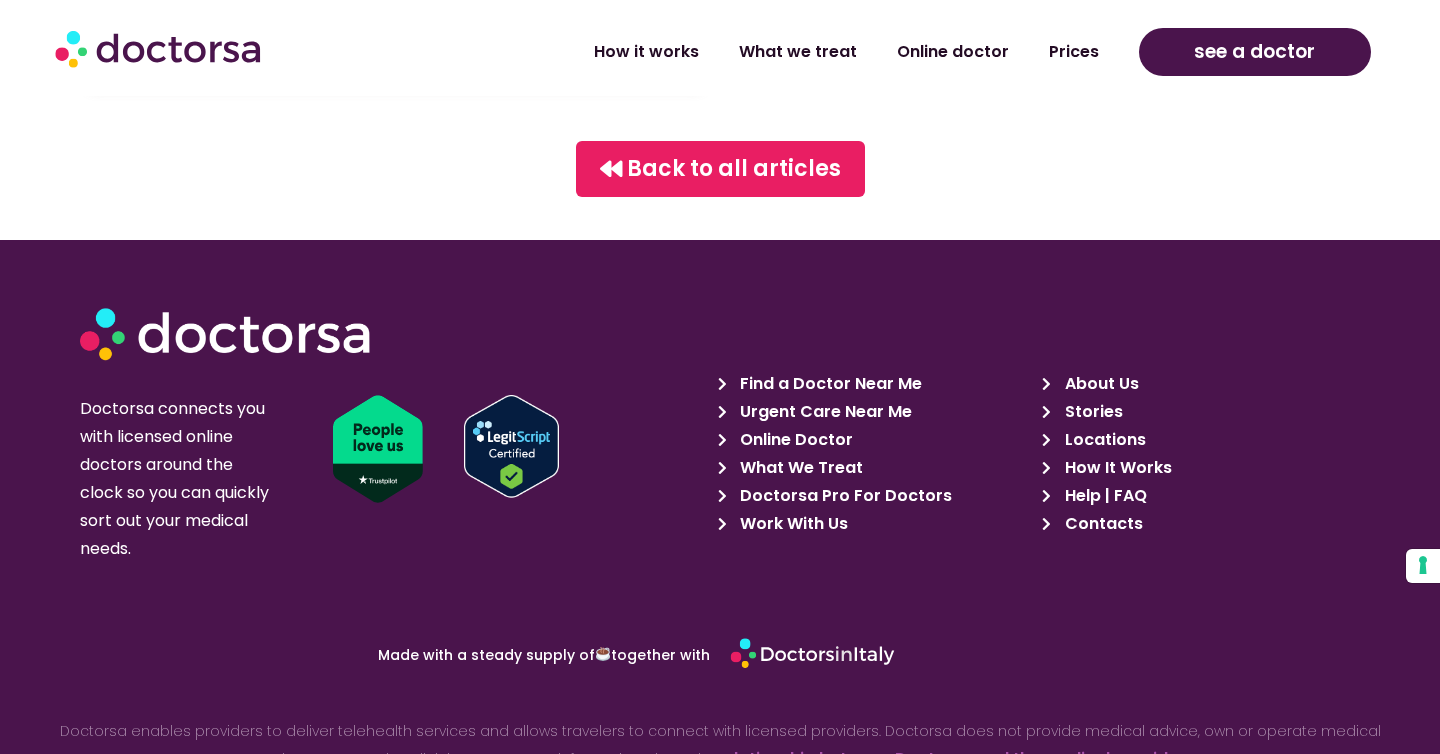 scroll, scrollTop: 23898, scrollLeft: 0, axis: vertical 